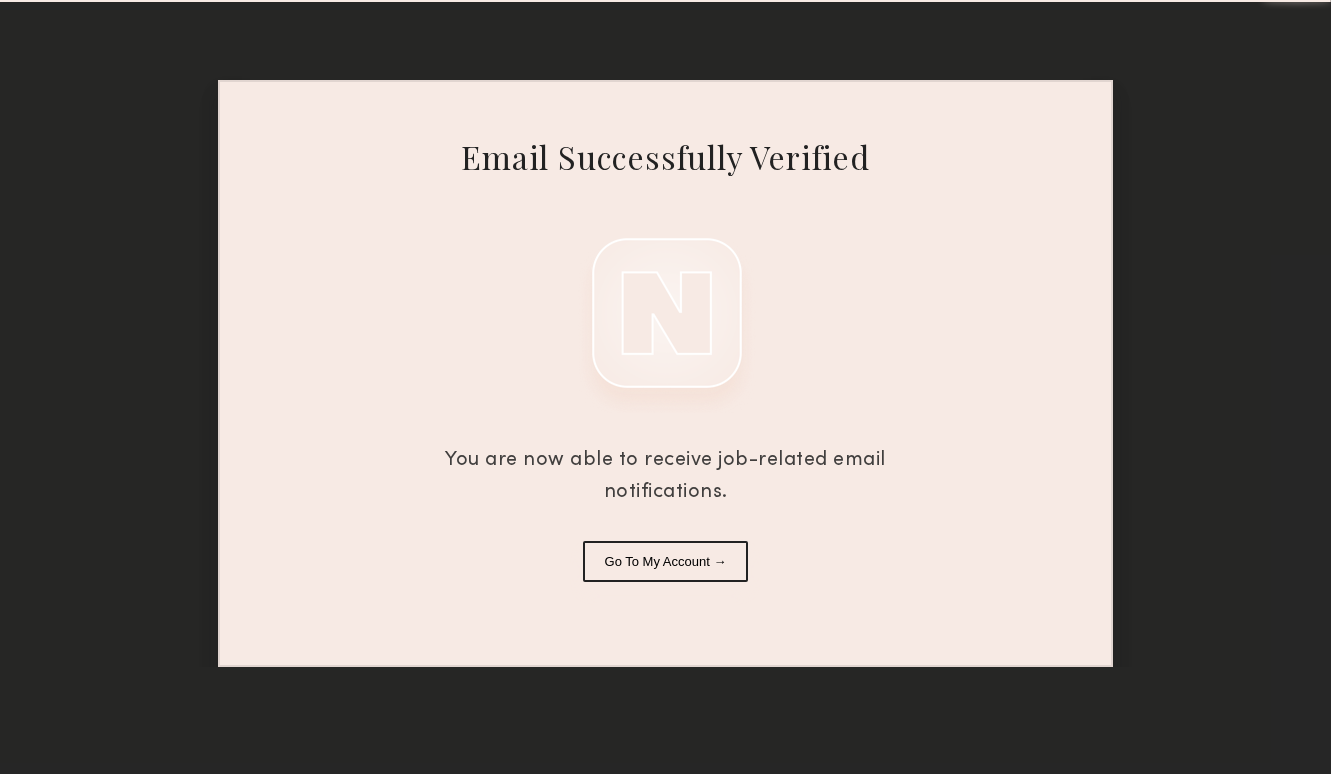 scroll, scrollTop: 0, scrollLeft: 0, axis: both 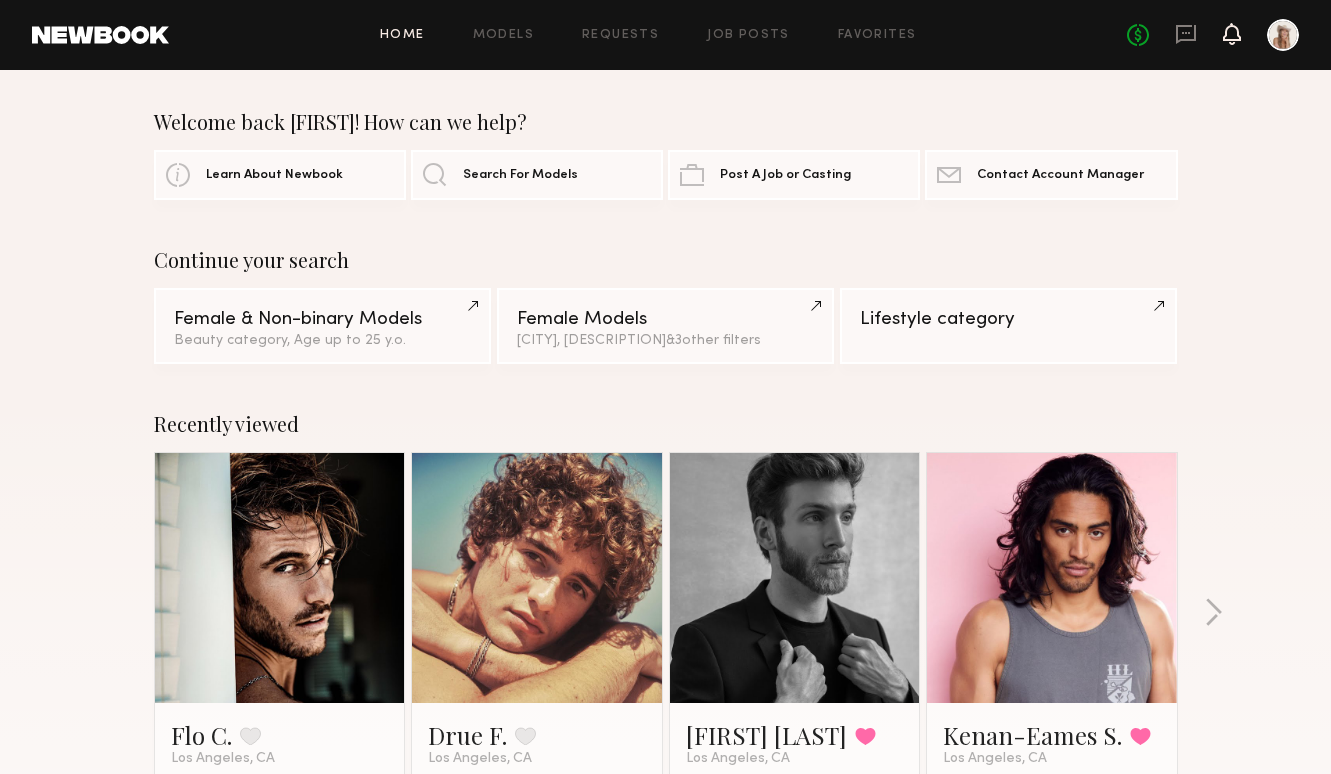 click 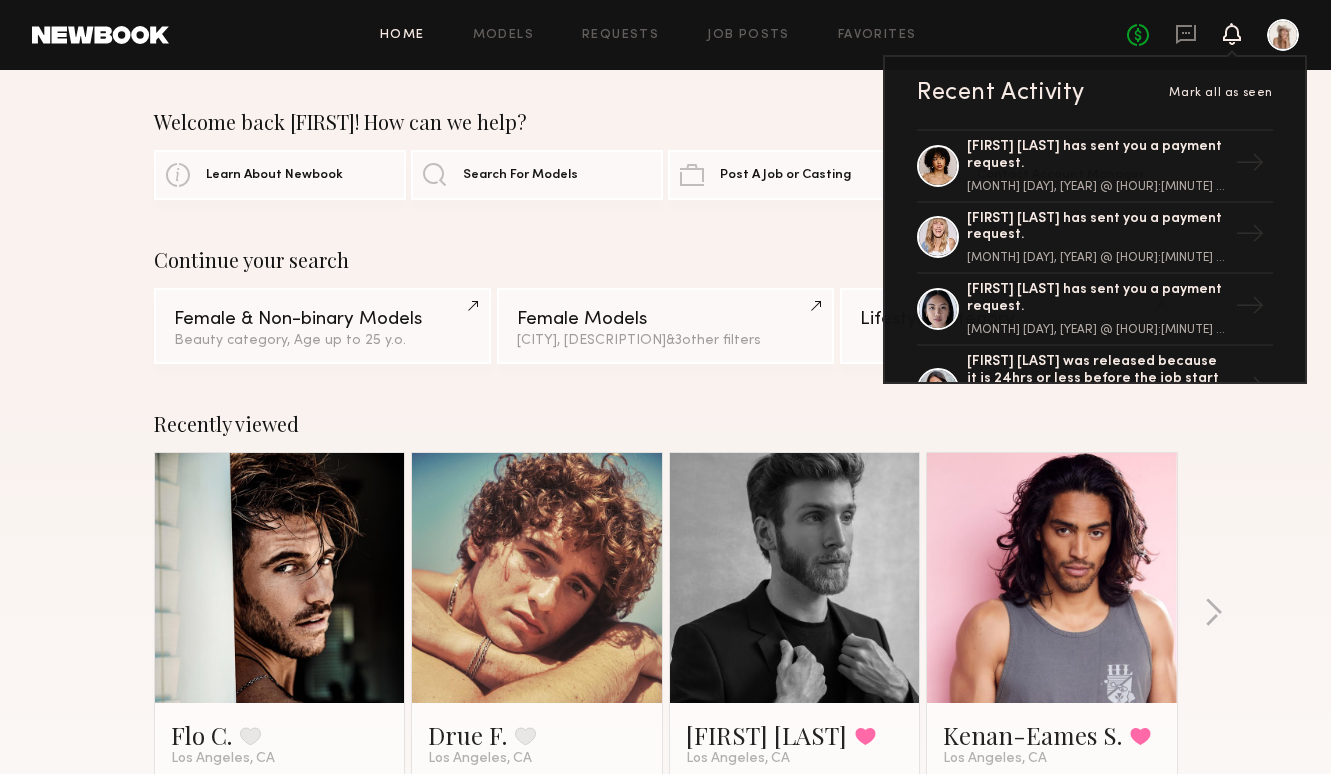 click 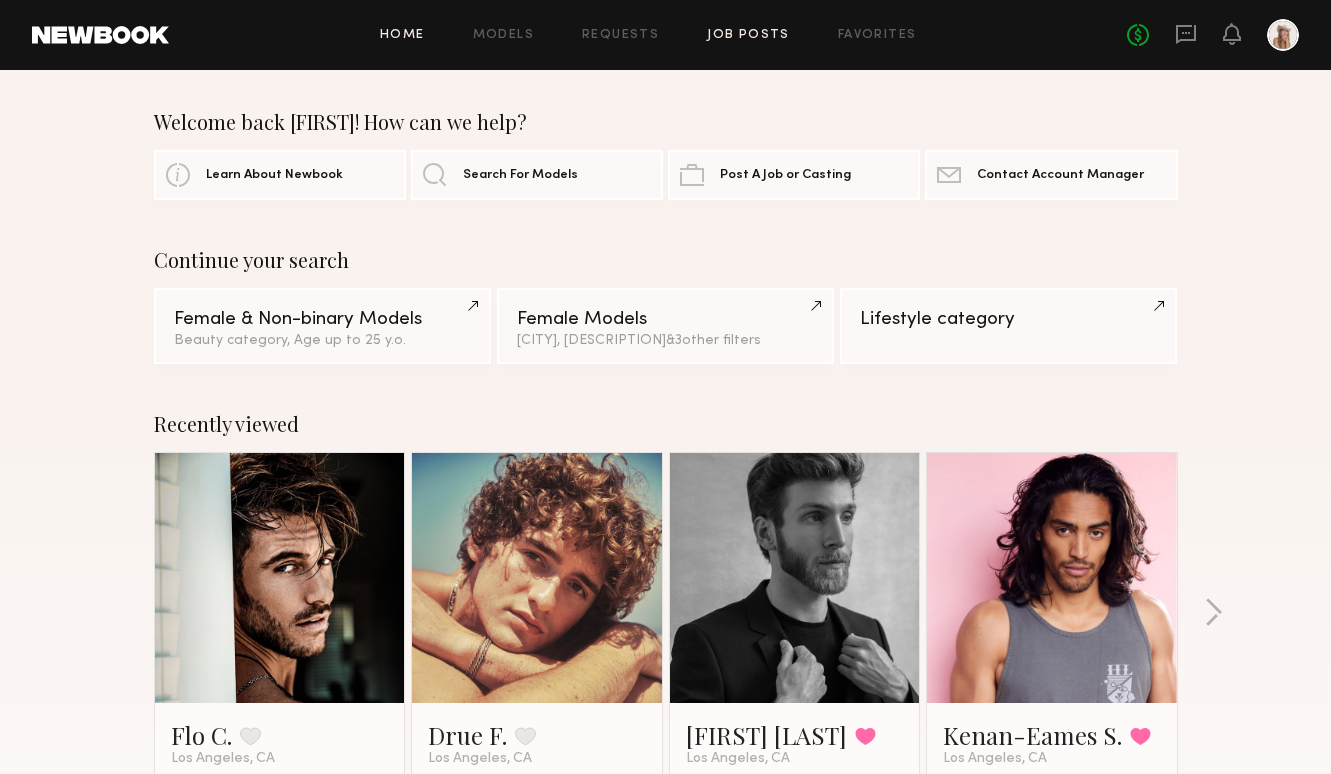 click on "Job Posts" 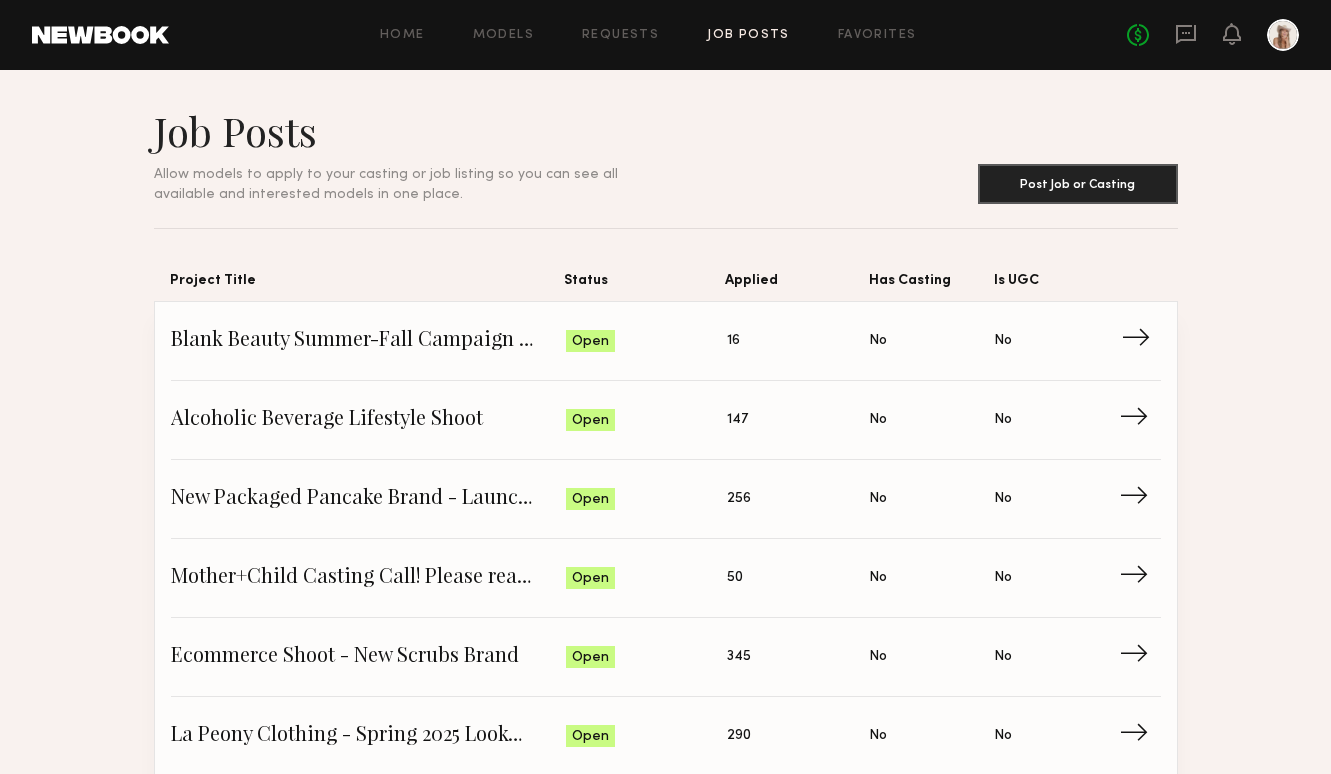 click on "Blank Beauty Summer-Fall Campaign (Nail Polish)" 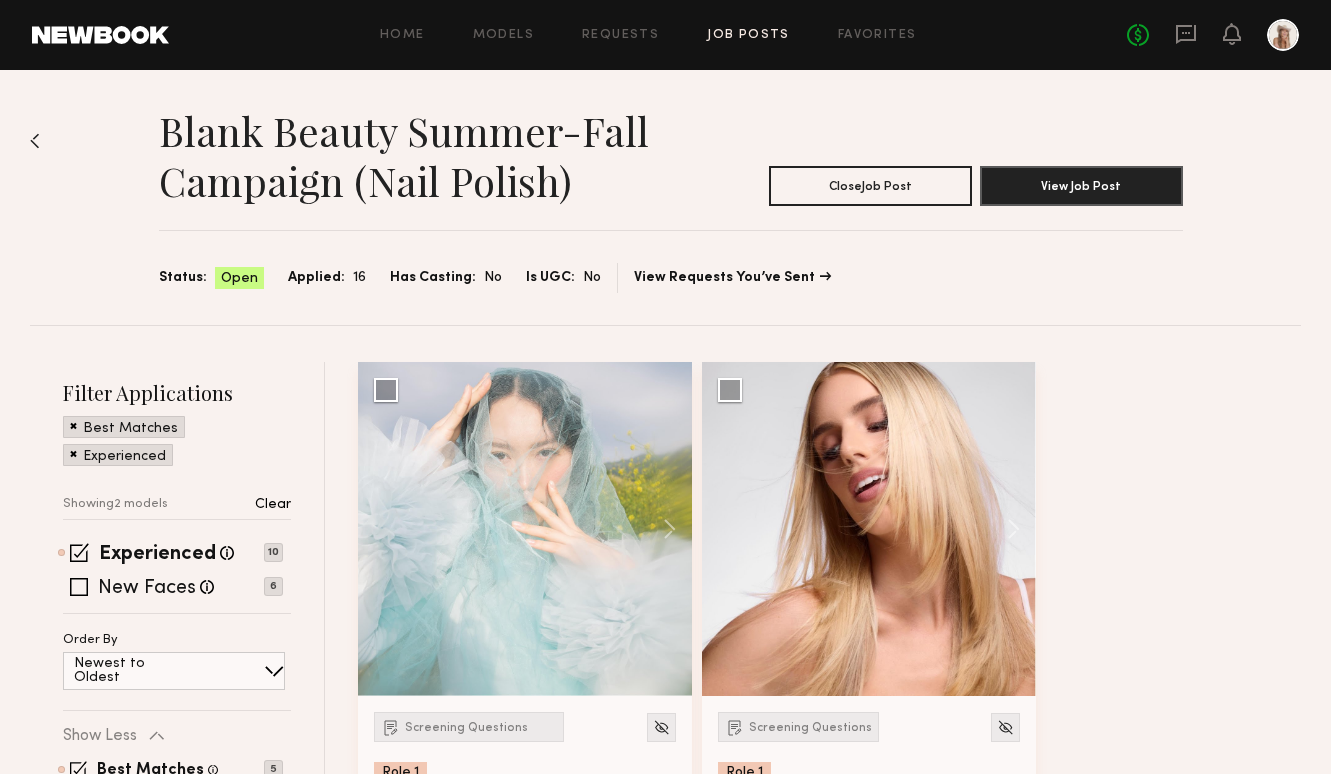 scroll, scrollTop: 178, scrollLeft: 0, axis: vertical 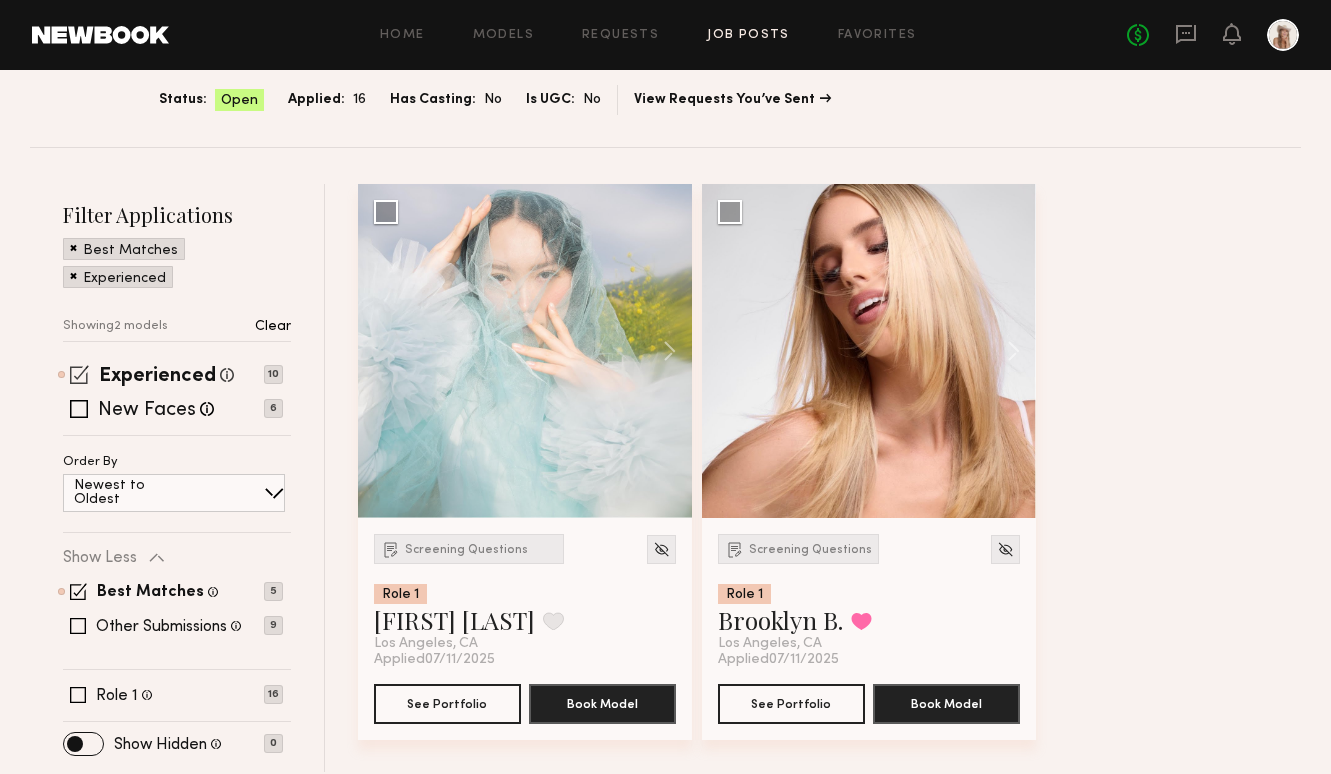 click 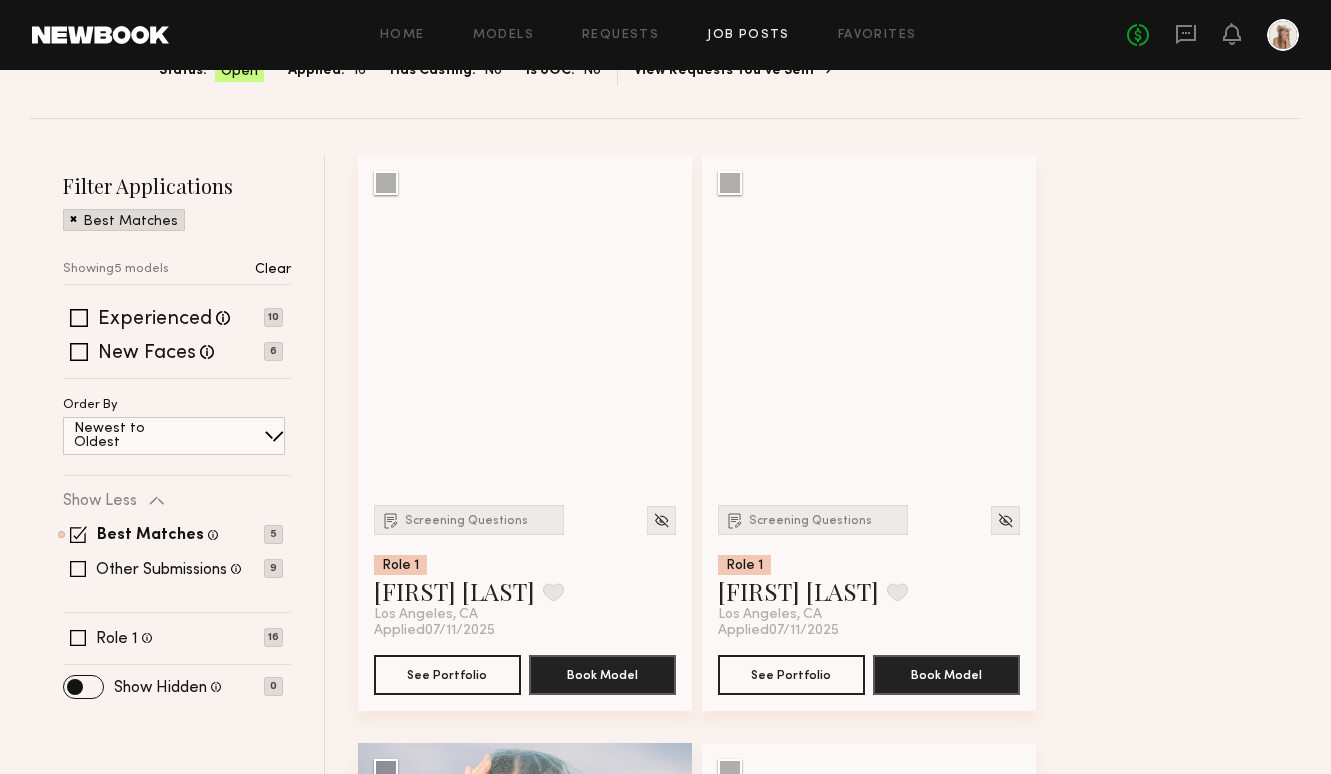 scroll, scrollTop: 157, scrollLeft: 0, axis: vertical 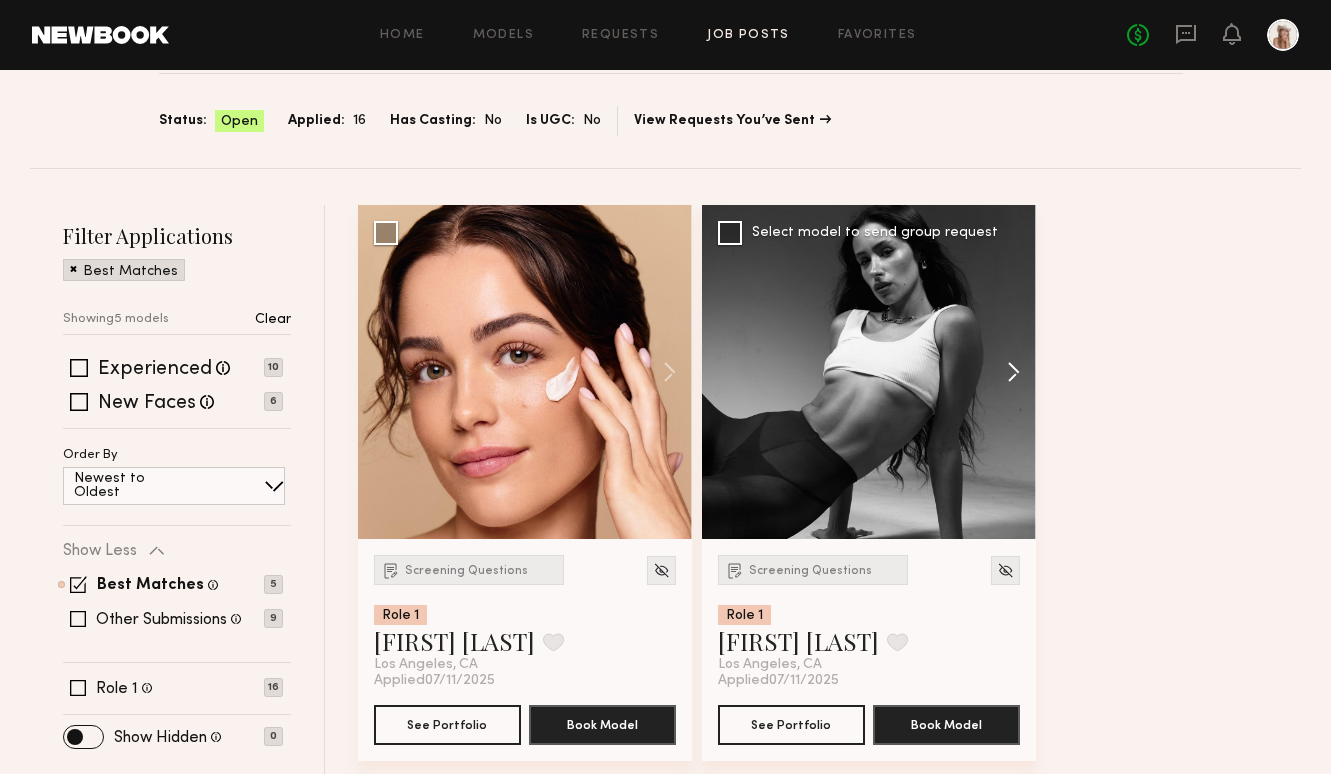 click 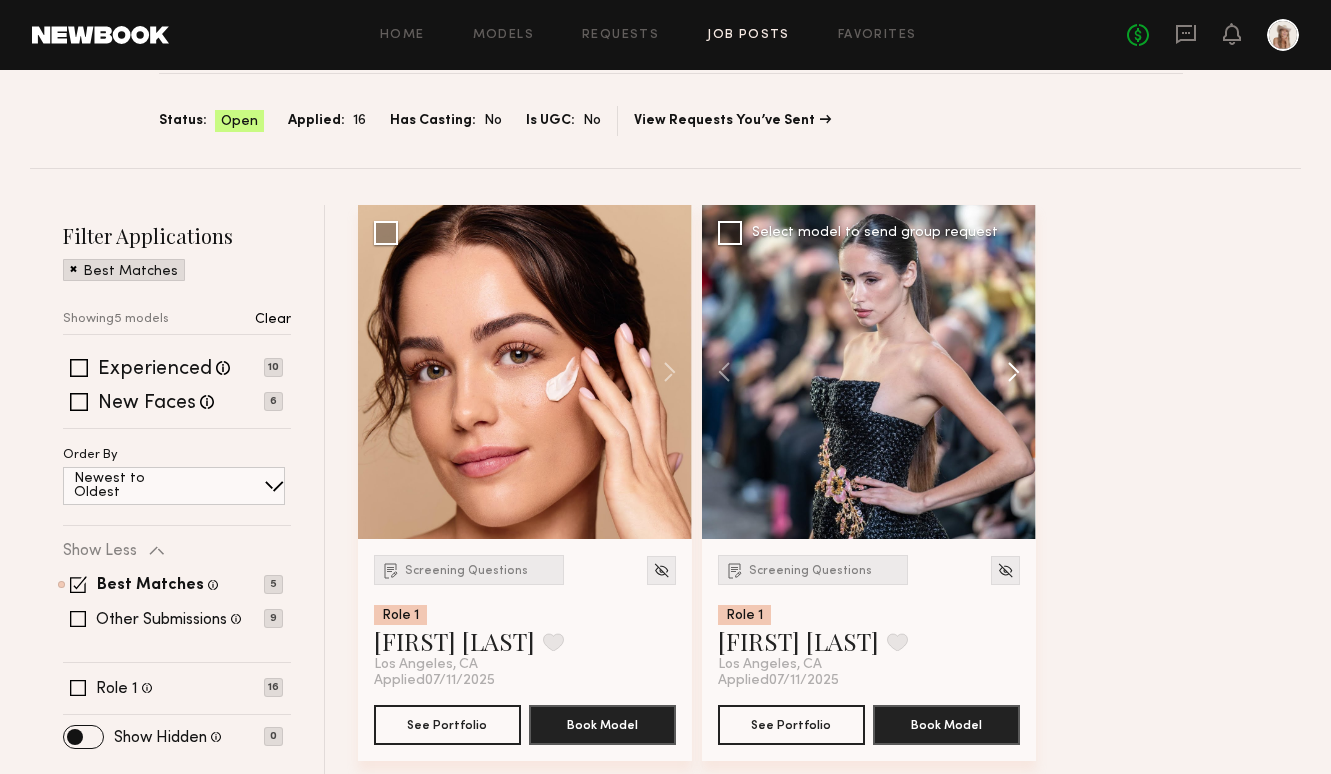 click 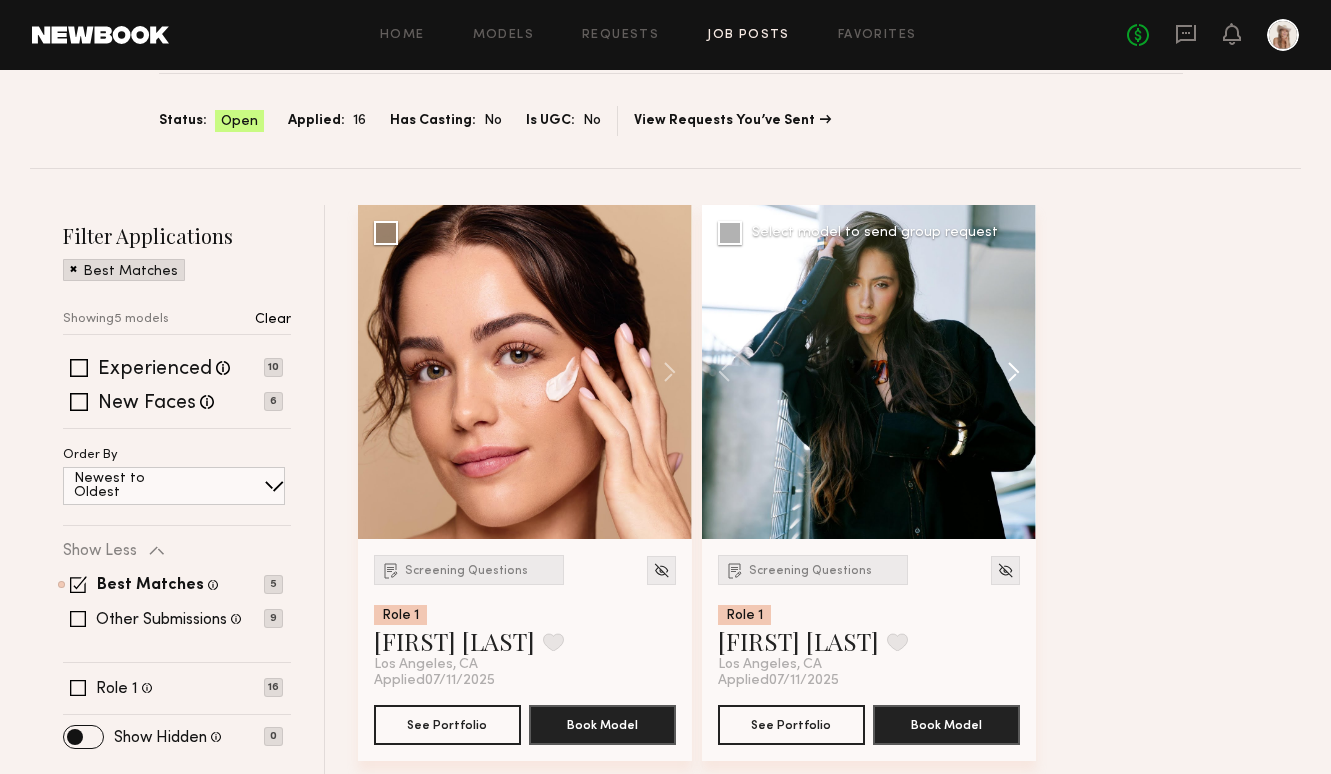 click 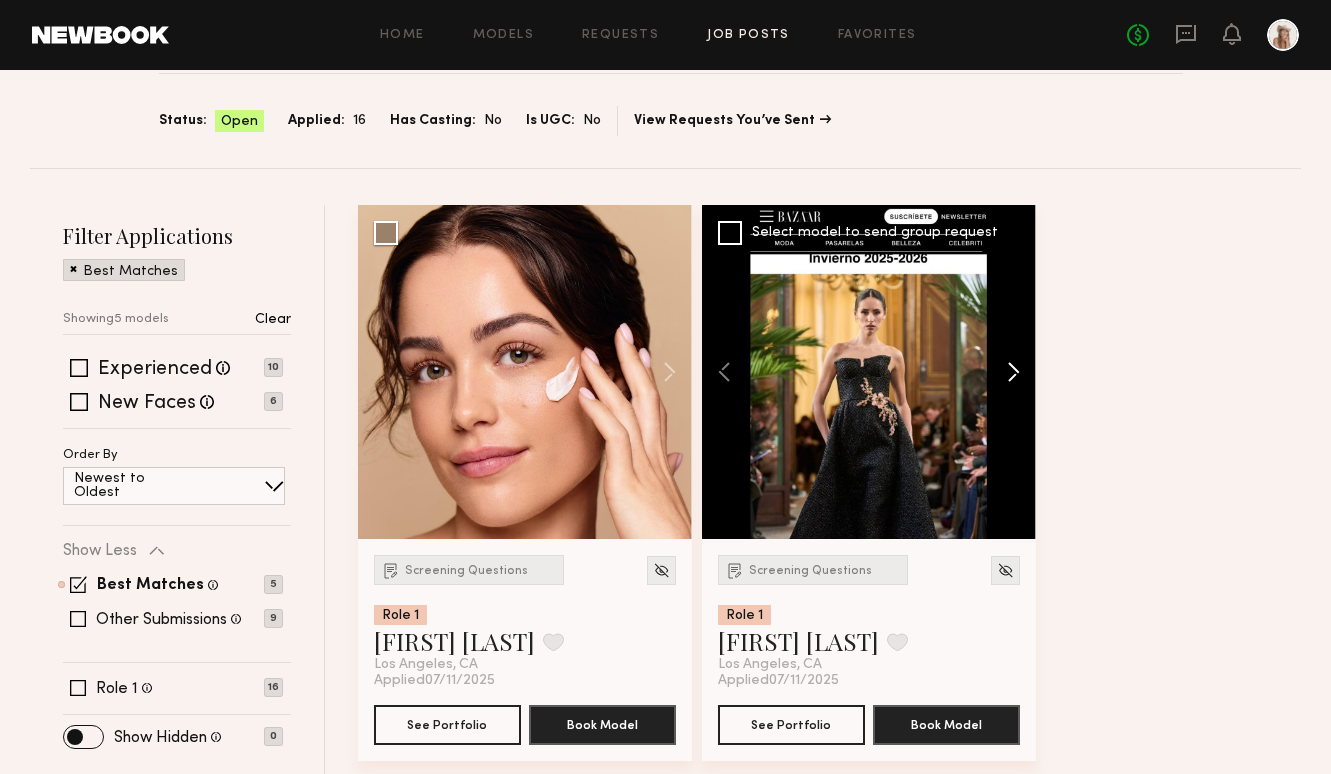 click 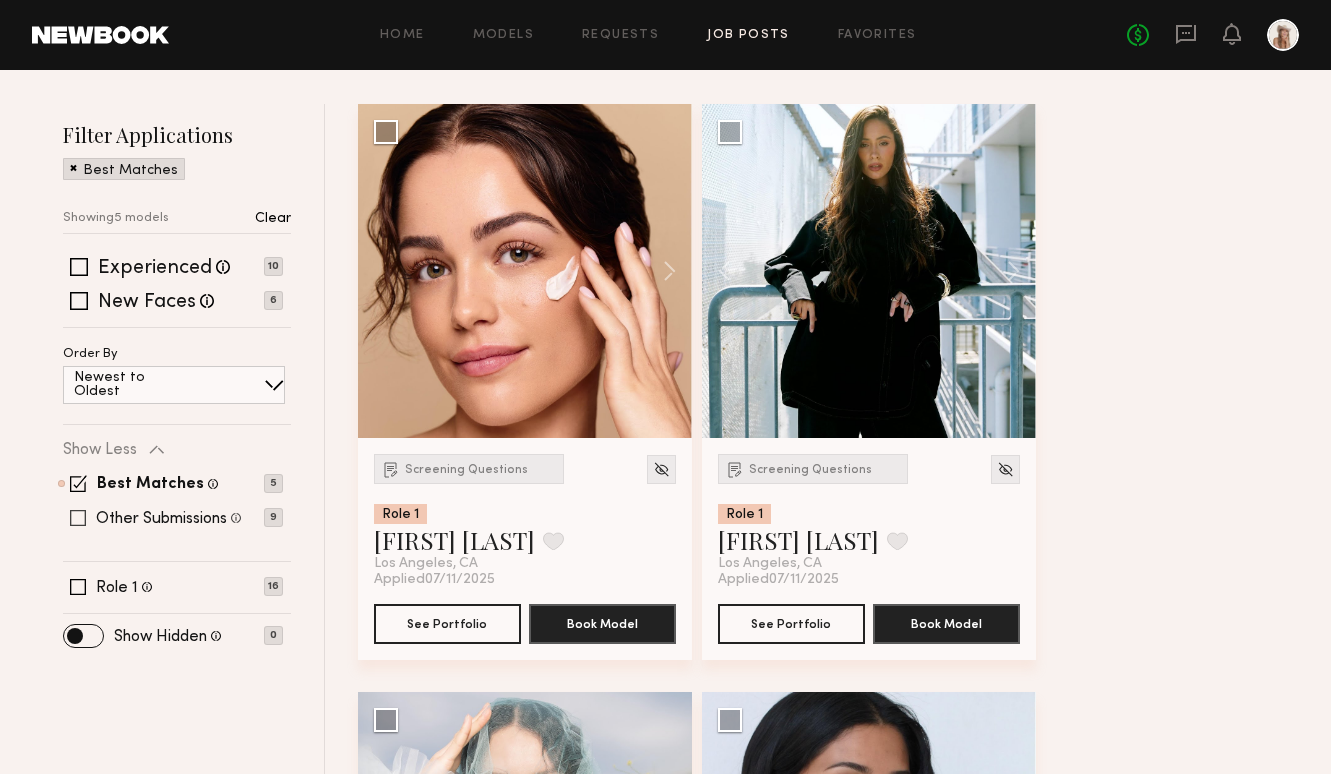 scroll, scrollTop: 261, scrollLeft: 0, axis: vertical 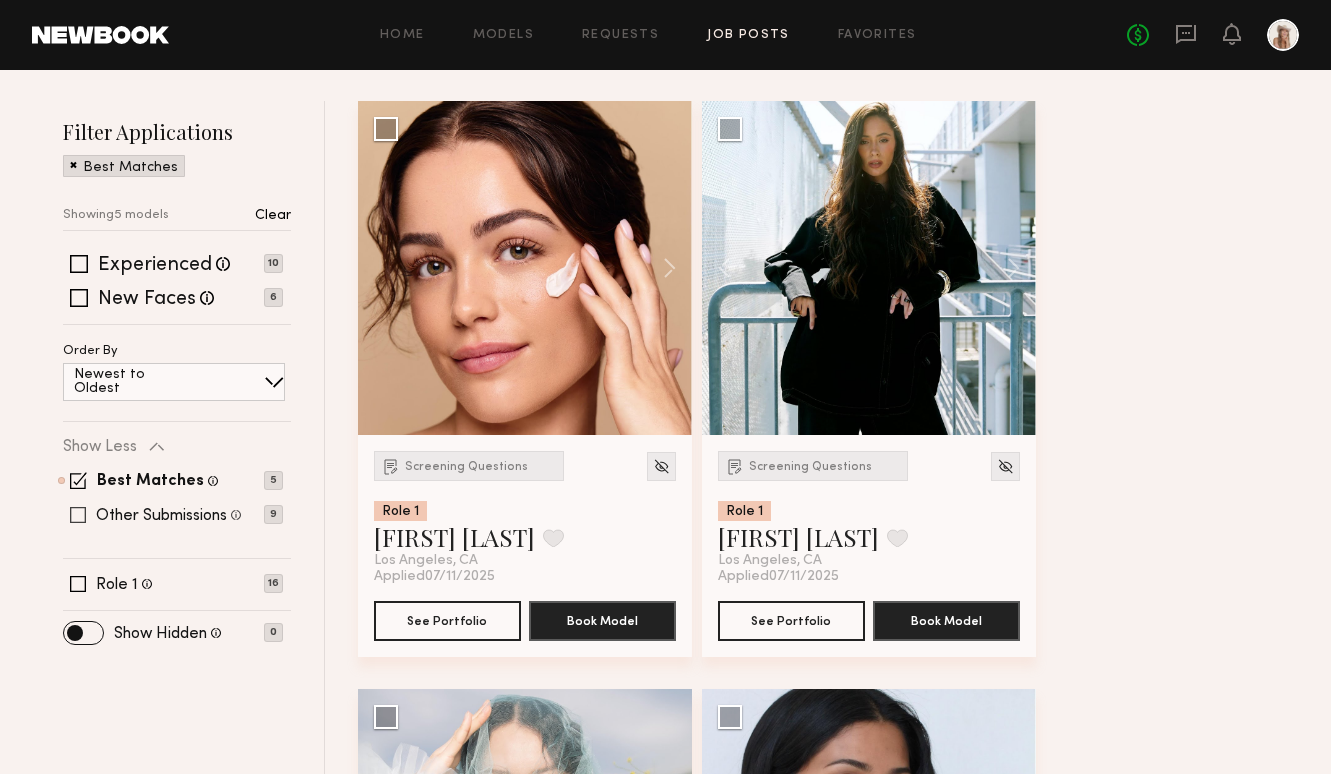 click 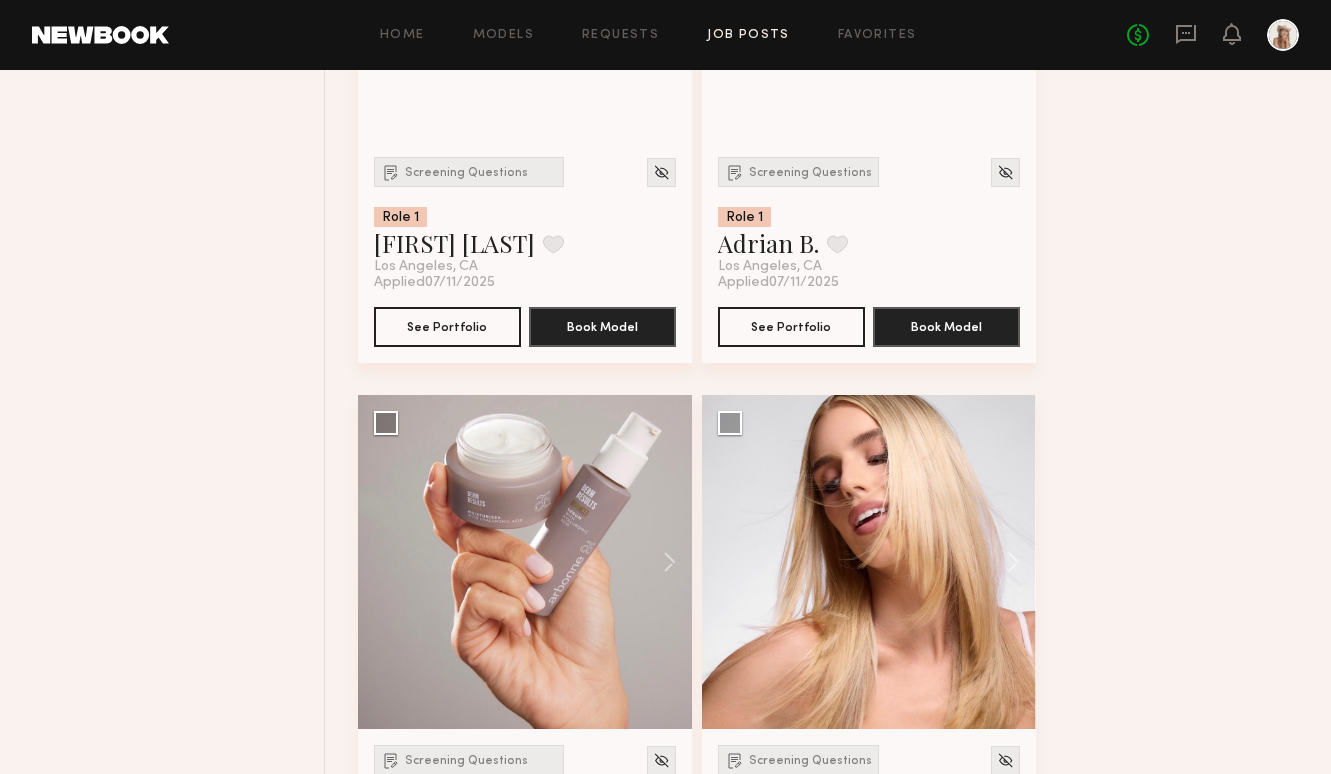 scroll, scrollTop: 3721, scrollLeft: 0, axis: vertical 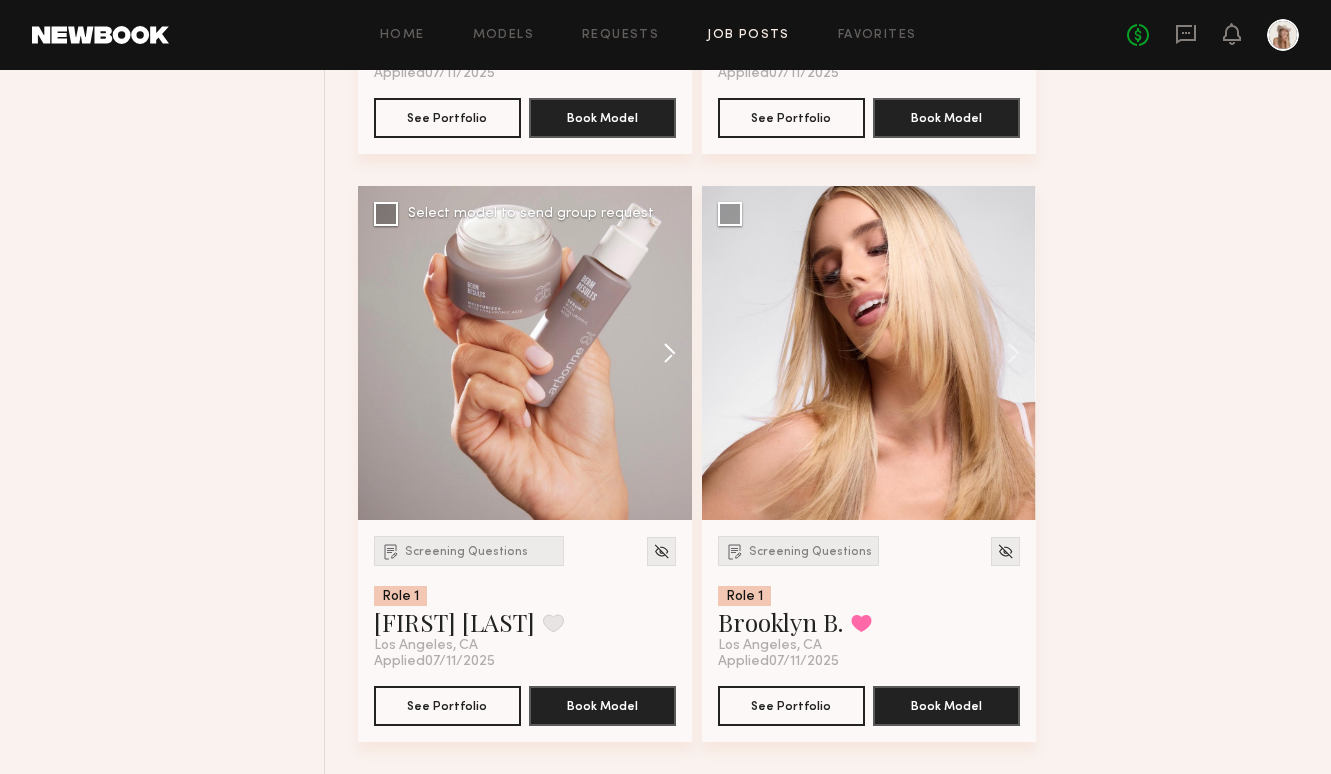 click 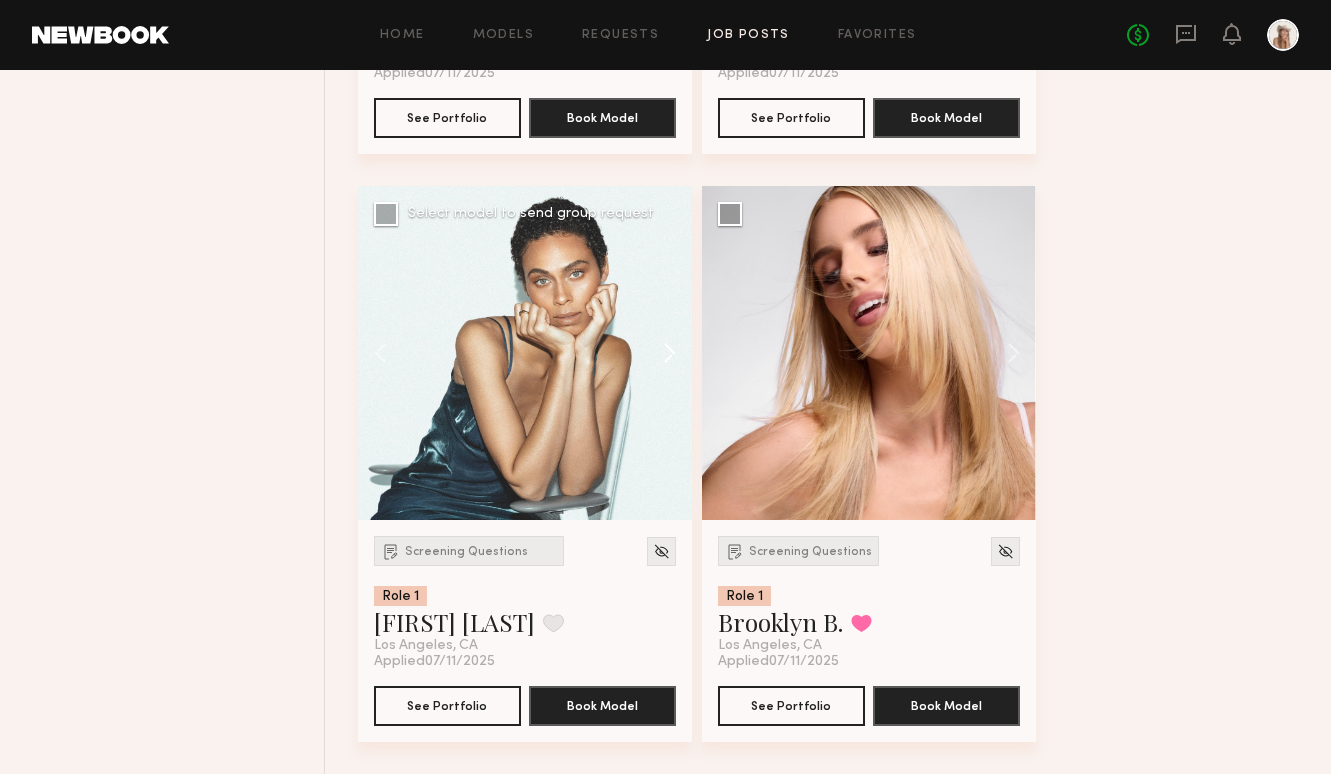 click 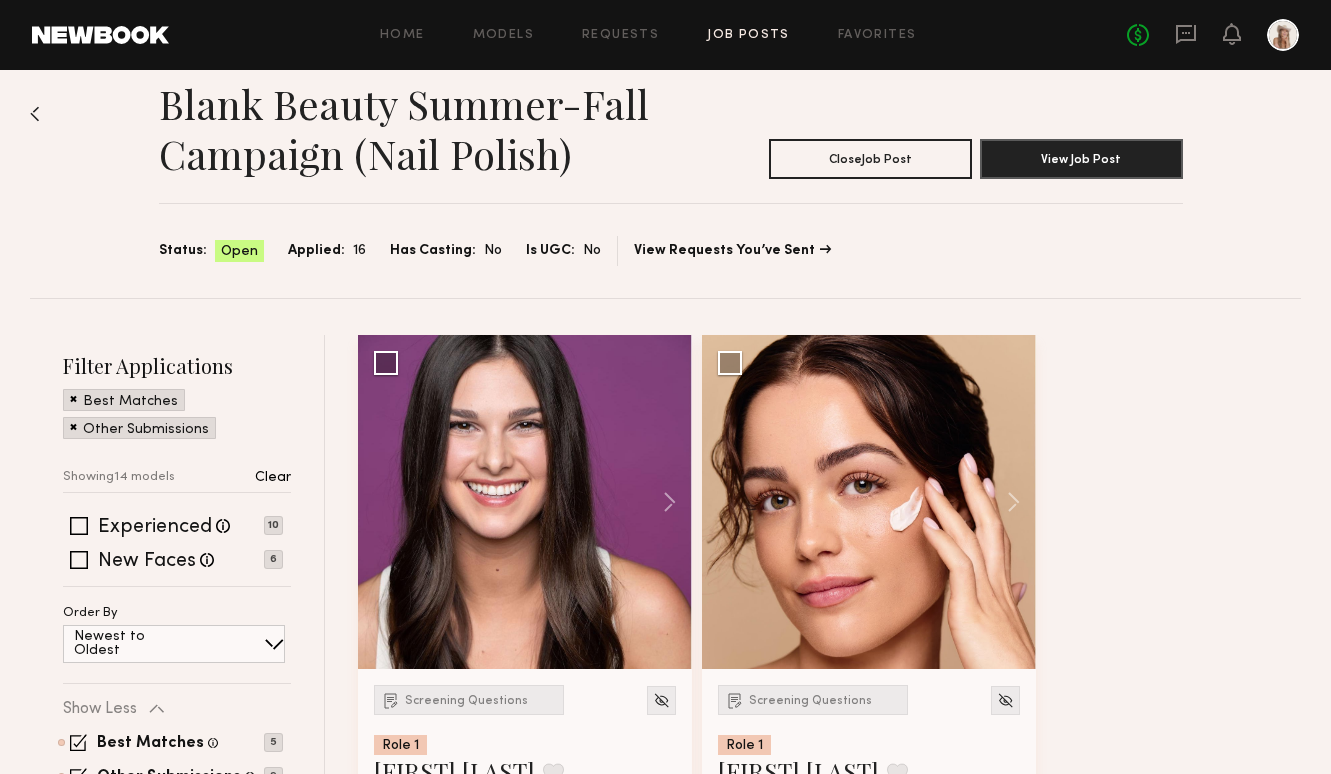 scroll, scrollTop: 0, scrollLeft: 0, axis: both 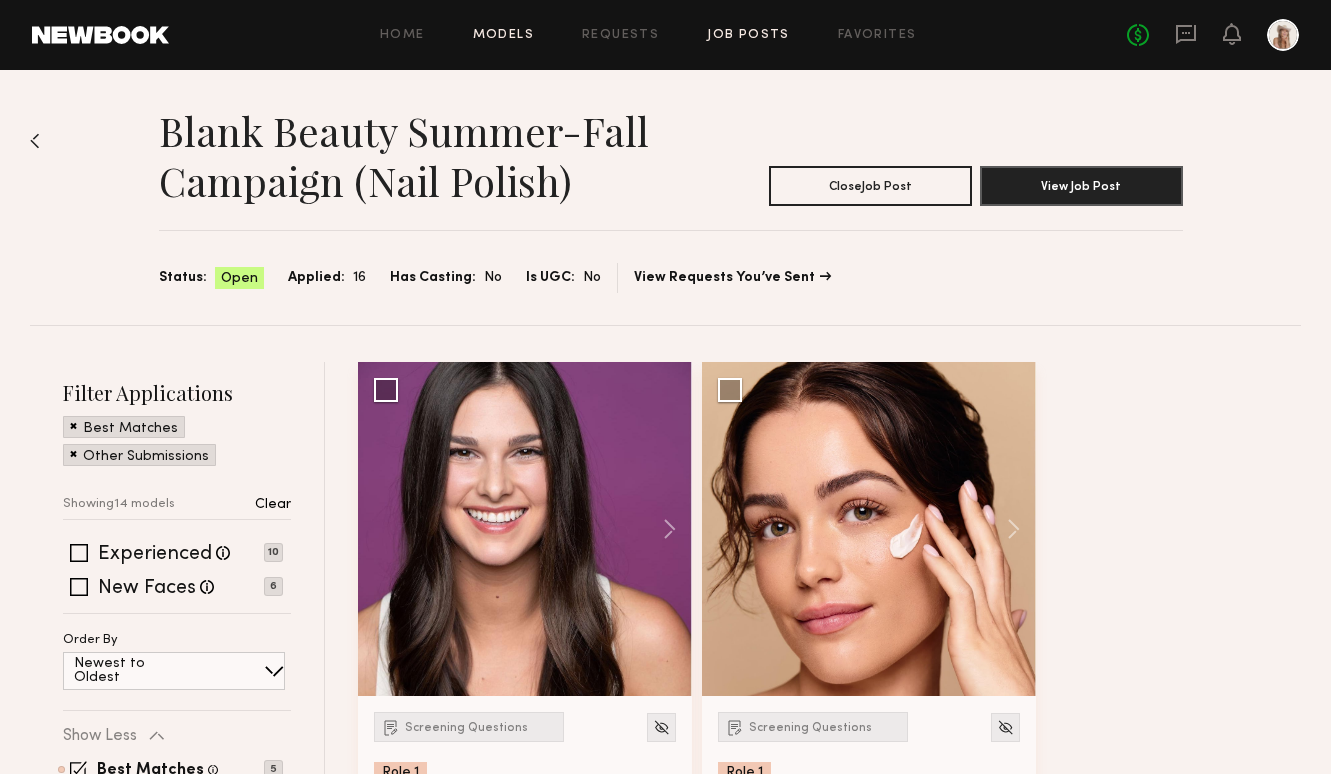 click on "Models" 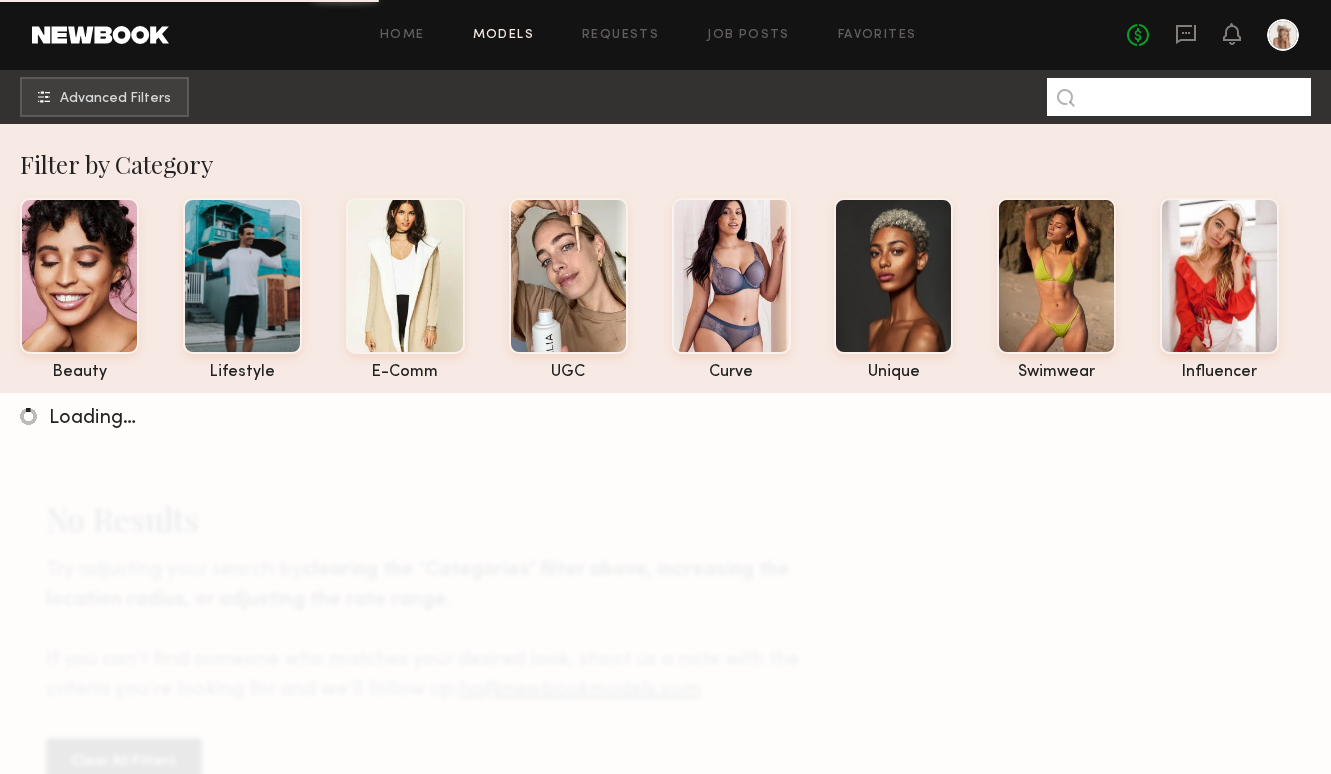 click 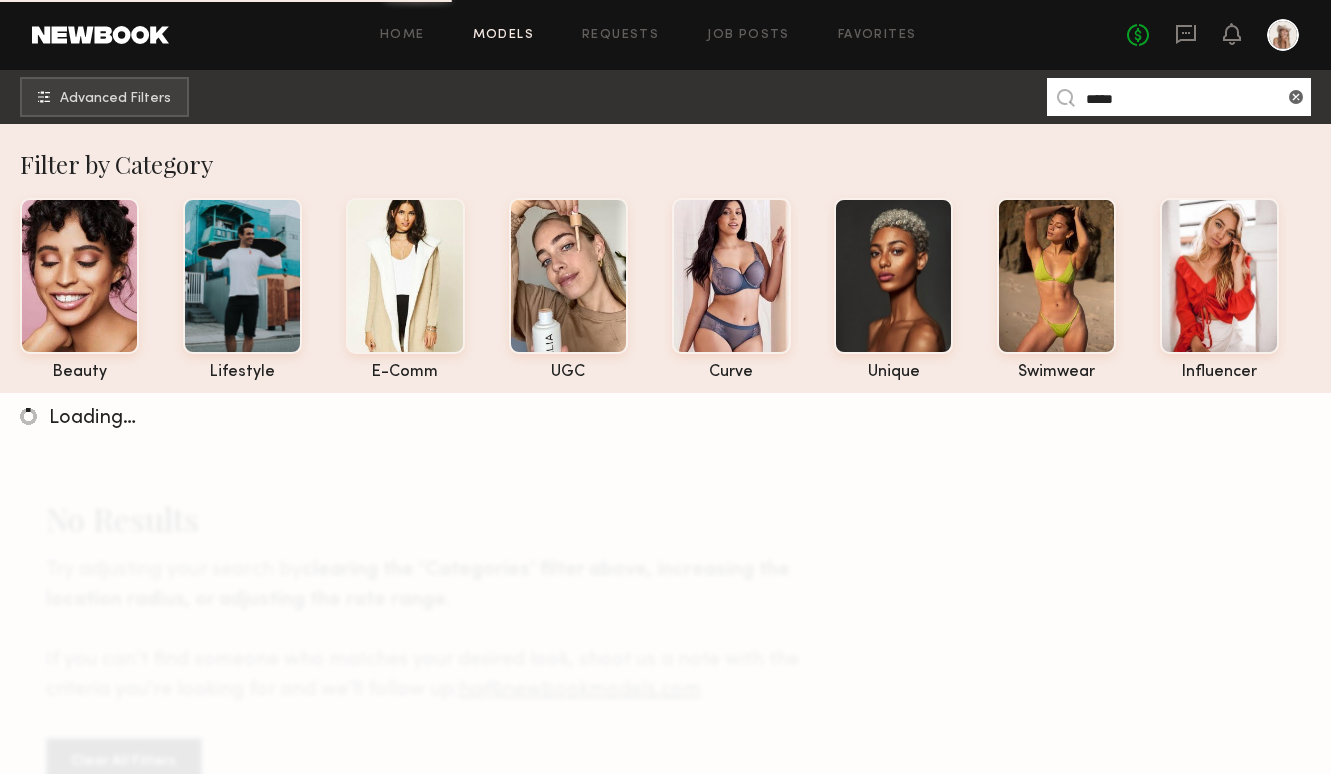 type on "*****" 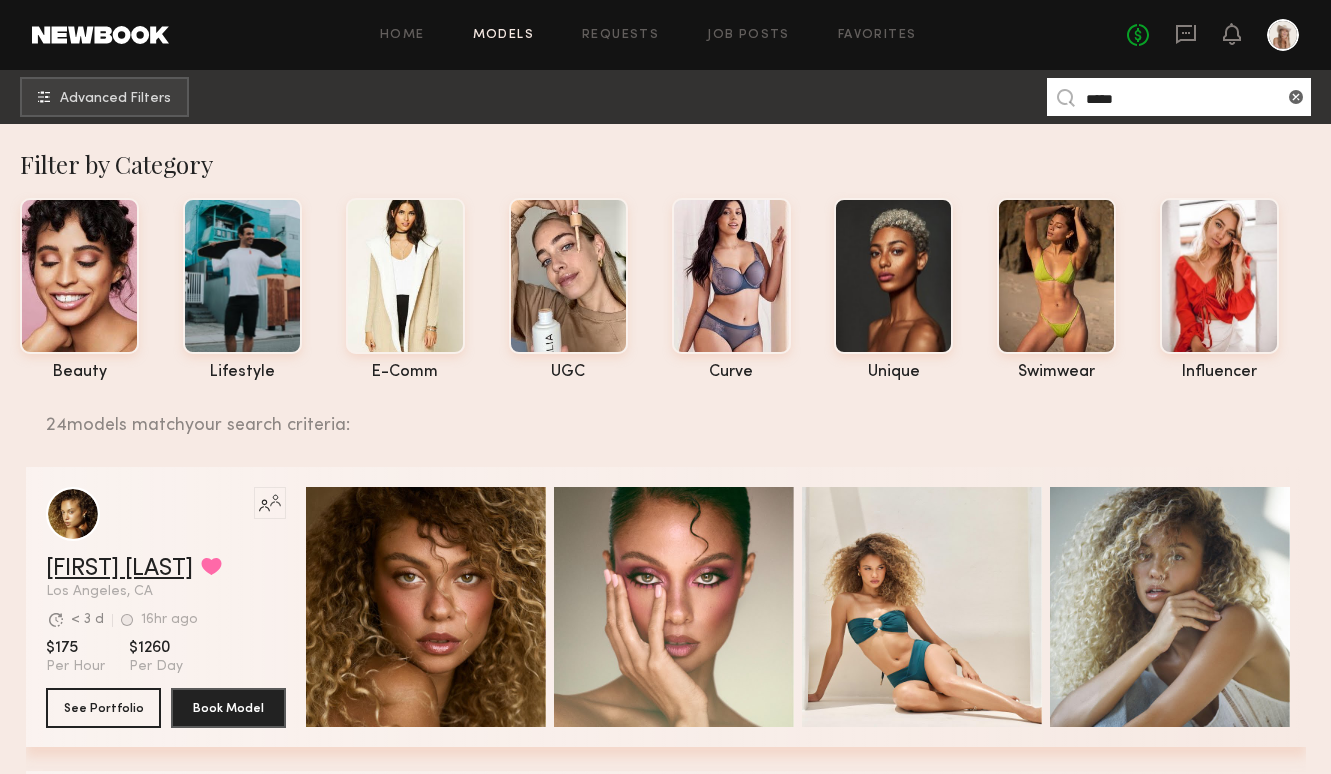 click on "[FIRST] [LAST]" 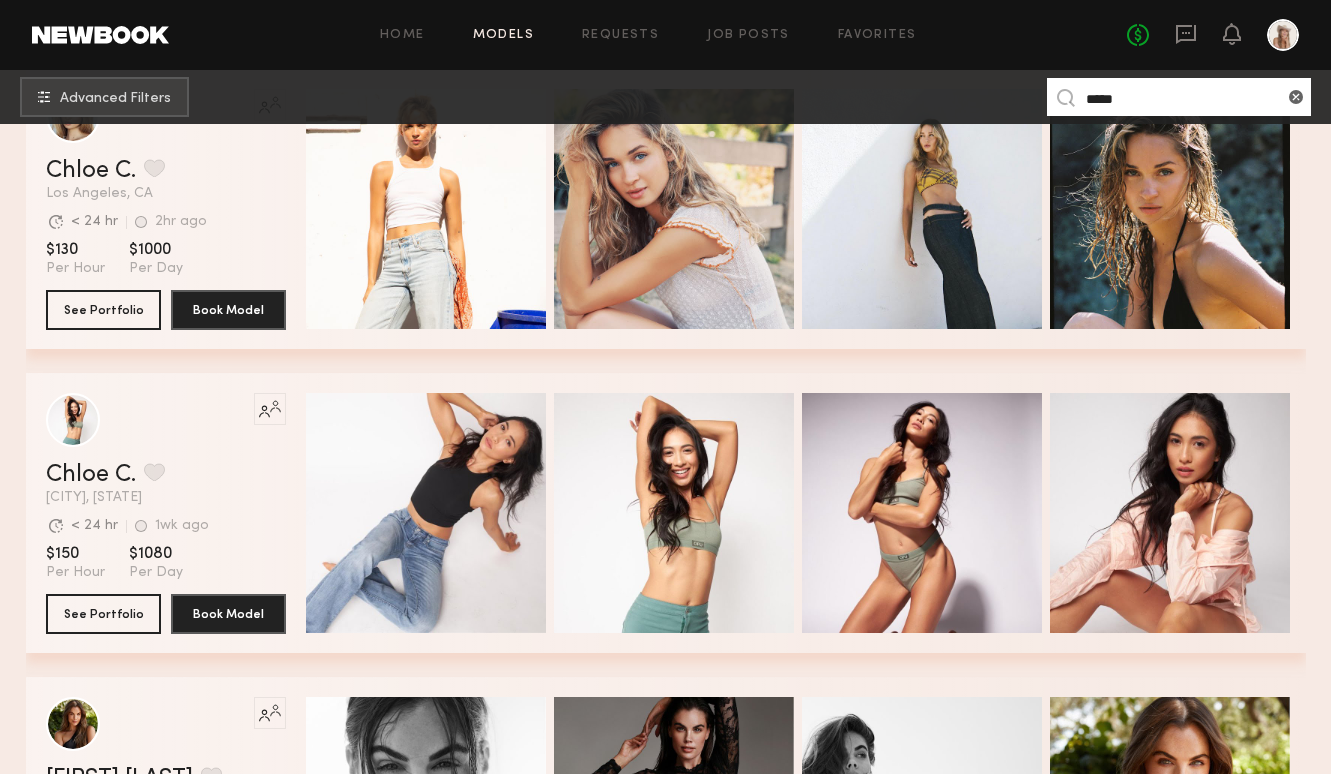 scroll, scrollTop: 0, scrollLeft: 0, axis: both 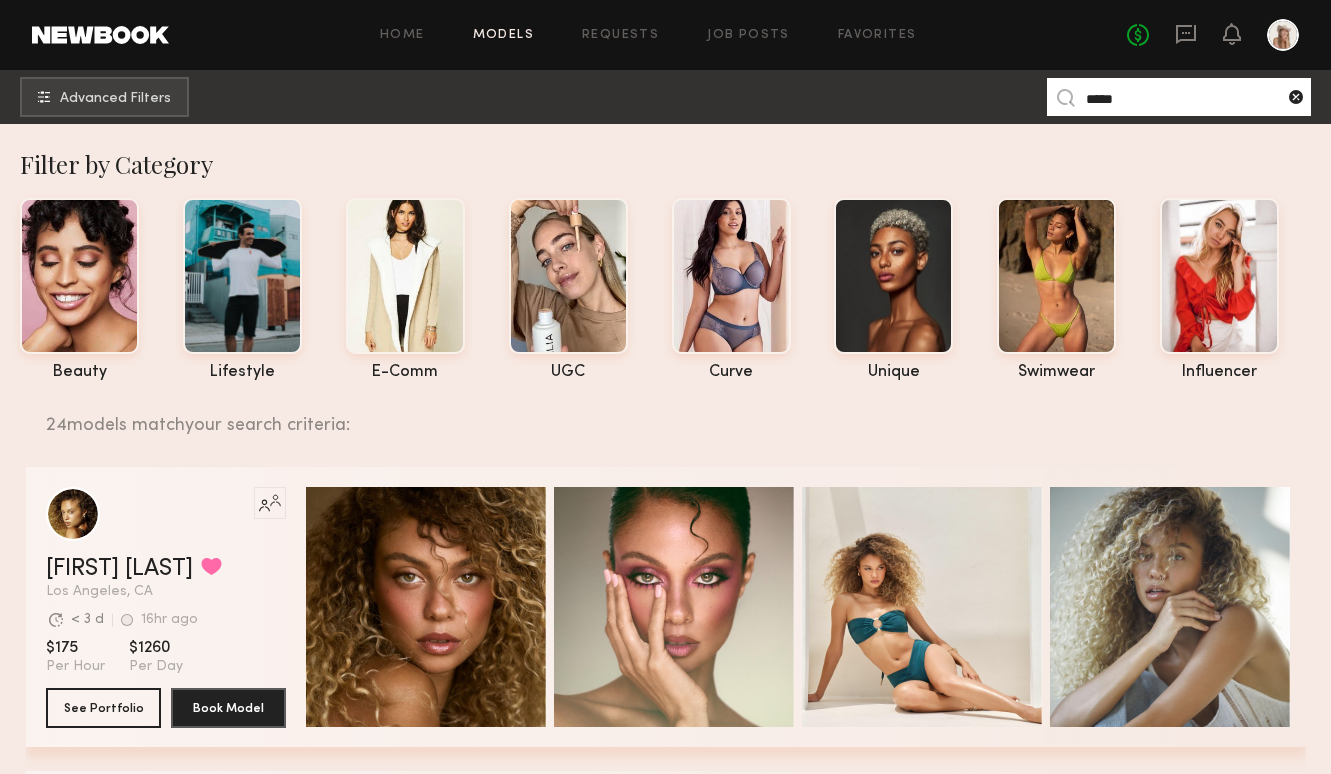 click 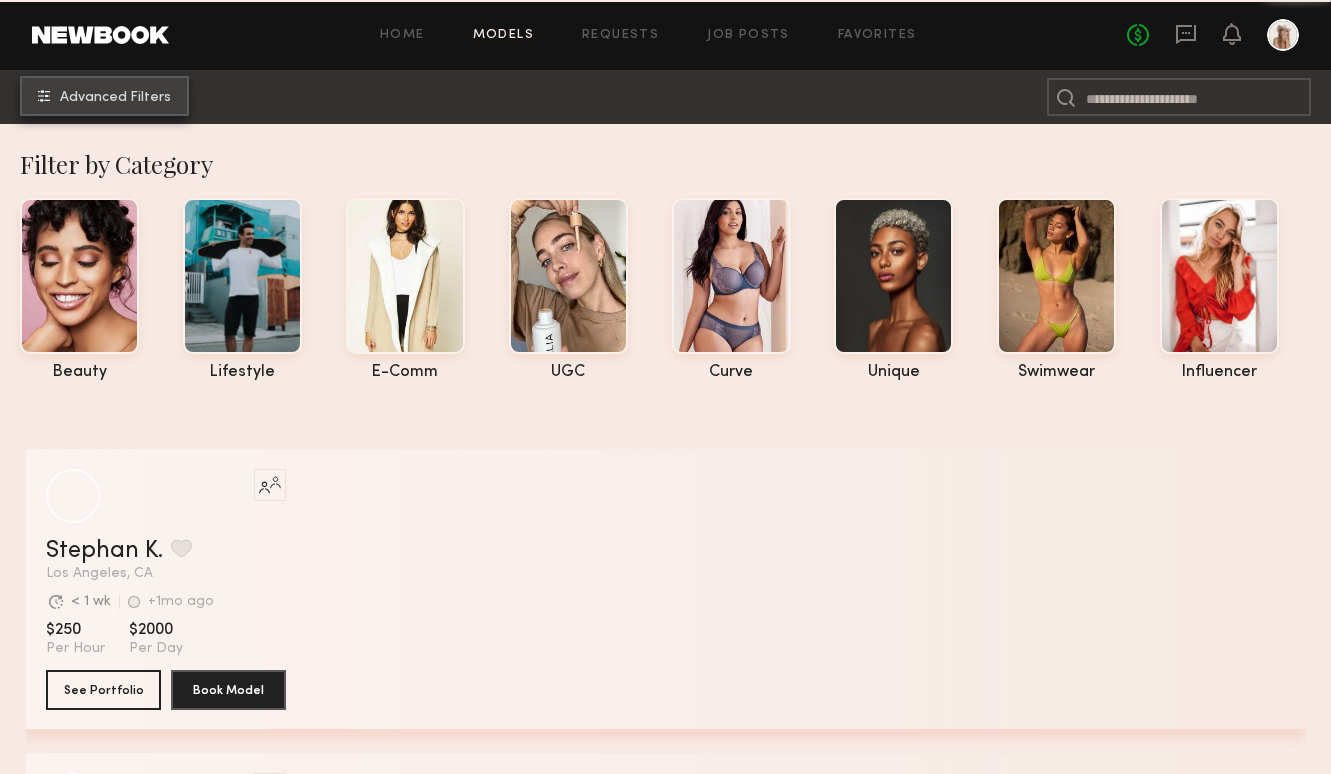 click on "Advanced Filters" 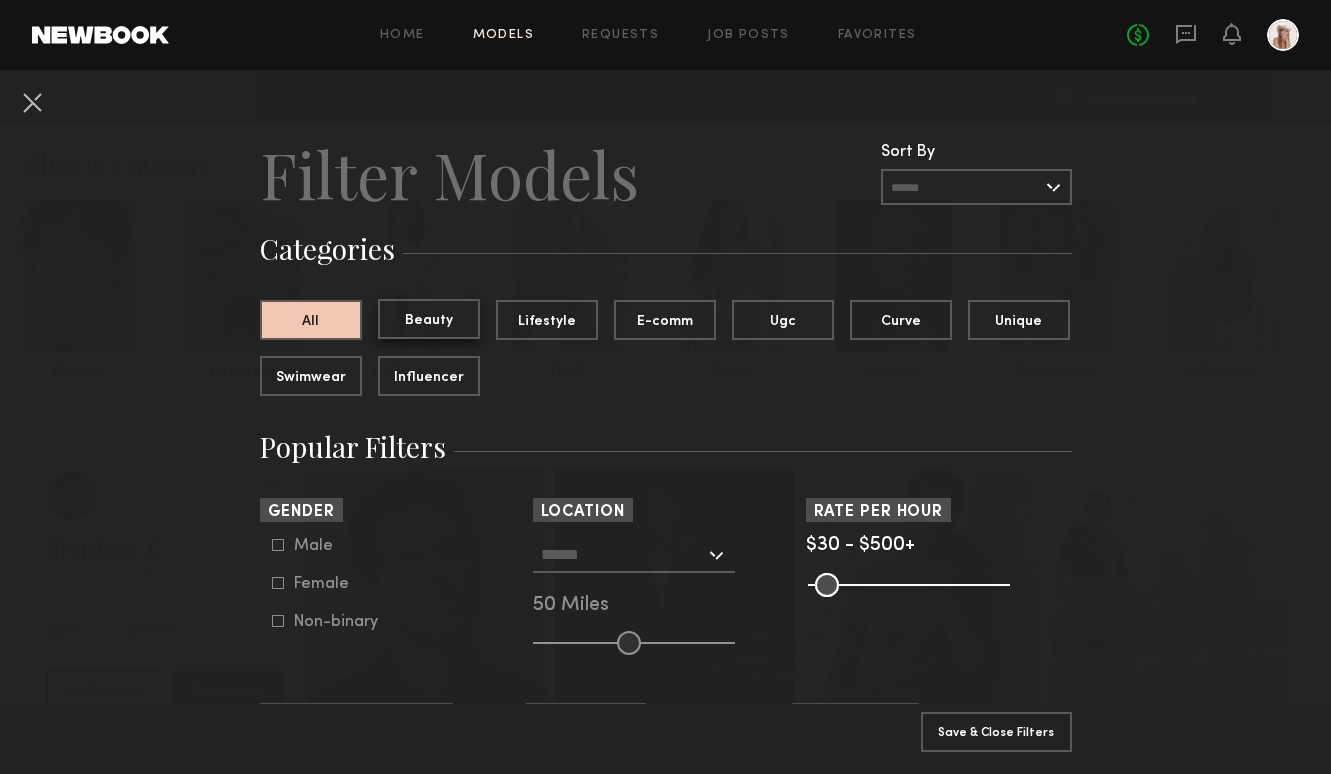 click on "Beauty" 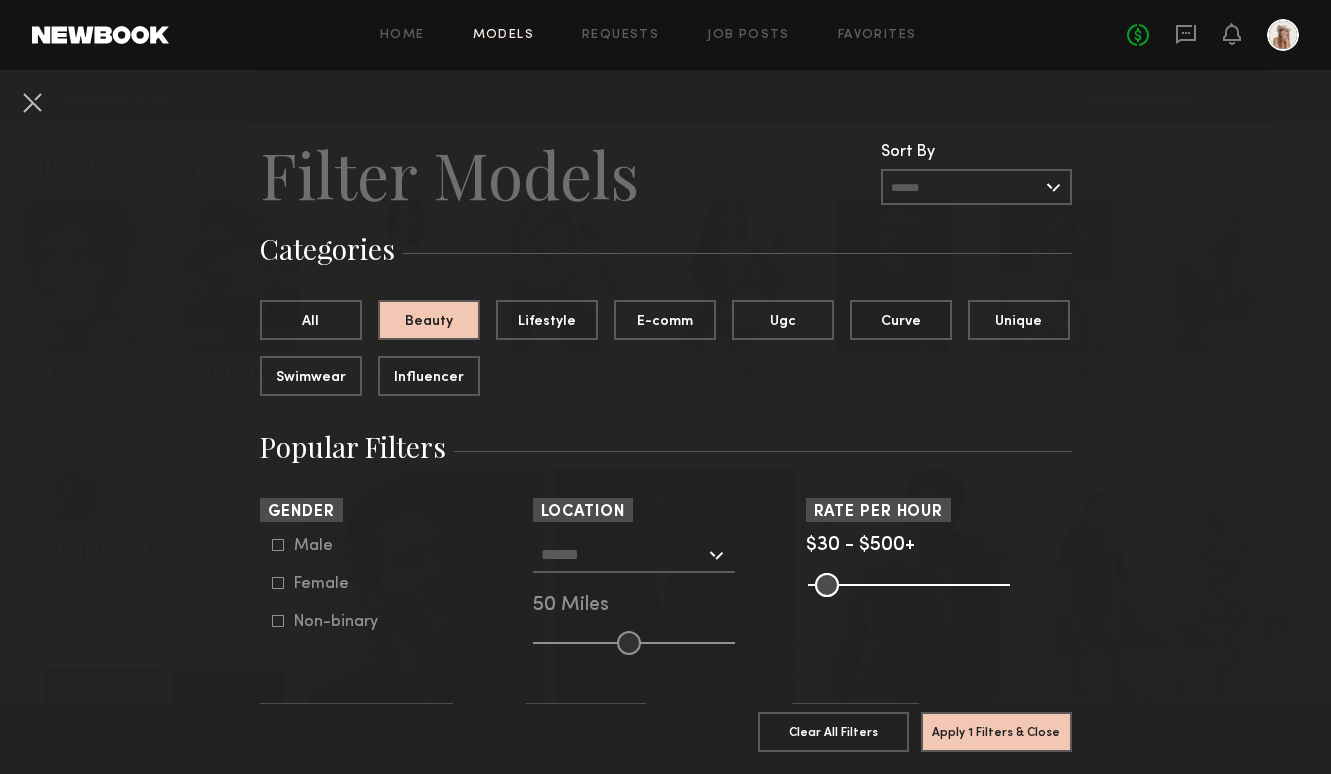 click on "Male   Female   Non-binary" 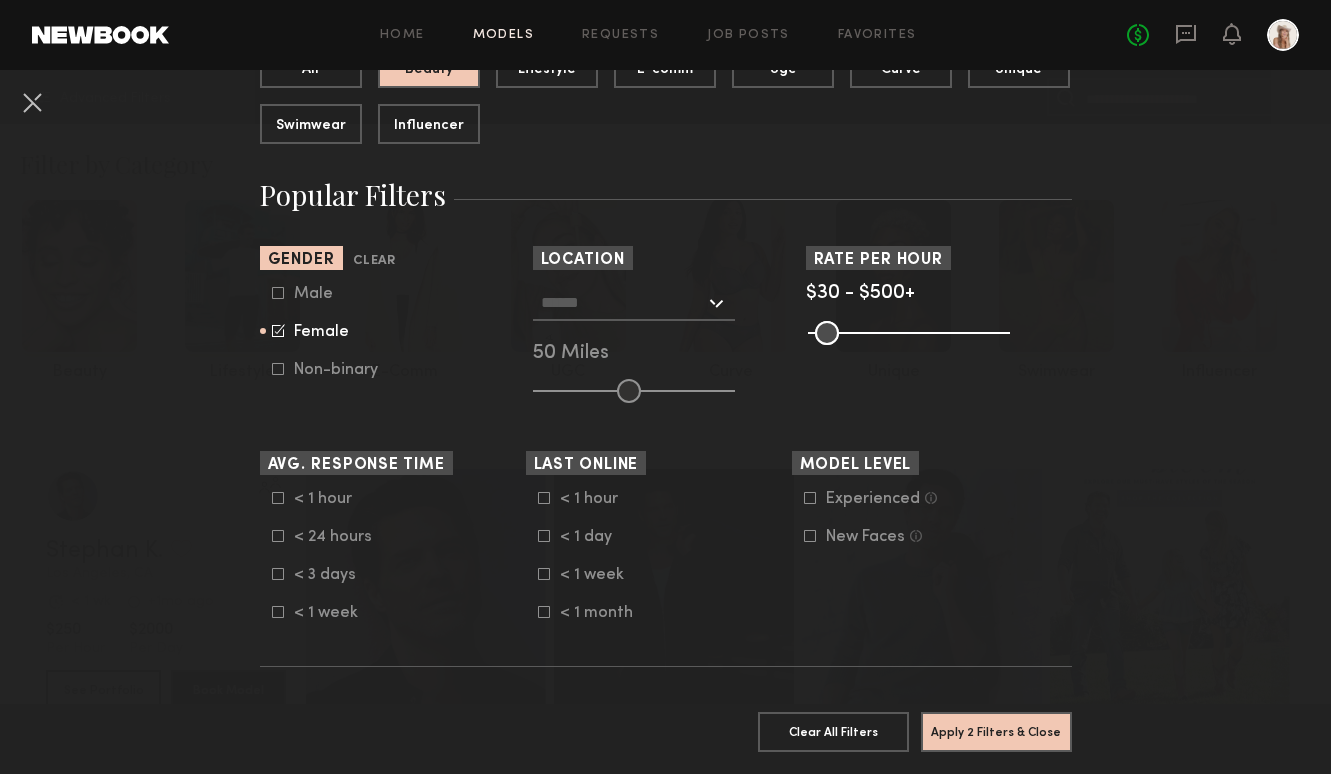 scroll, scrollTop: 260, scrollLeft: 0, axis: vertical 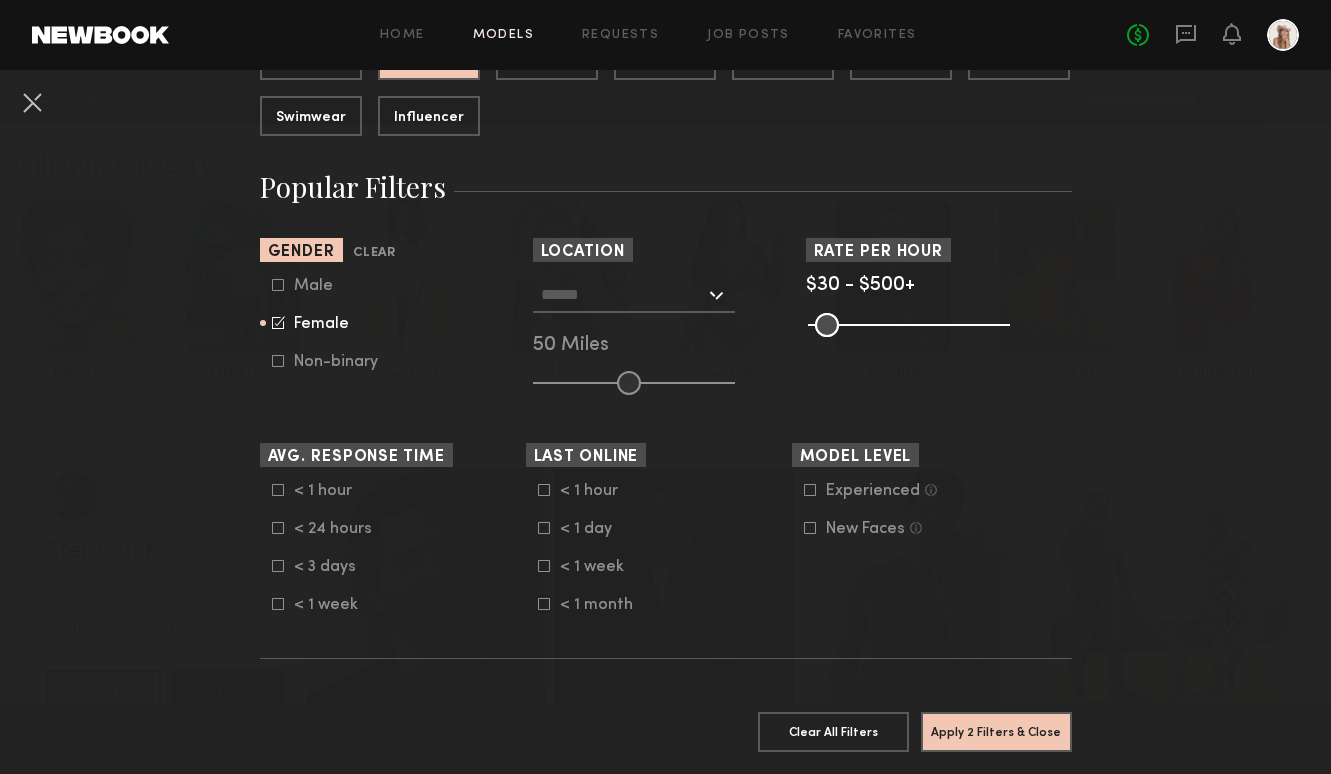 click 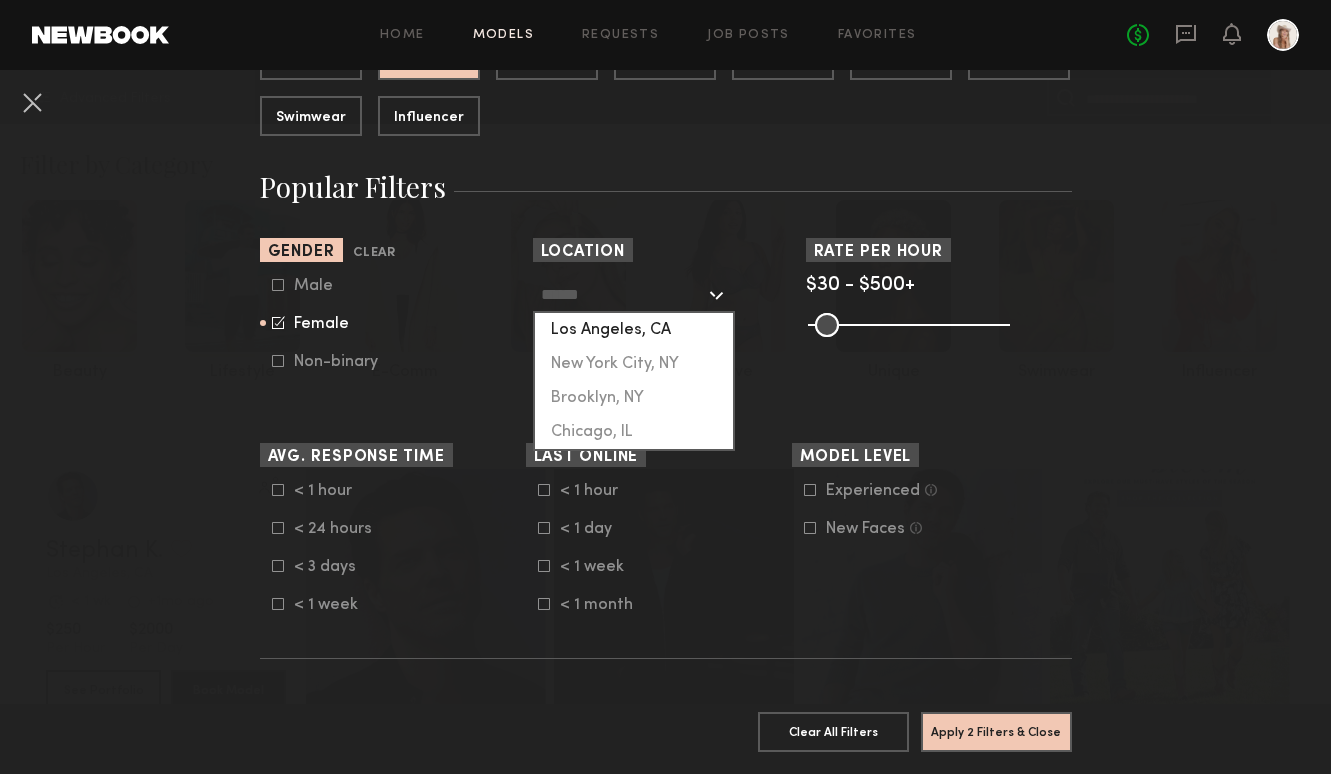 click on "Los Angeles, CA" 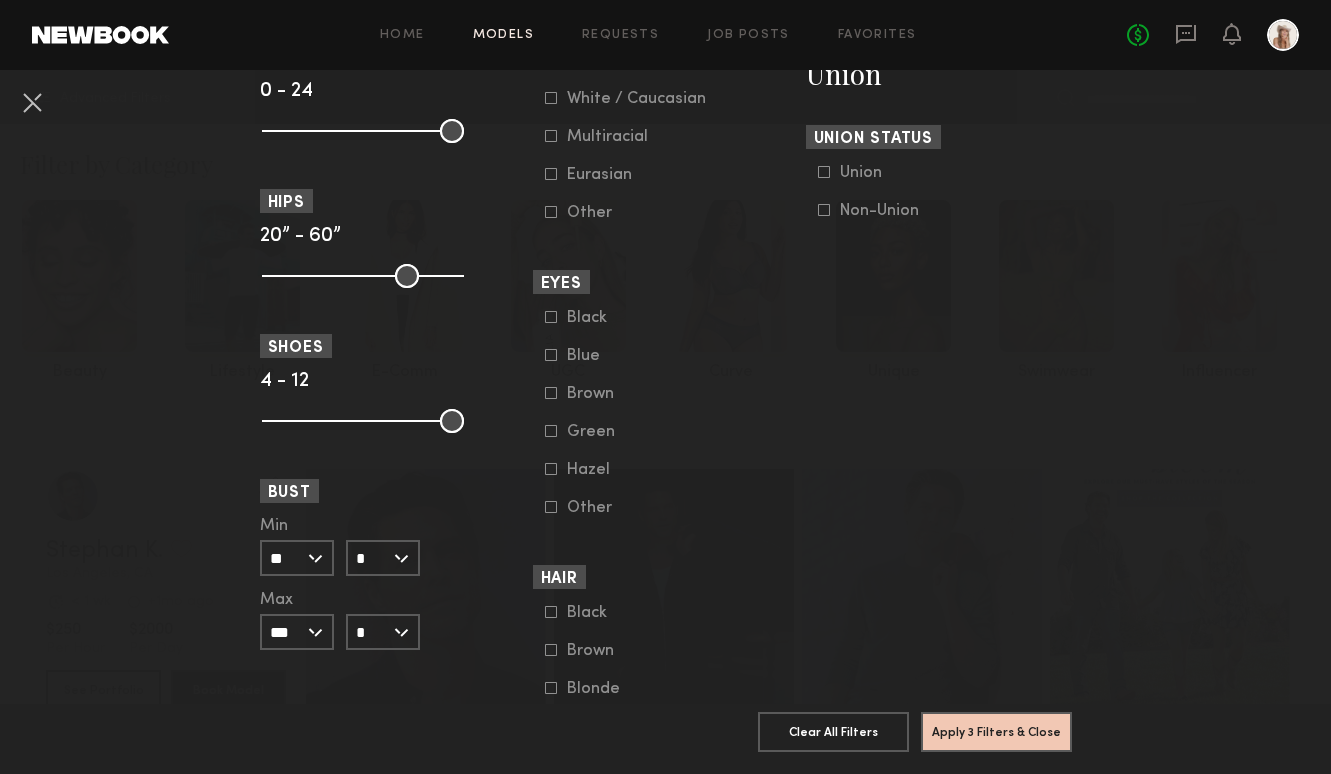 scroll, scrollTop: 1430, scrollLeft: 0, axis: vertical 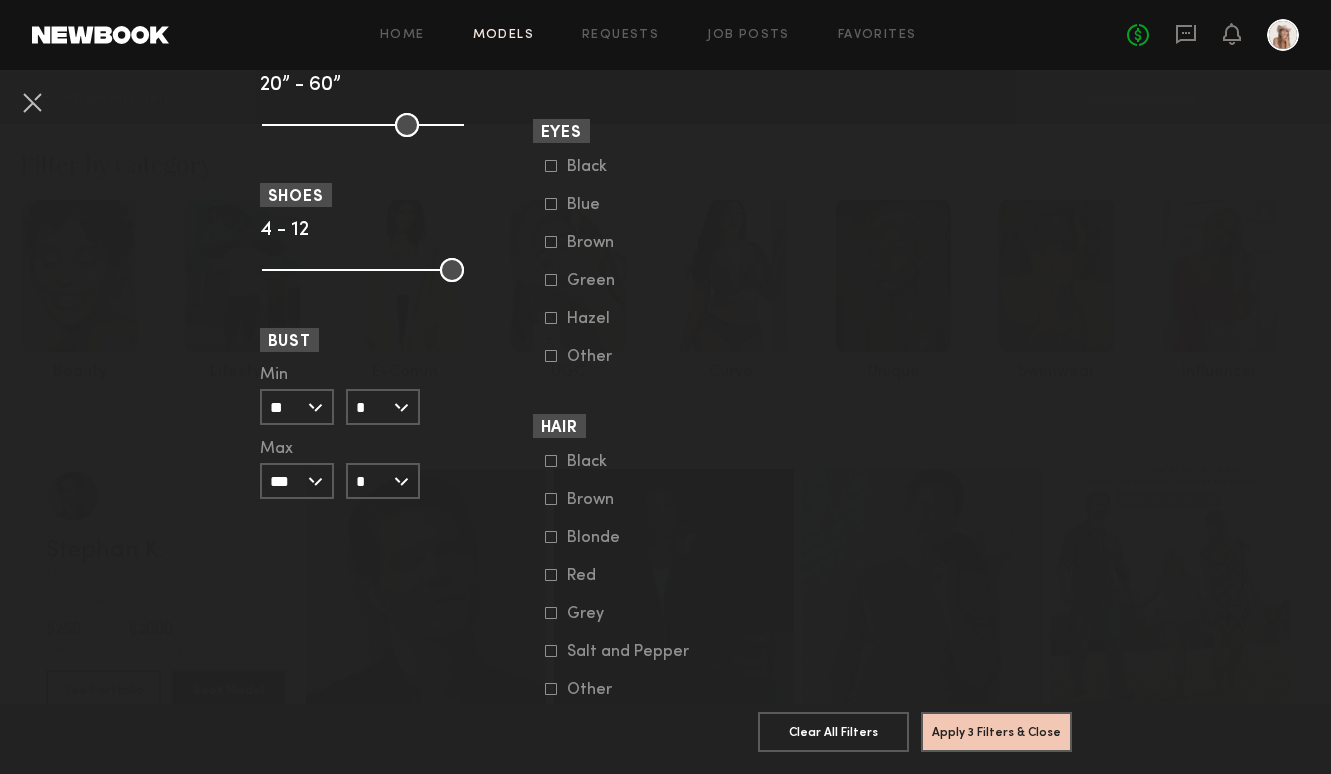 click 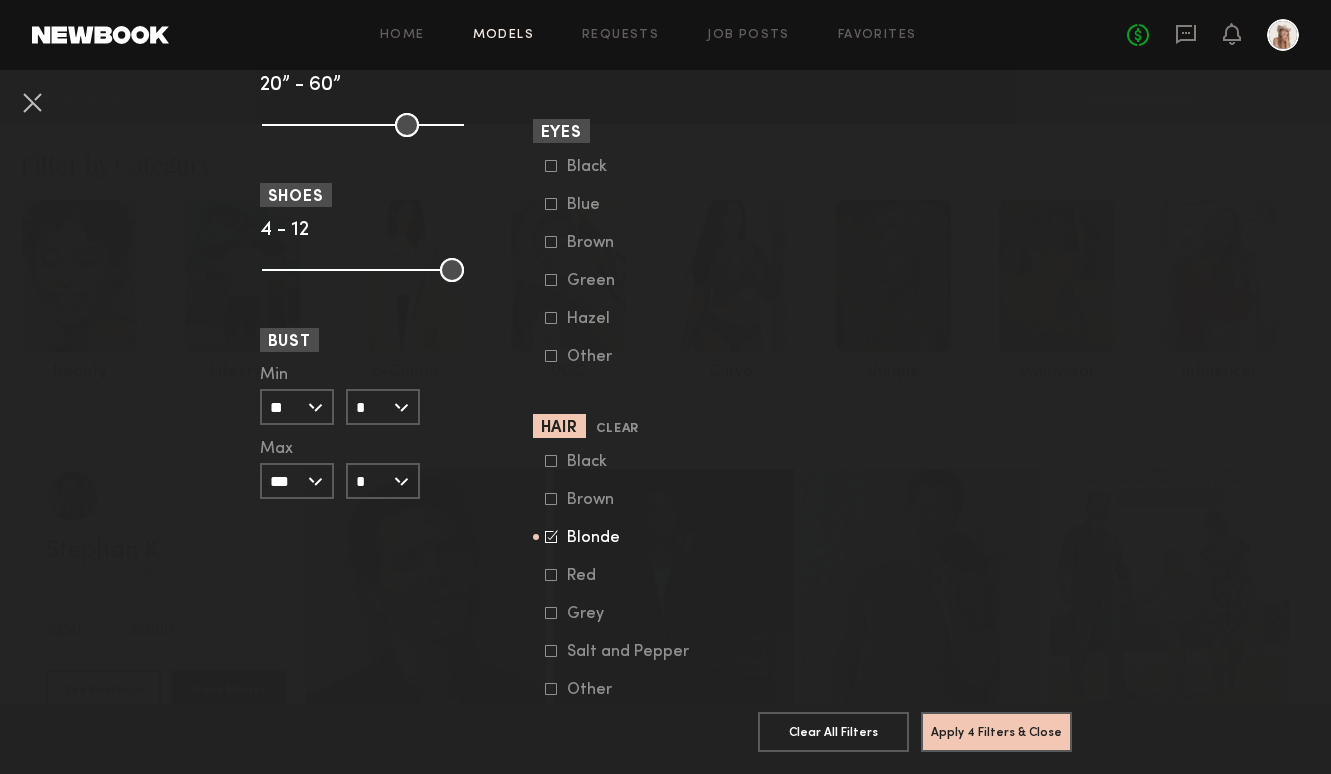 click 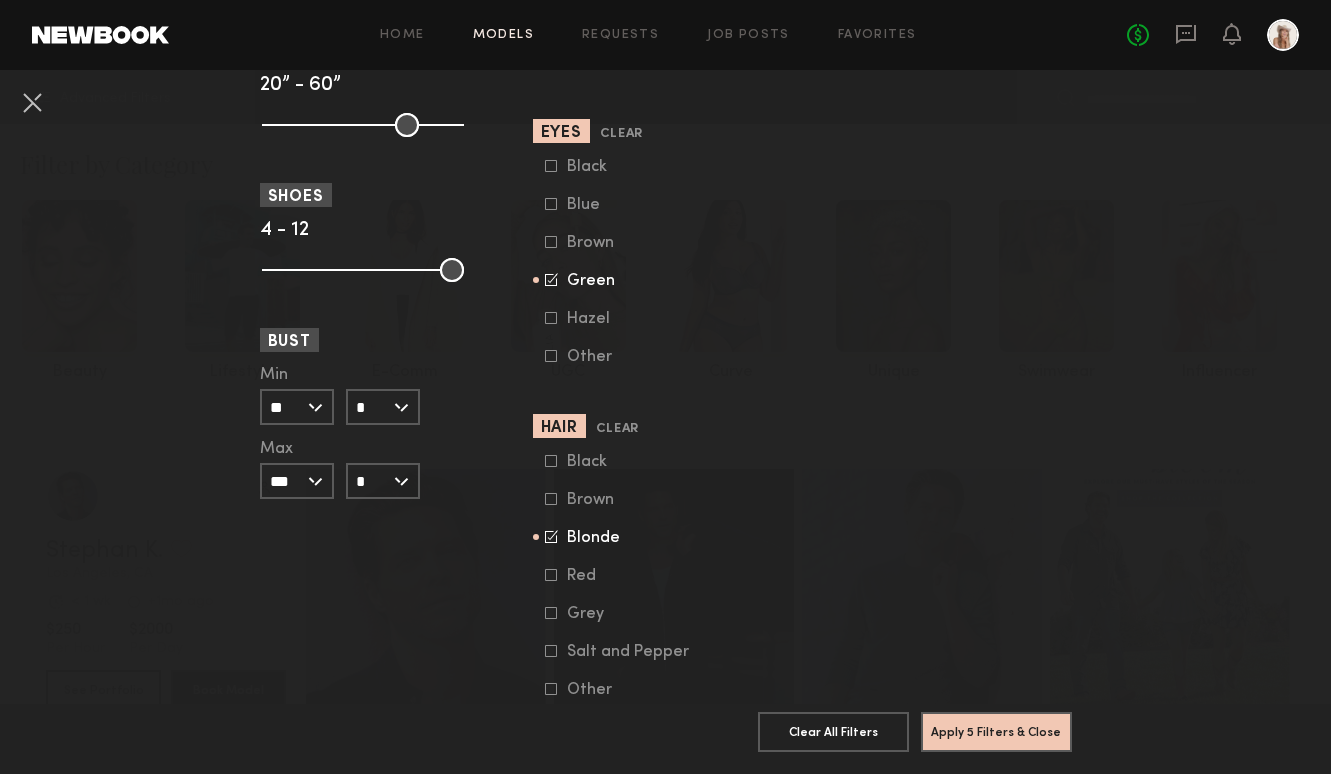 click 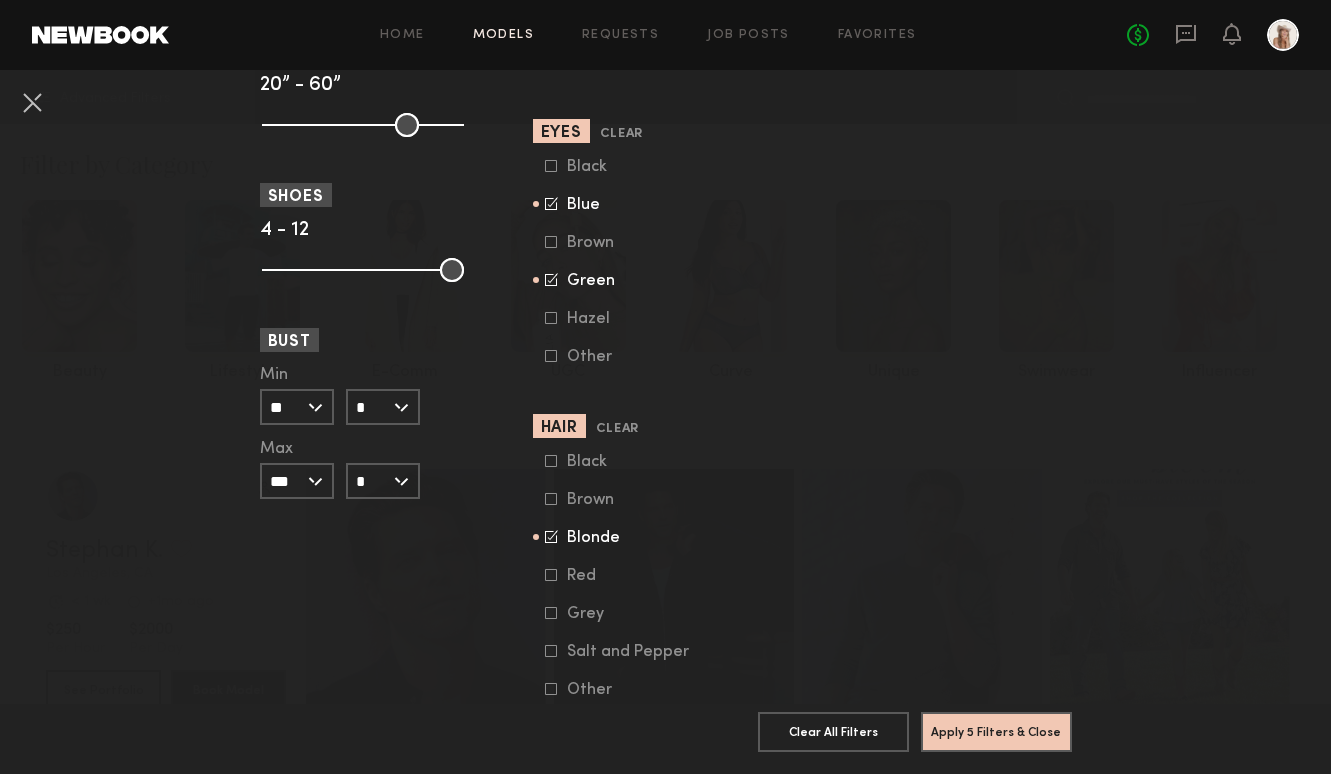 click 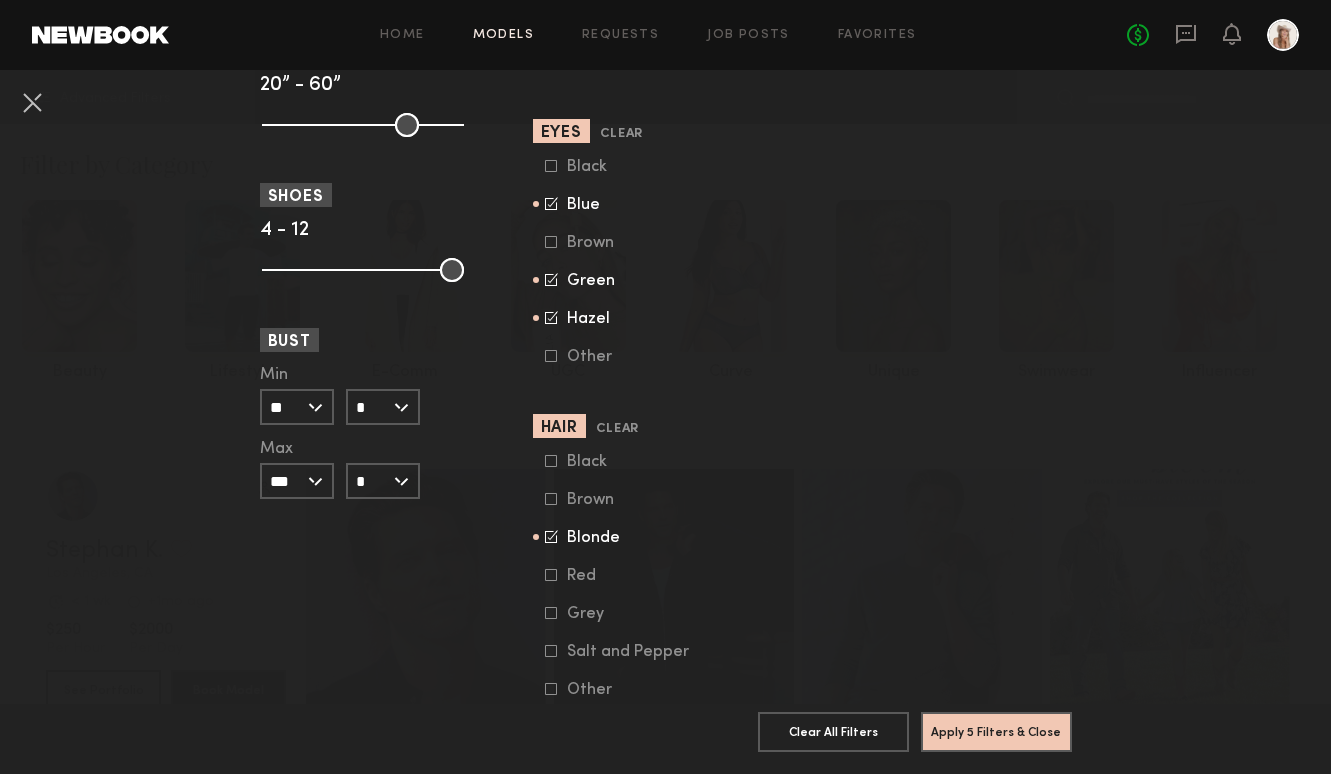 click 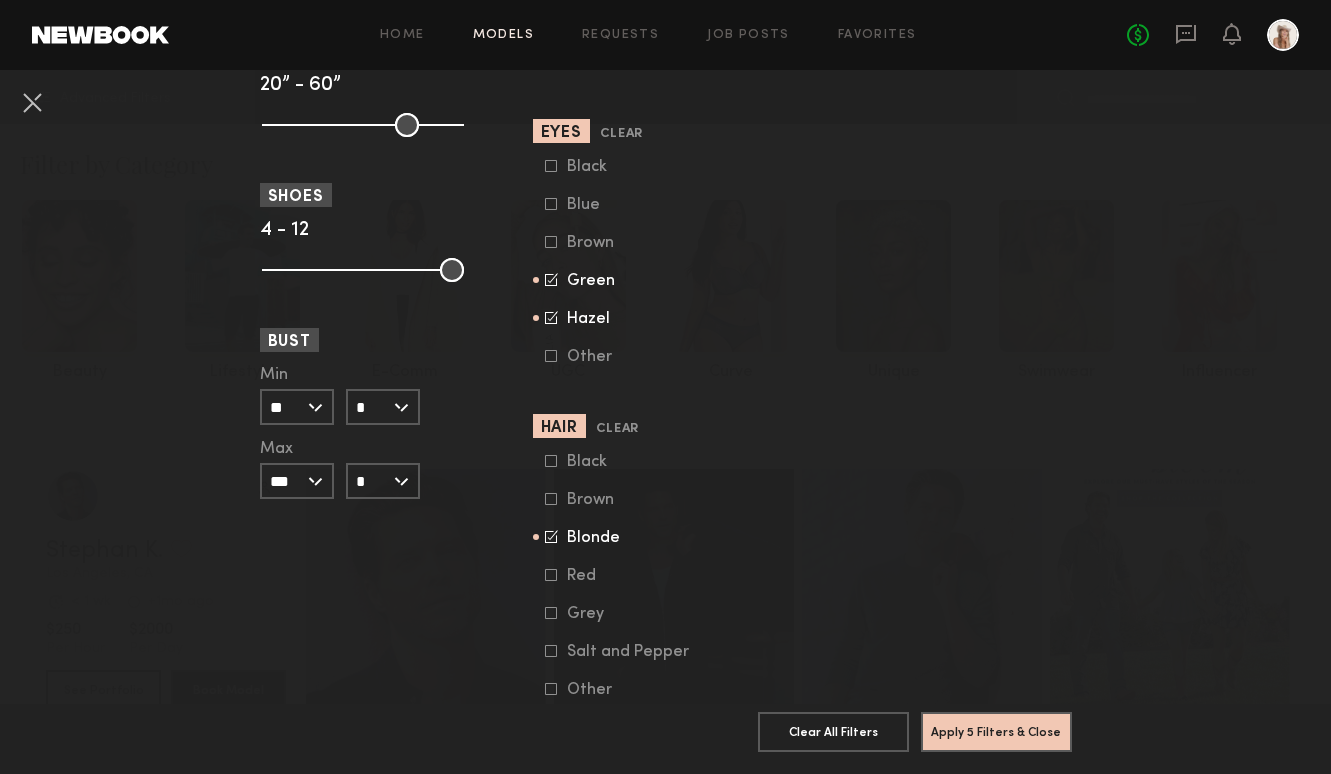 click 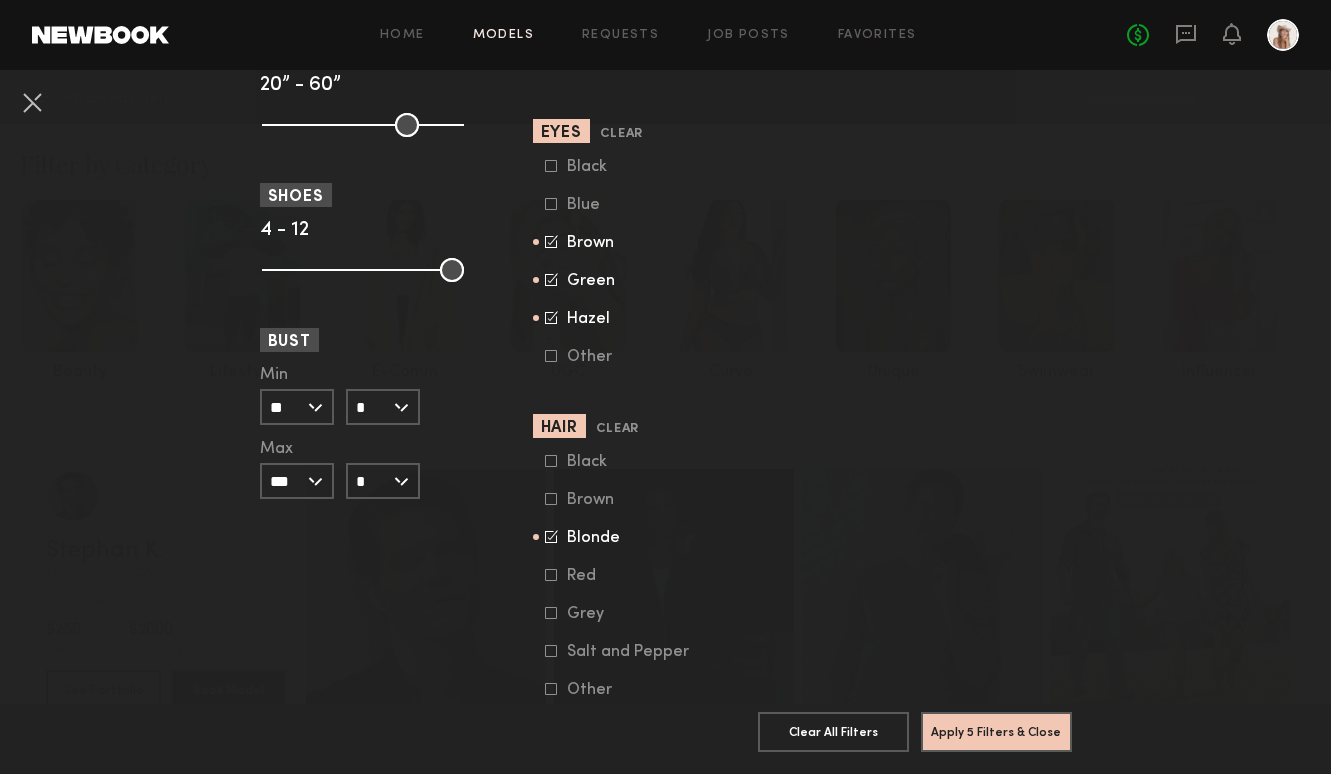 click 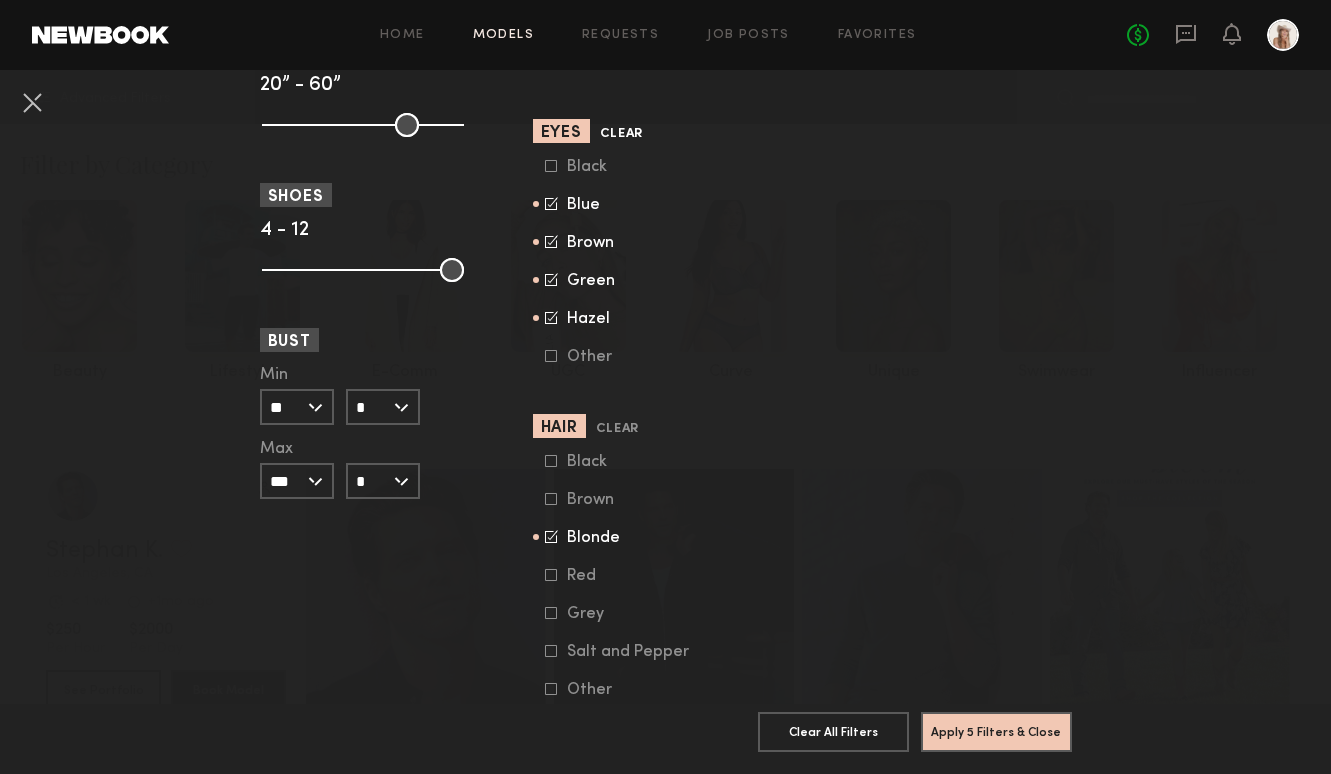 click on "Clear" 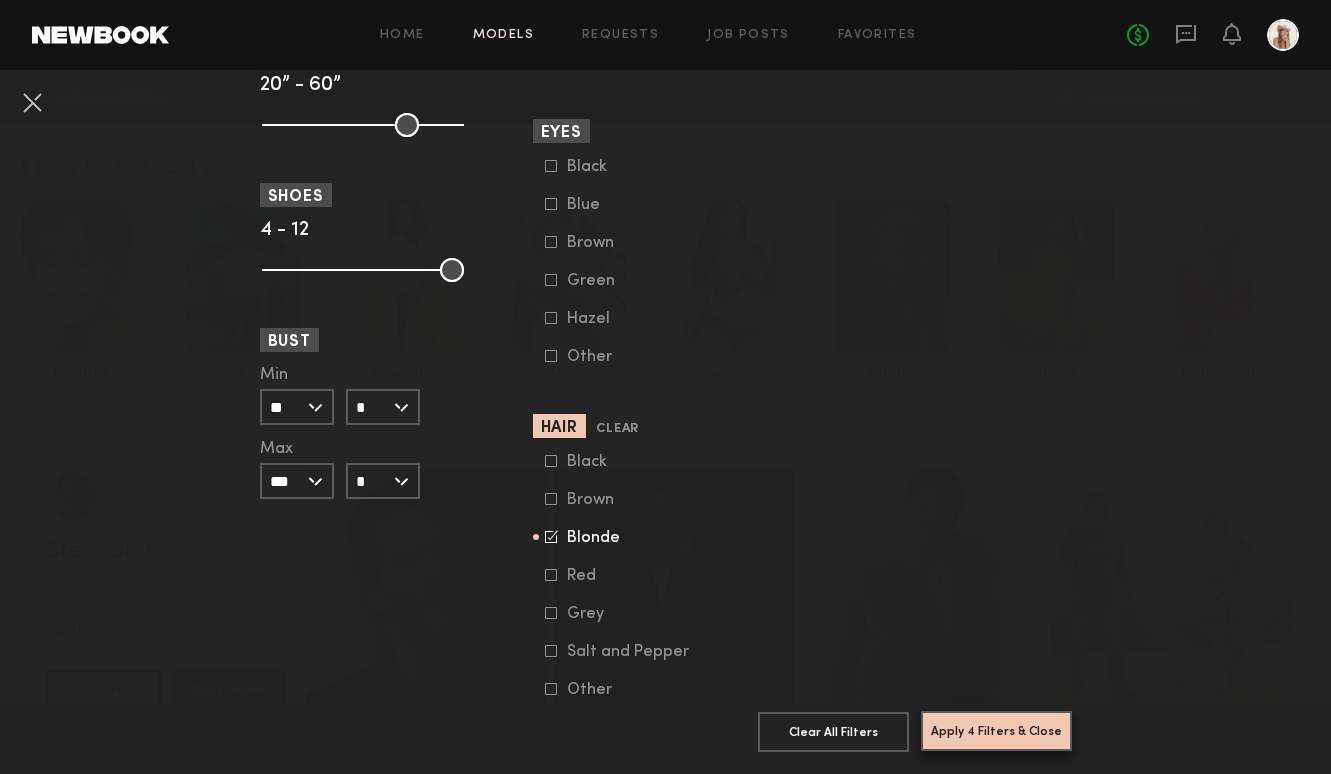click on "Apply 4 Filters & Close" 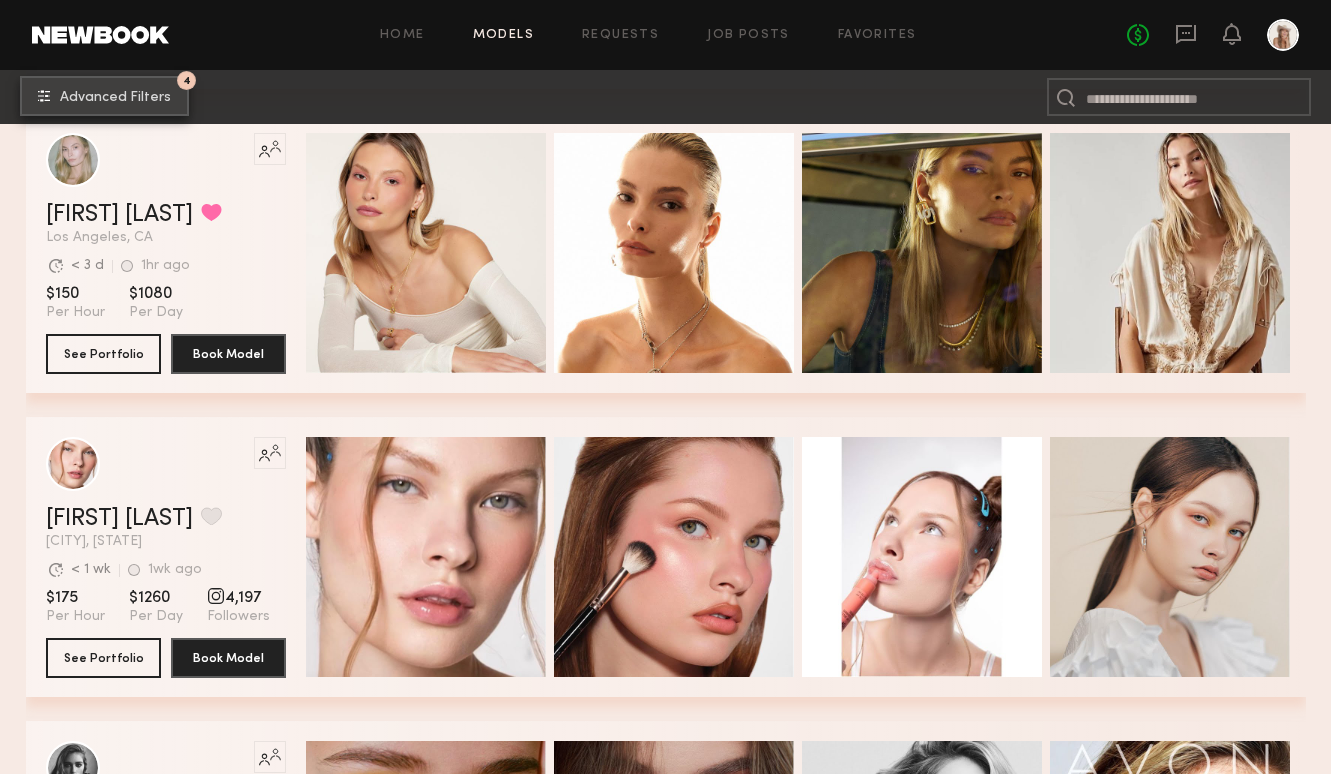 scroll, scrollTop: 3994, scrollLeft: 0, axis: vertical 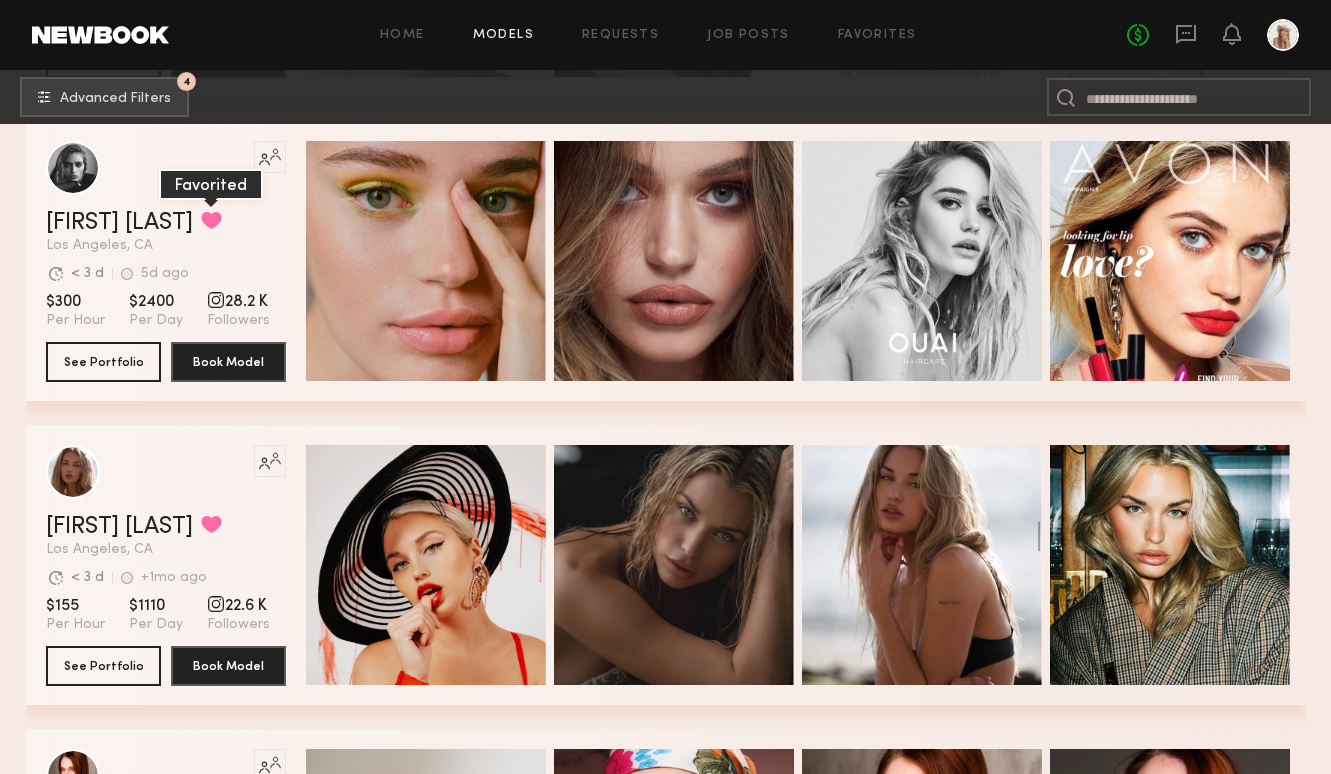 click 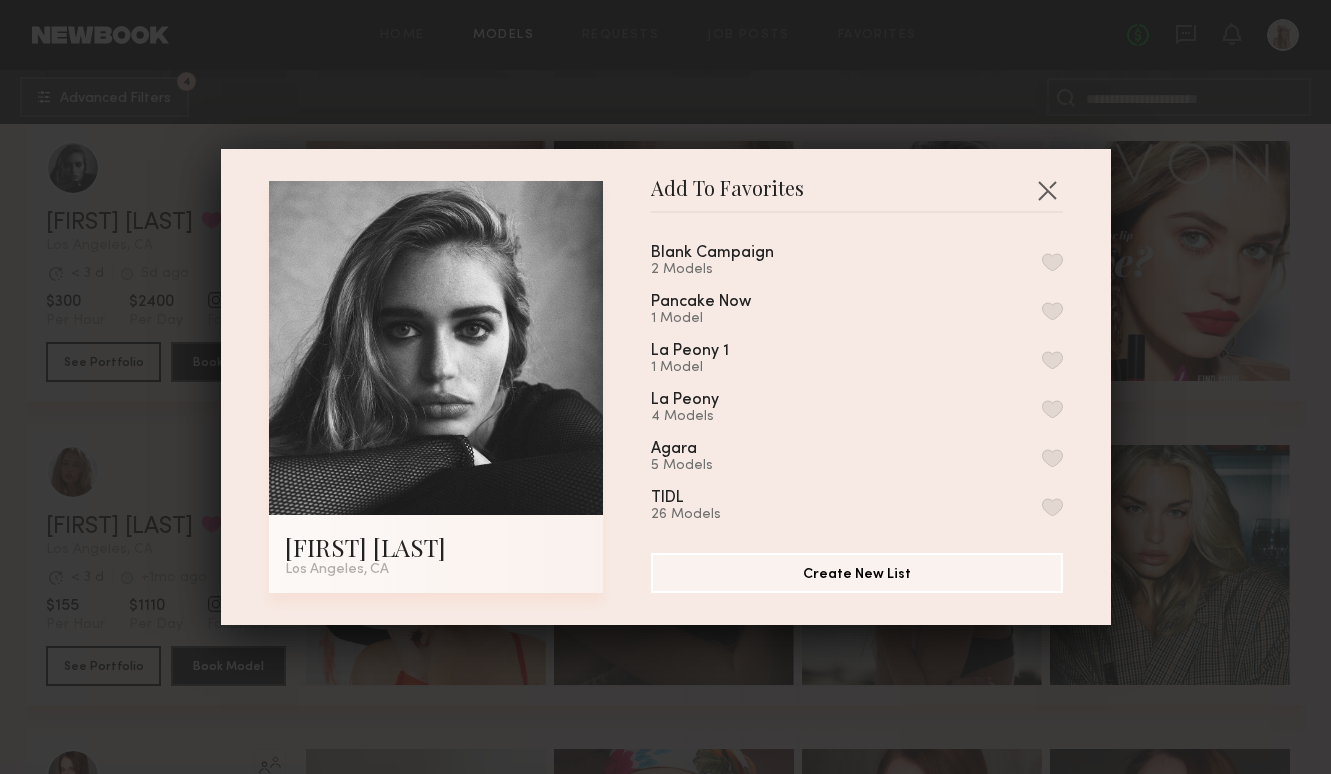 click at bounding box center [1052, 262] 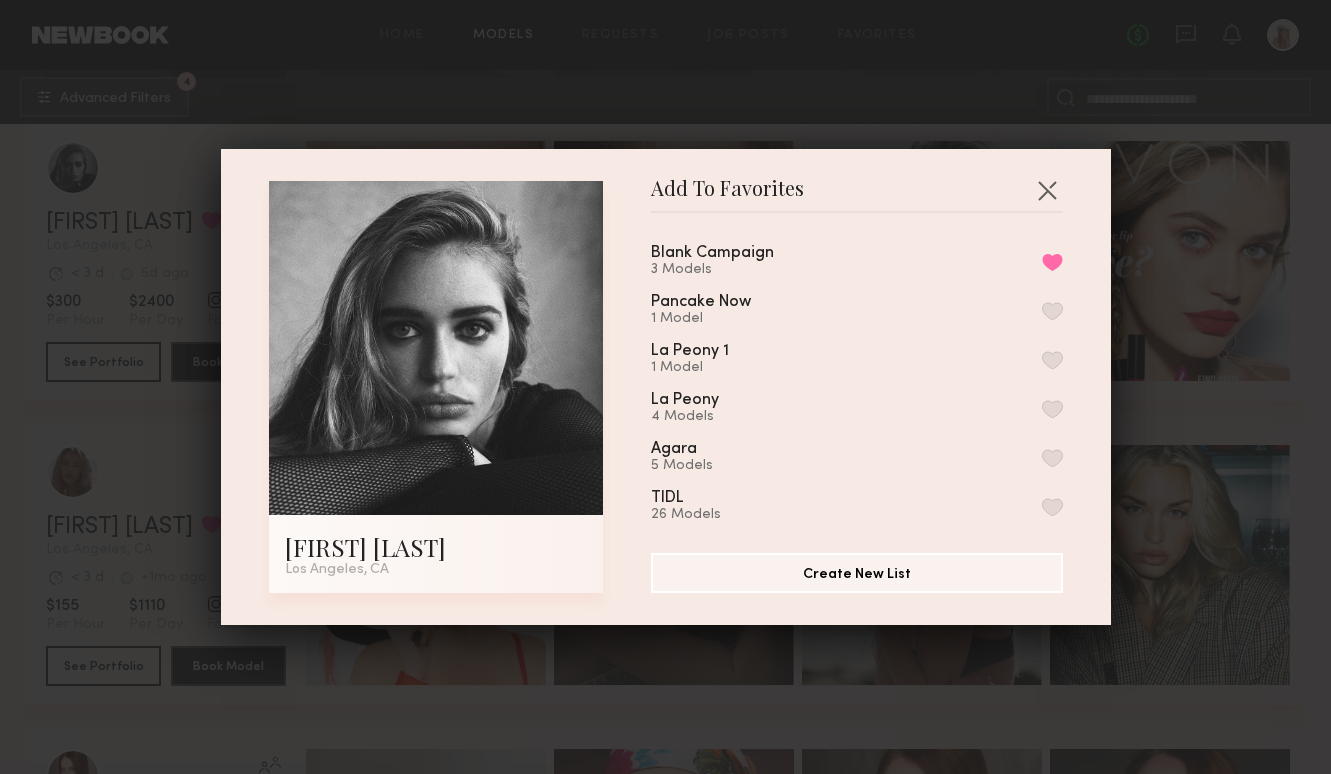 click on "Add To Favorites [FIRST] [LAST] [CITY], [STATE] Add To Favorites Blank Campaign 3   Models Remove from favorite list Pancake Now 1   Model La Peony 1 1   Model La Peony 4   Models Agara 5   Models TIDL 26   Models Chapstick Holiday 7   Models OurX 19   Models WindSkin 9.19 4   Models Chapstick 7   Models Prakti Beauty 16   Models Windskin 14   Models Suave June 9   Models HPPY 2 22   Models CYCL 6   Models Premium Jane 4   Models Forest riot 13   Models HPPY Skin 17   Models EVER 3   Models My Favorites 37   Models Remove from favorite list Create New List" at bounding box center (665, 387) 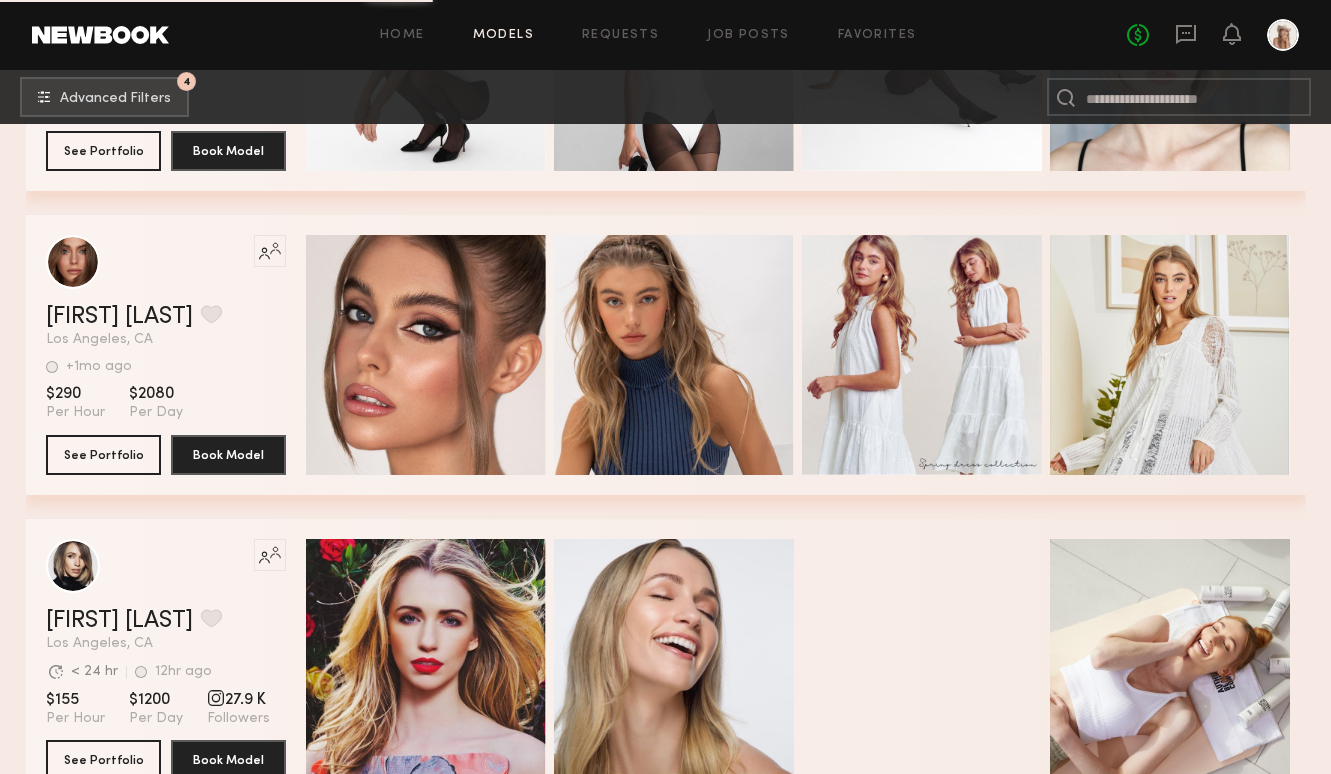 scroll, scrollTop: 14338, scrollLeft: 0, axis: vertical 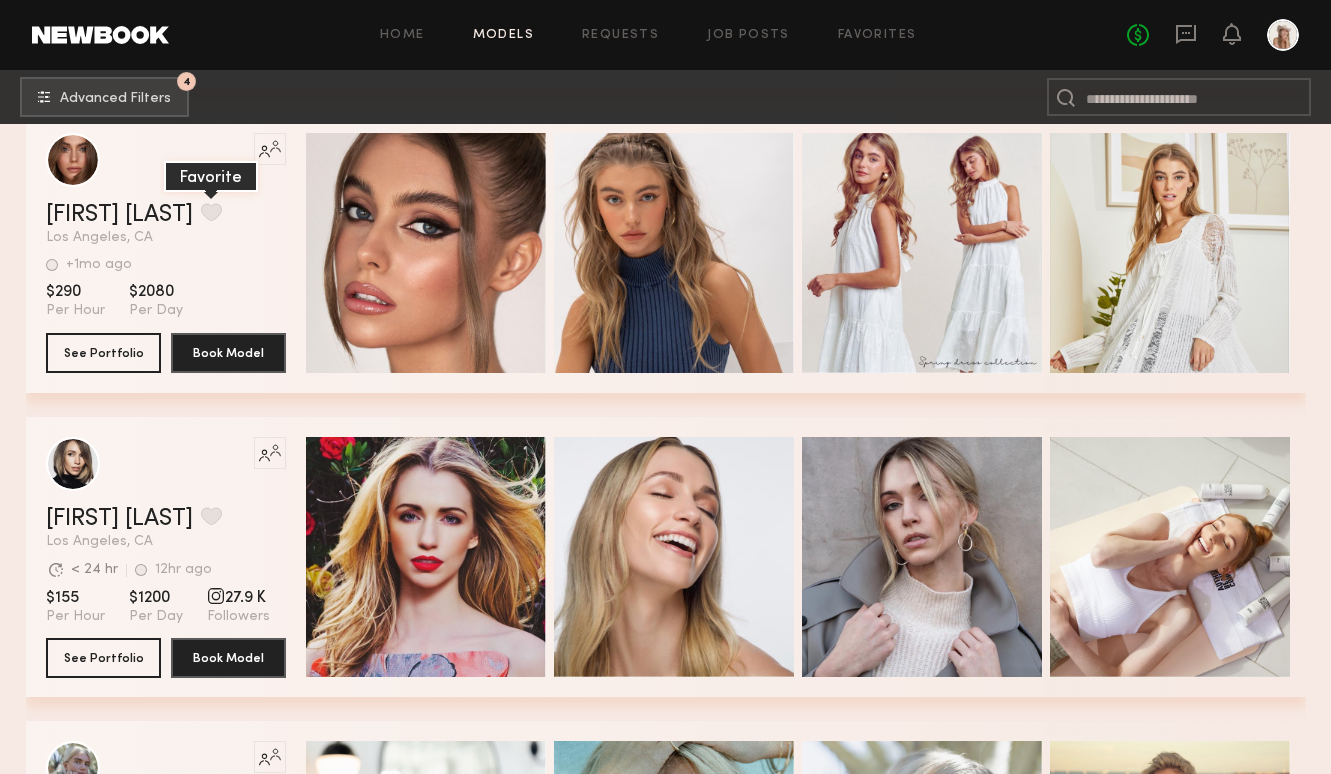 click 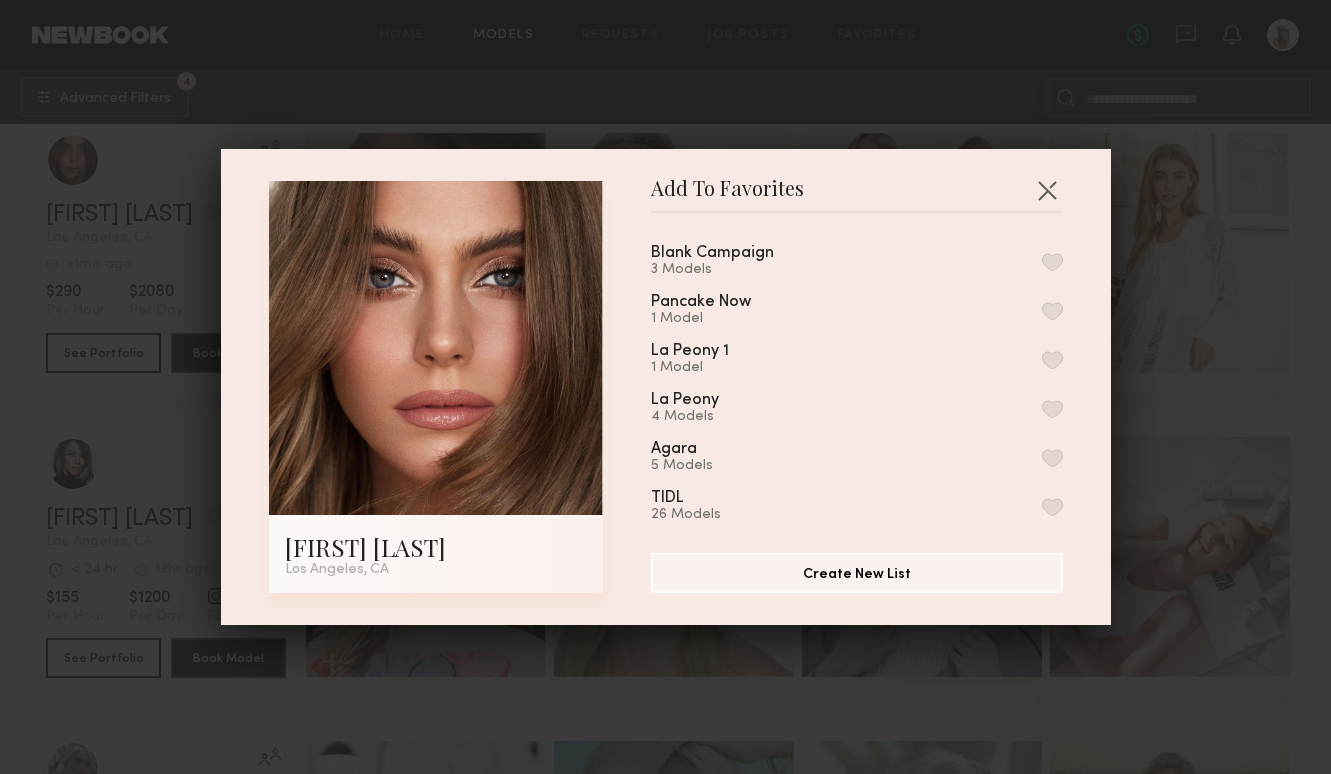 click at bounding box center (1052, 262) 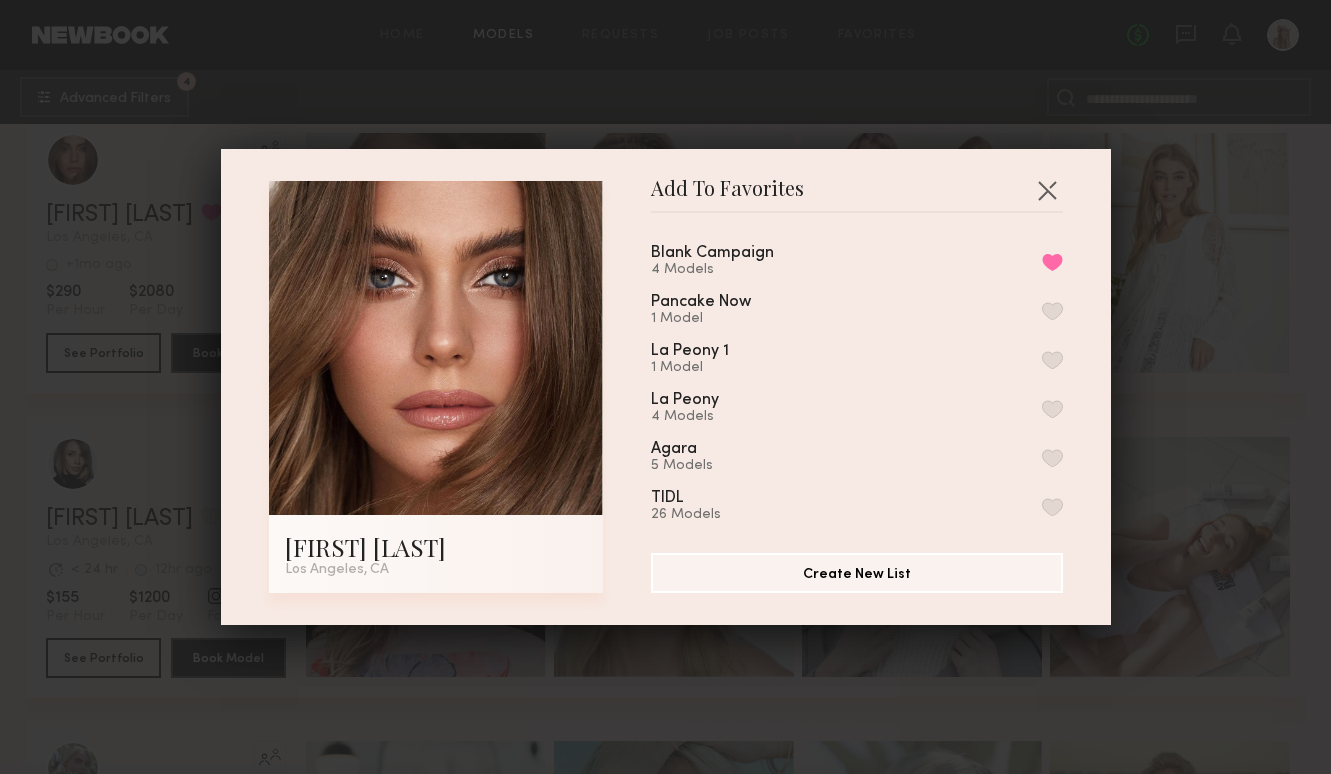 click on "Add To Favorites [FIRST] [LAST] [CITY], [STATE] Add To Favorites Blank Campaign 4   Models Remove from favorite list Pancake Now 1   Model La Peony 1 1   Model La Peony 4   Models Agara 5   Models TIDL 26   Models Chapstick Holiday 7   Models OurX 19   Models WindSkin 9.19 4   Models Chapstick 7   Models Prakti Beauty 16   Models Windskin 14   Models Suave June 9   Models HPPY 2 22   Models CYCL 6   Models Premium Jane 4   Models Forest riot 13   Models HPPY Skin 17   Models EVER 3   Models My Favorites 37   Models Create New List" at bounding box center [665, 387] 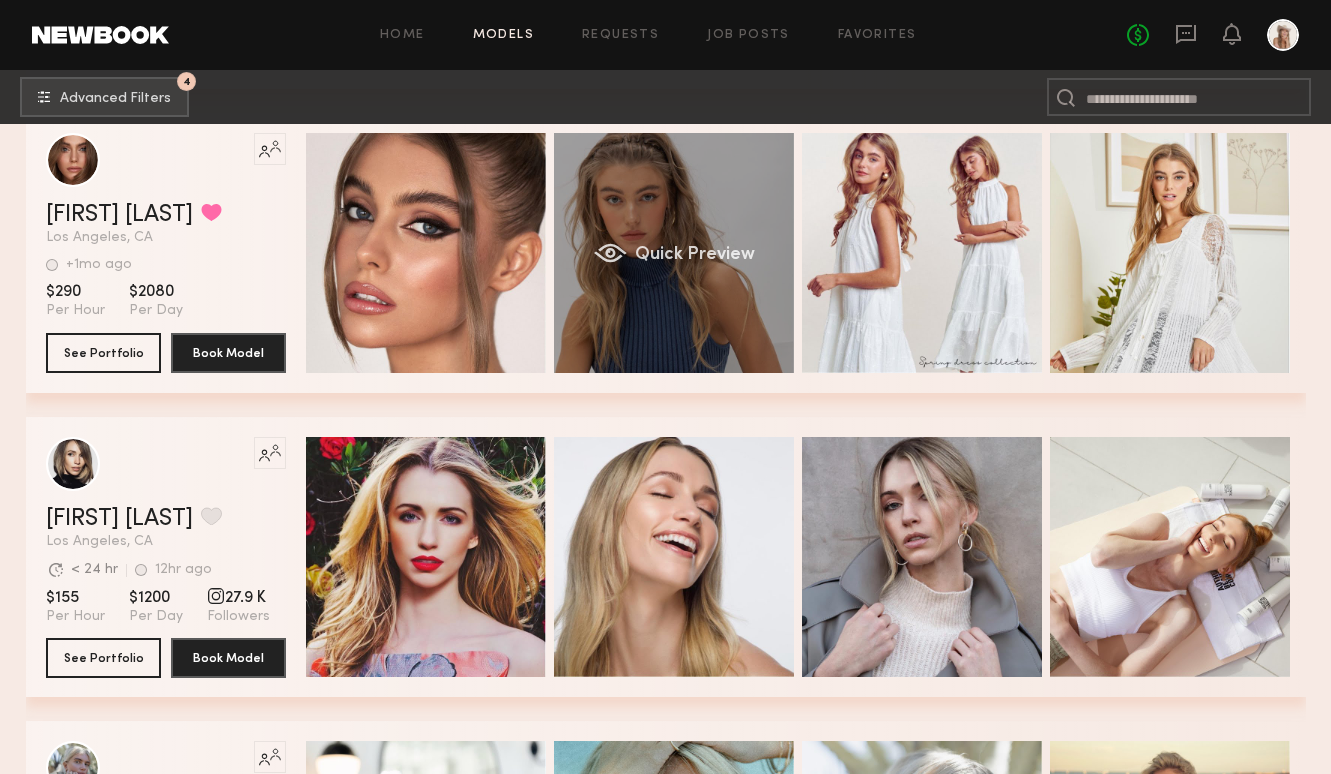 click on "Quick Preview" 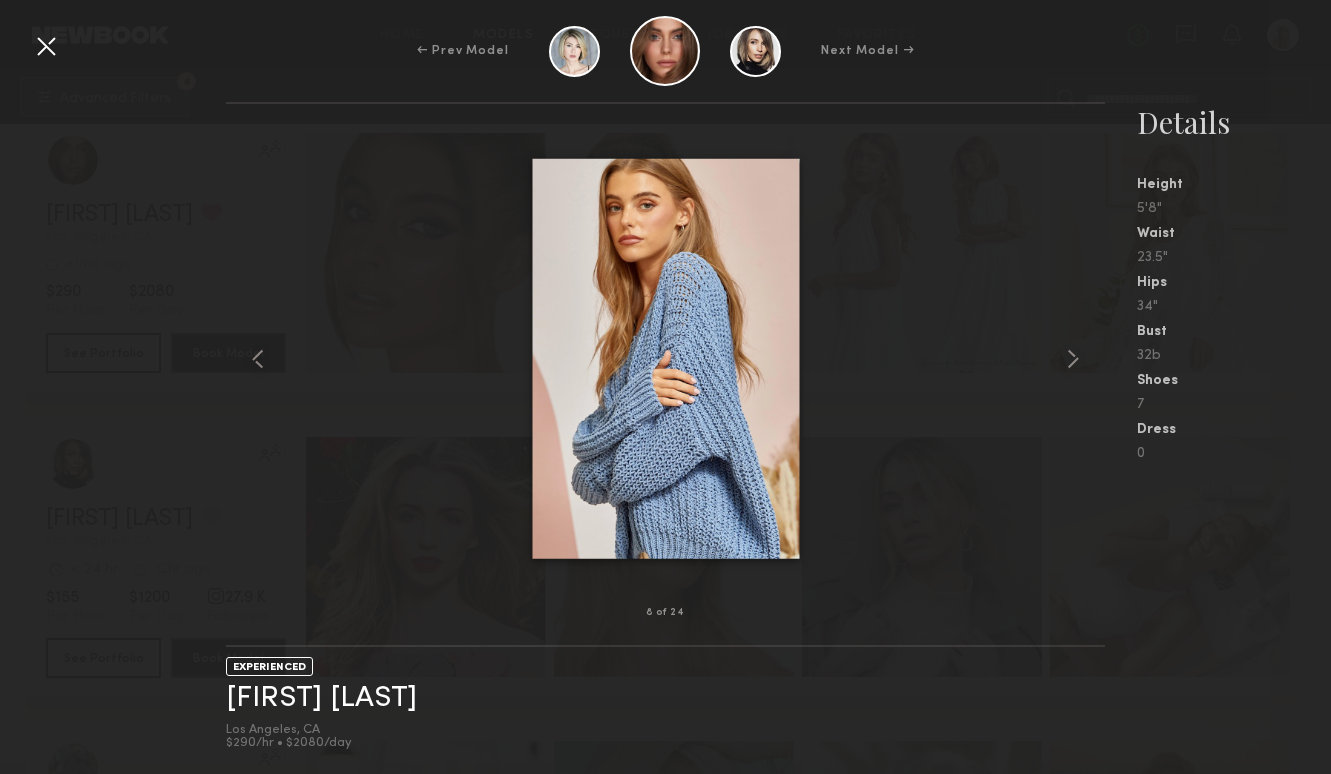 click at bounding box center [46, 46] 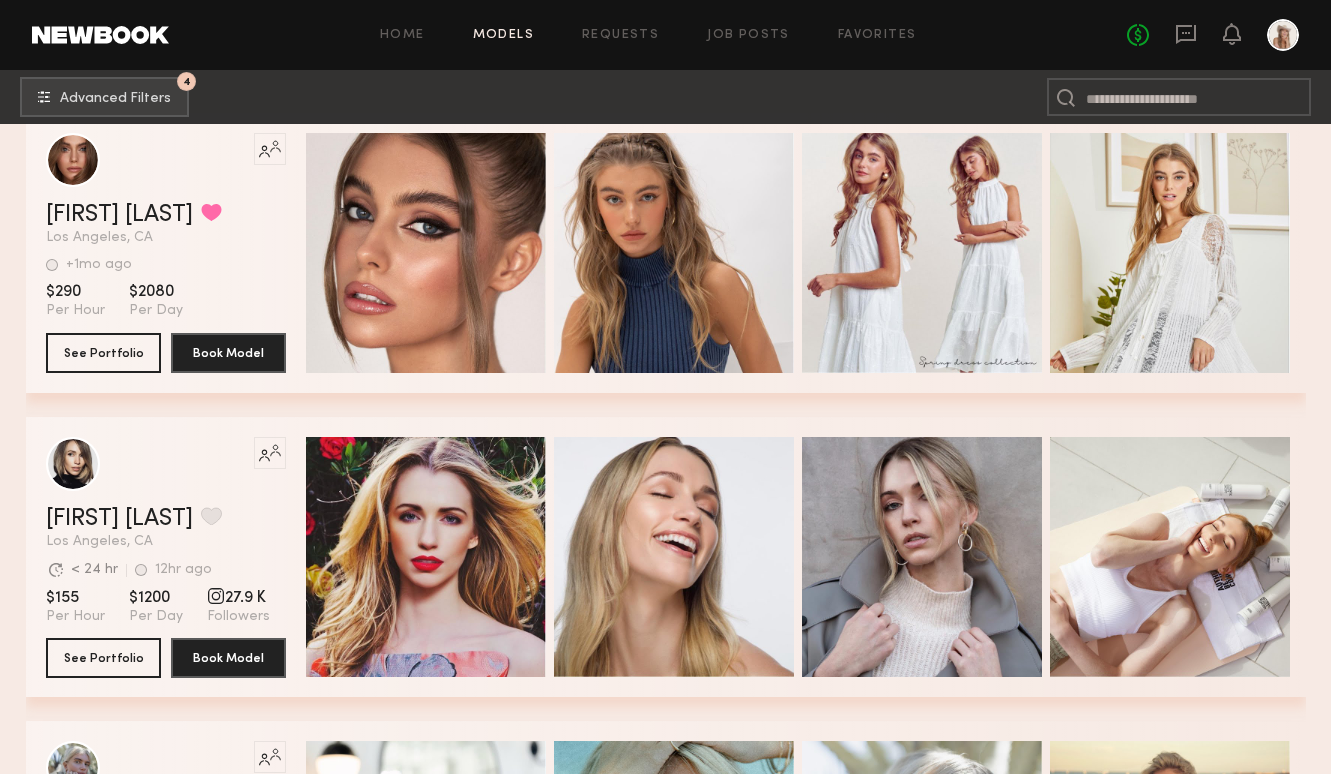 scroll, scrollTop: 14836, scrollLeft: 0, axis: vertical 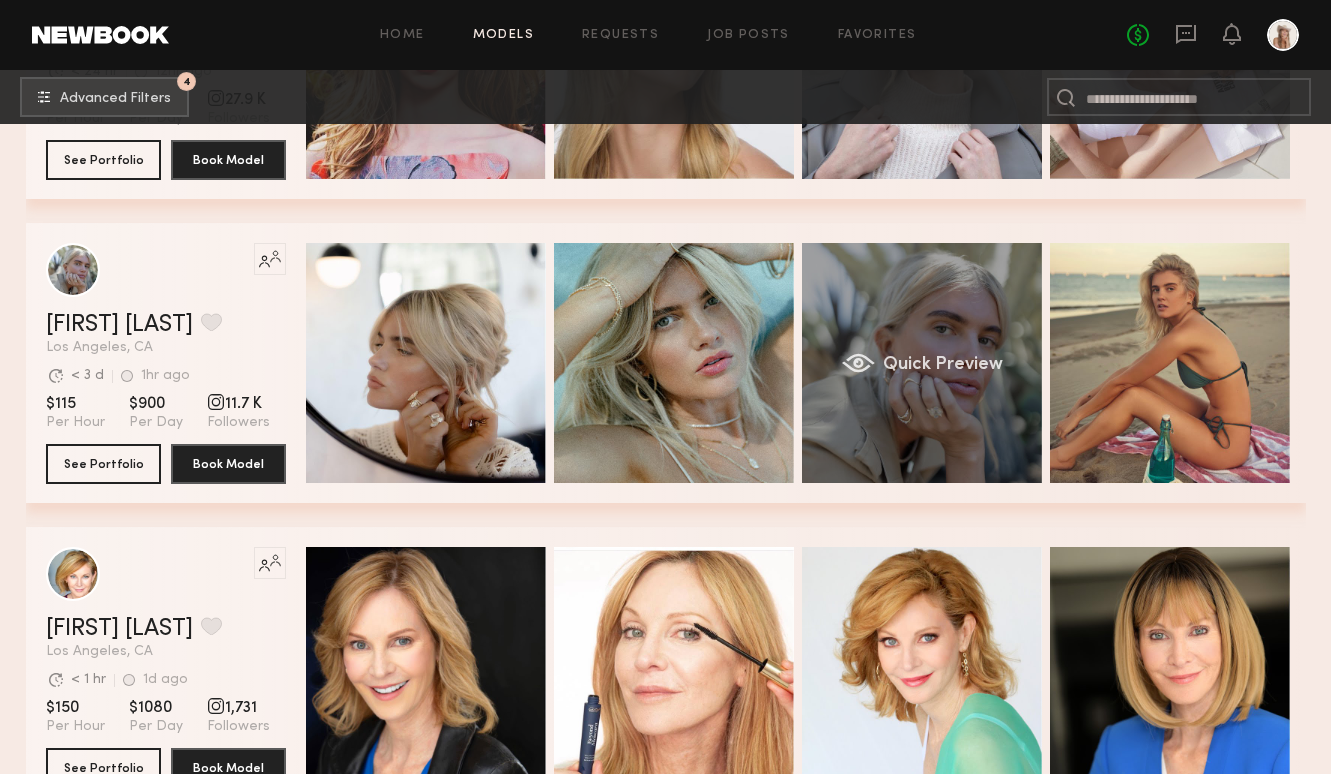 click on "Quick Preview" 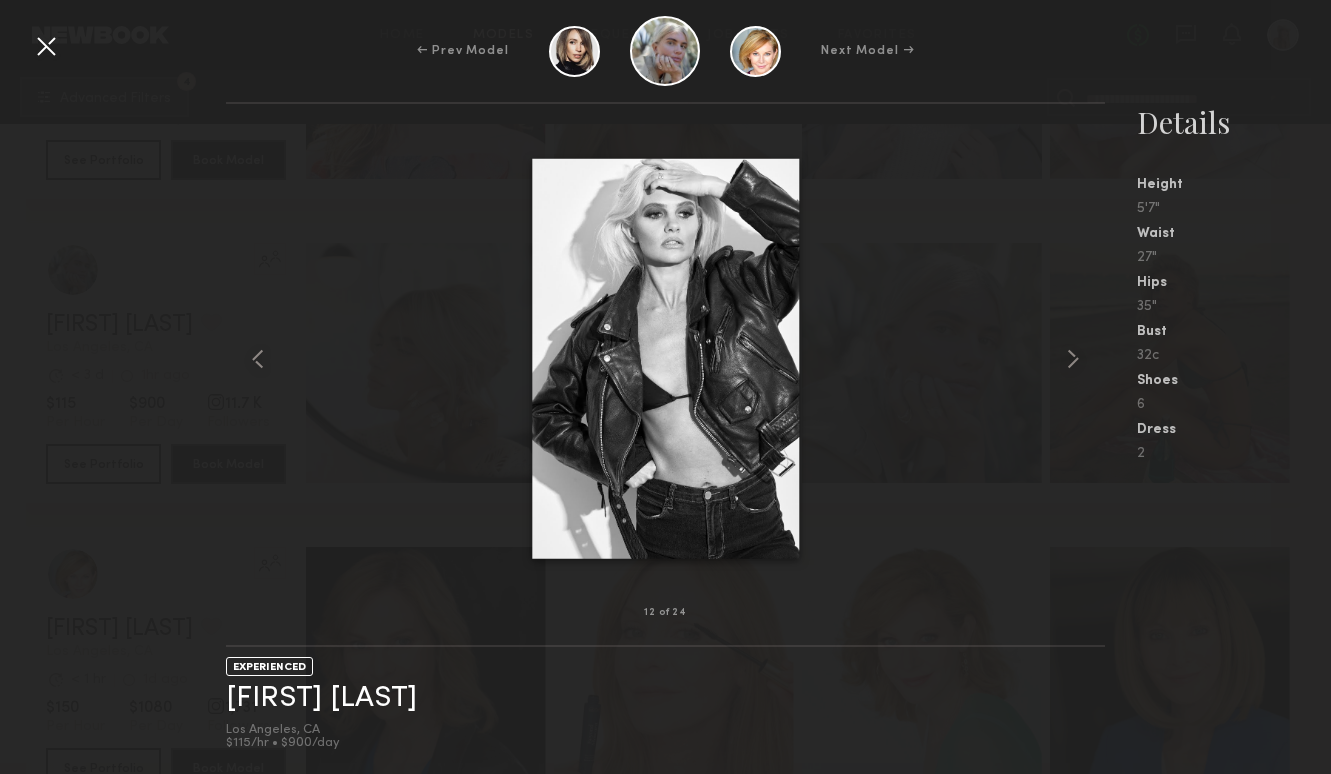 click at bounding box center [46, 46] 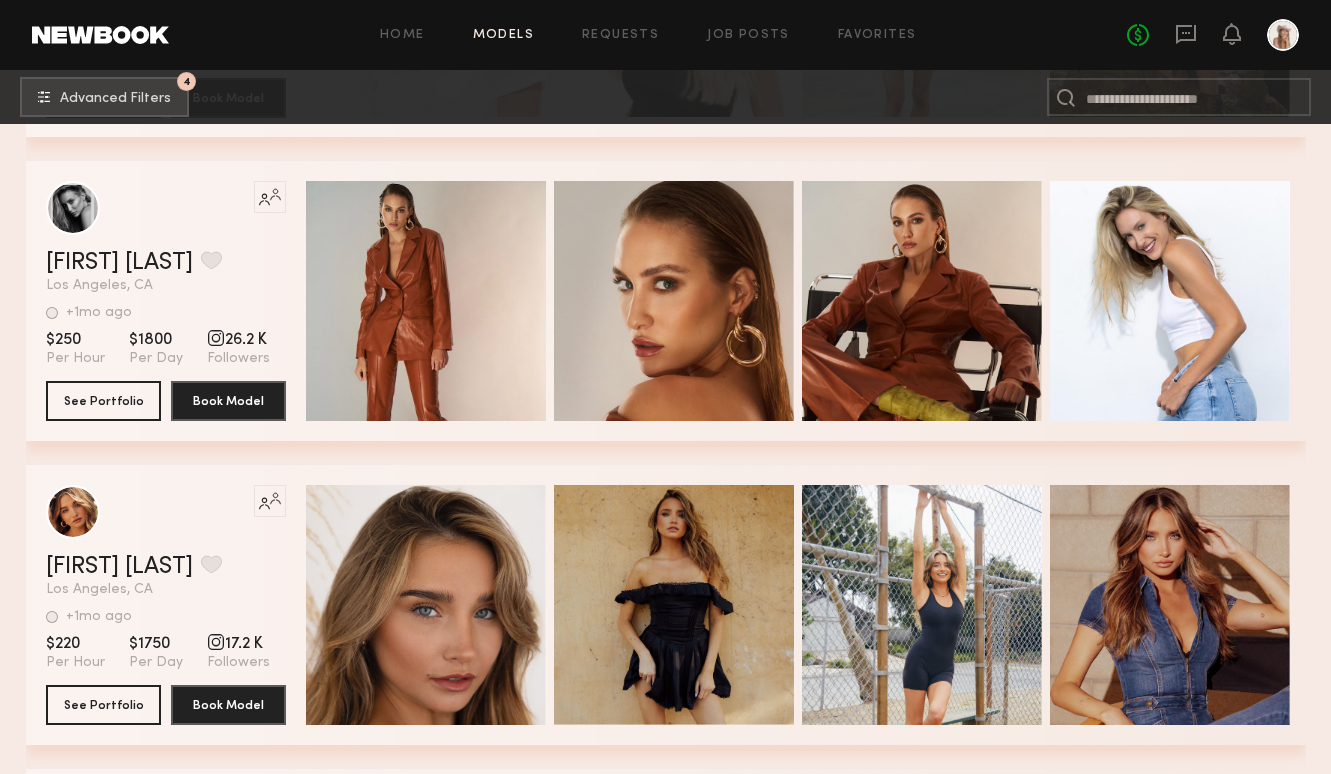 scroll, scrollTop: 16099, scrollLeft: 0, axis: vertical 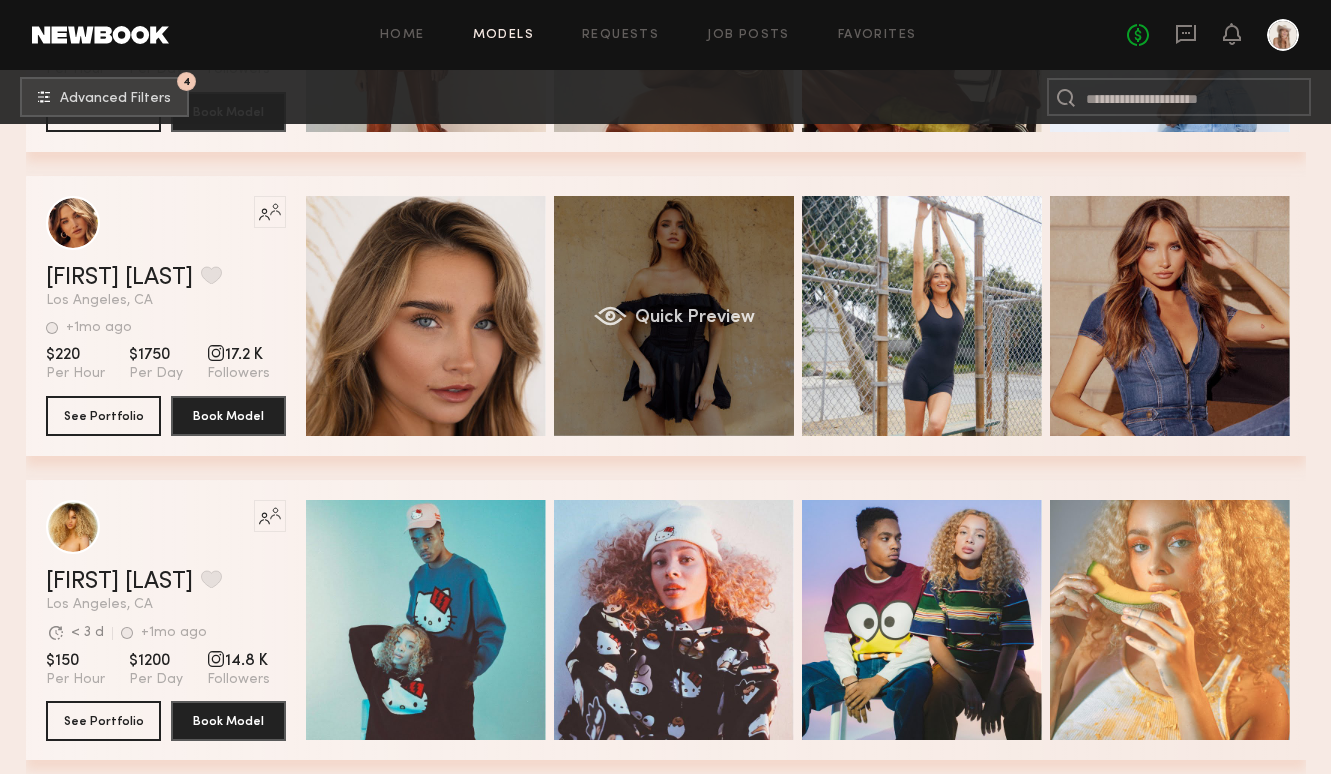 click on "Quick Preview" 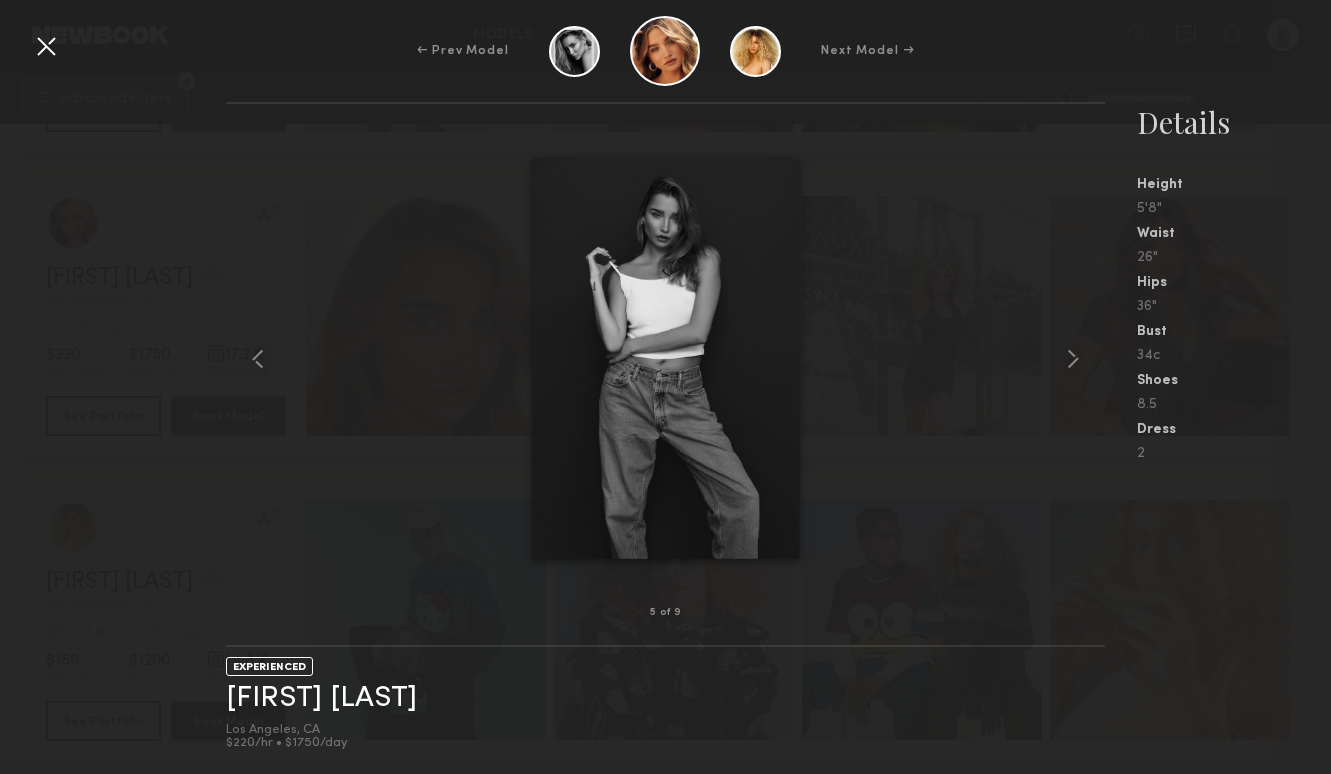 click at bounding box center (46, 46) 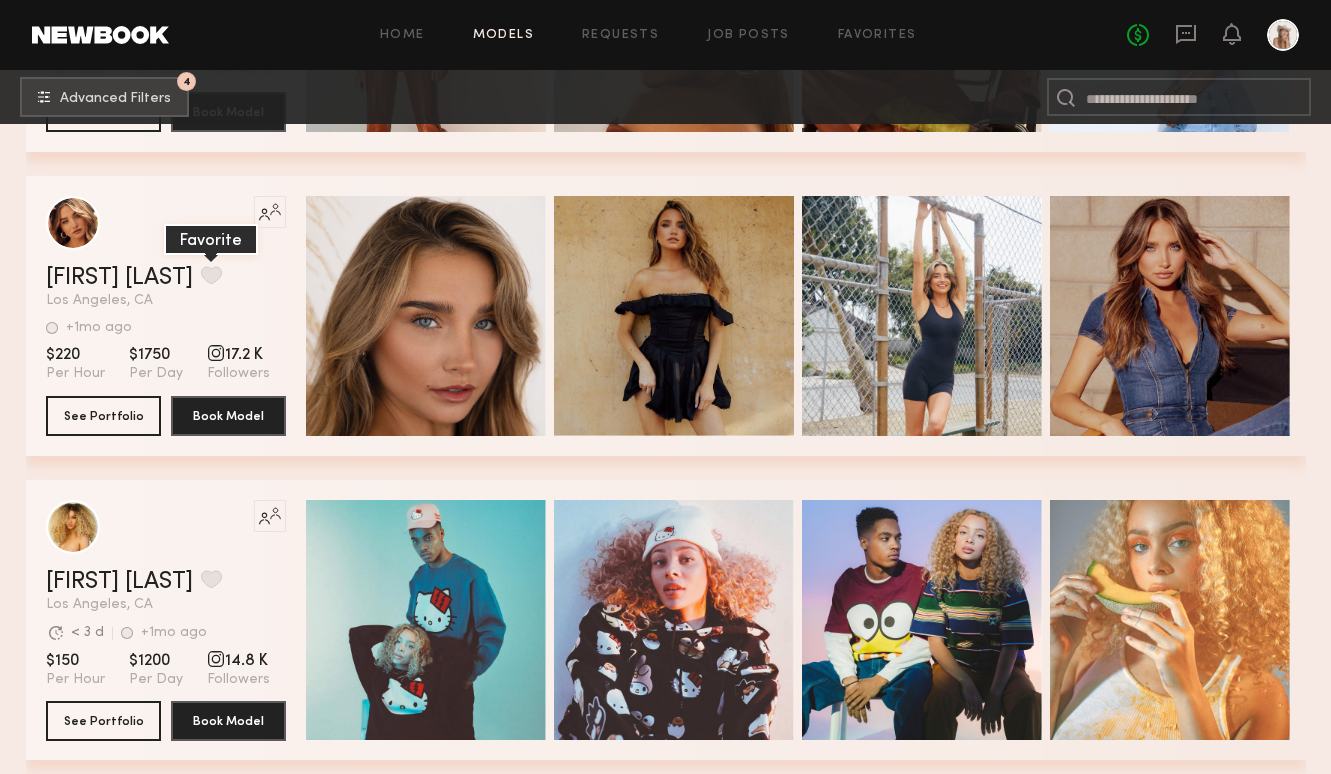 click 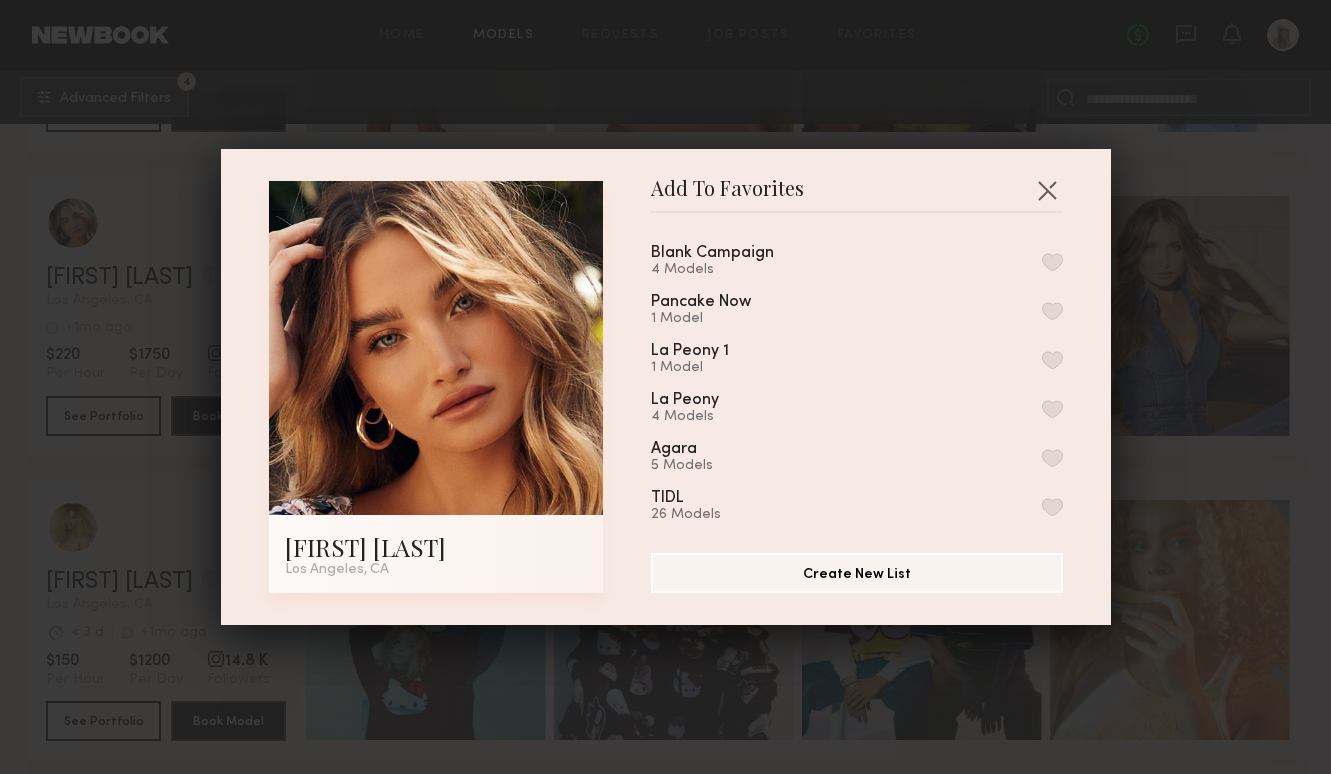 click at bounding box center [1052, 262] 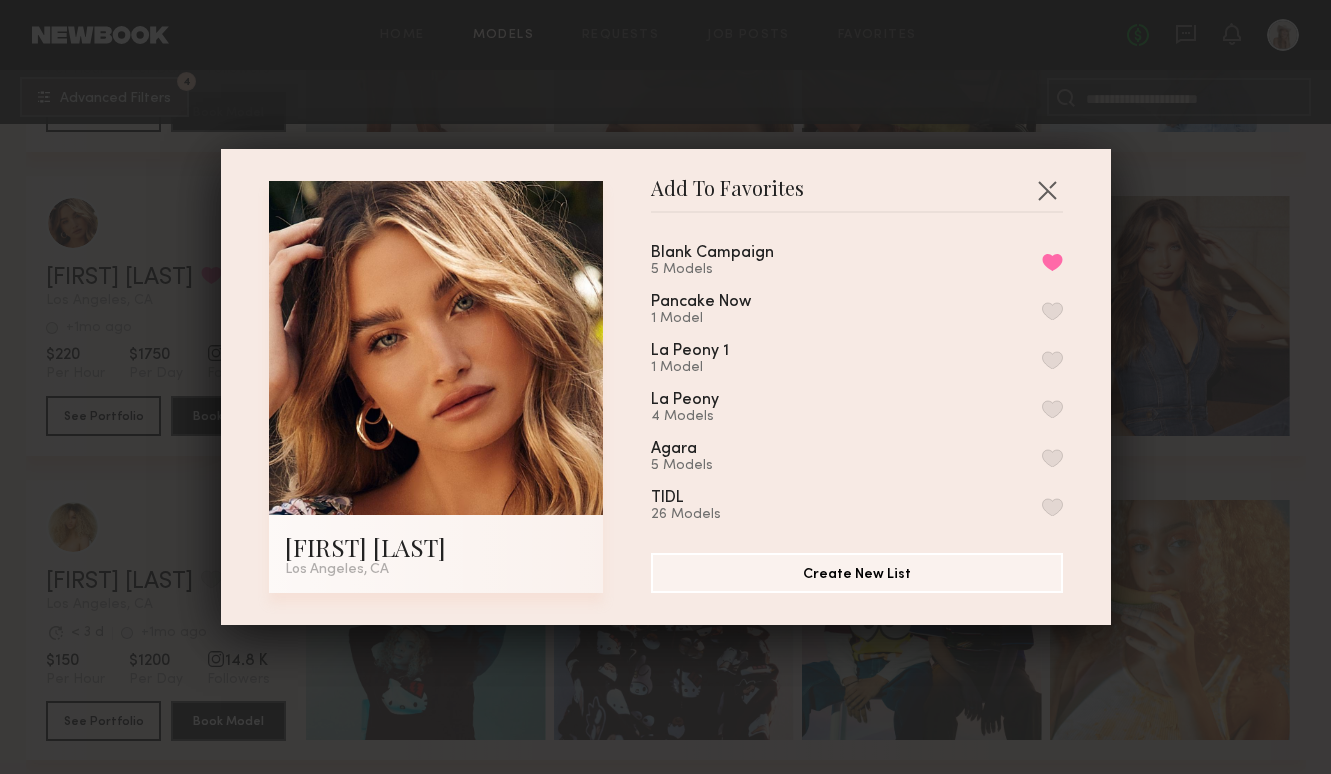 click on "Add To Favorites [FIRST] [LAST] [CITY], [STATE] Add To Favorites Blank Campaign 5   Models Remove from favorite list Pancake Now 1   Model La Peony 1 1   Model La Peony 4   Models Agara 5   Models TIDL 26   Models Chapstick Holiday 7   Models OurX 19   Models WindSkin 9.19 4   Models Chapstick 7   Models Prakti Beauty 16   Models Windskin 14   Models Suave June 9   Models HPPY 2 22   Models CYCL 6   Models Premium Jane 4   Models Forest riot 13   Models HPPY Skin 17   Models EVER 3   Models My Favorites 37   Models Create New List" at bounding box center [665, 387] 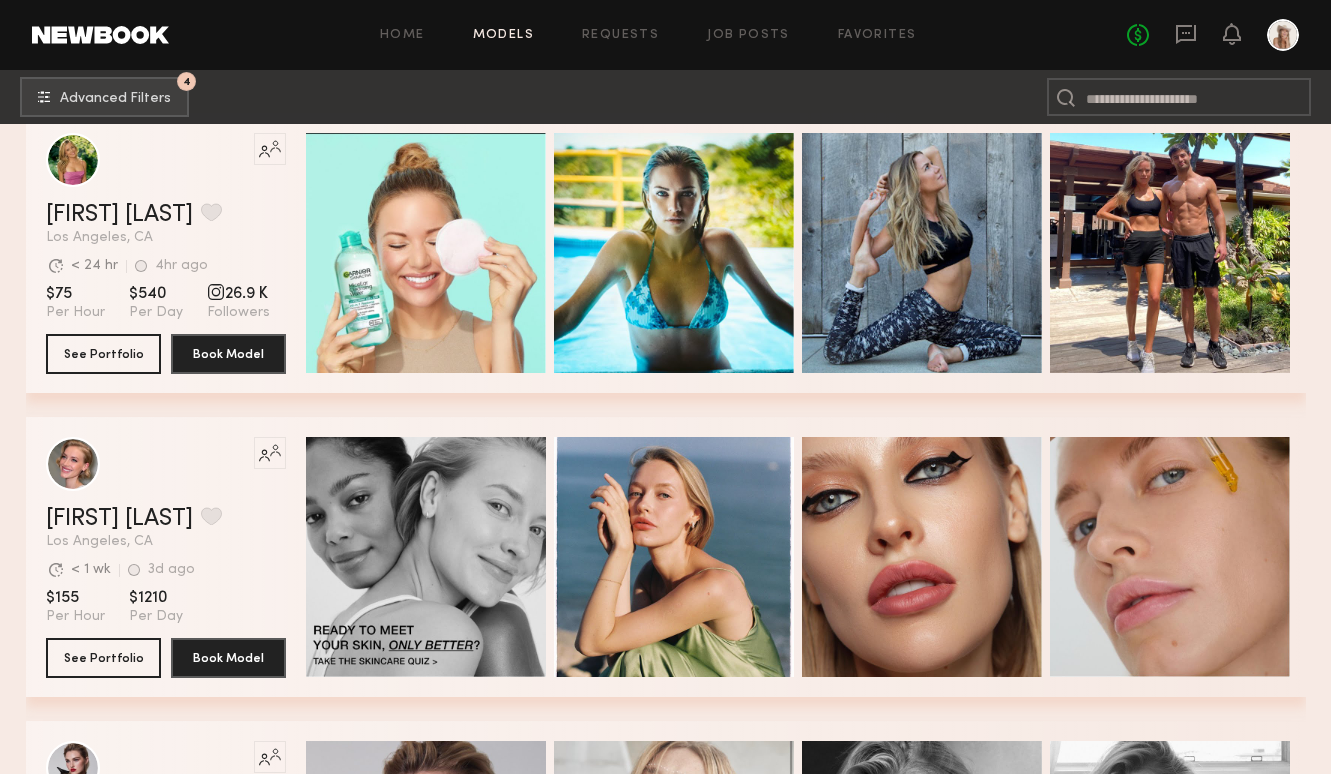 scroll, scrollTop: 18631, scrollLeft: 0, axis: vertical 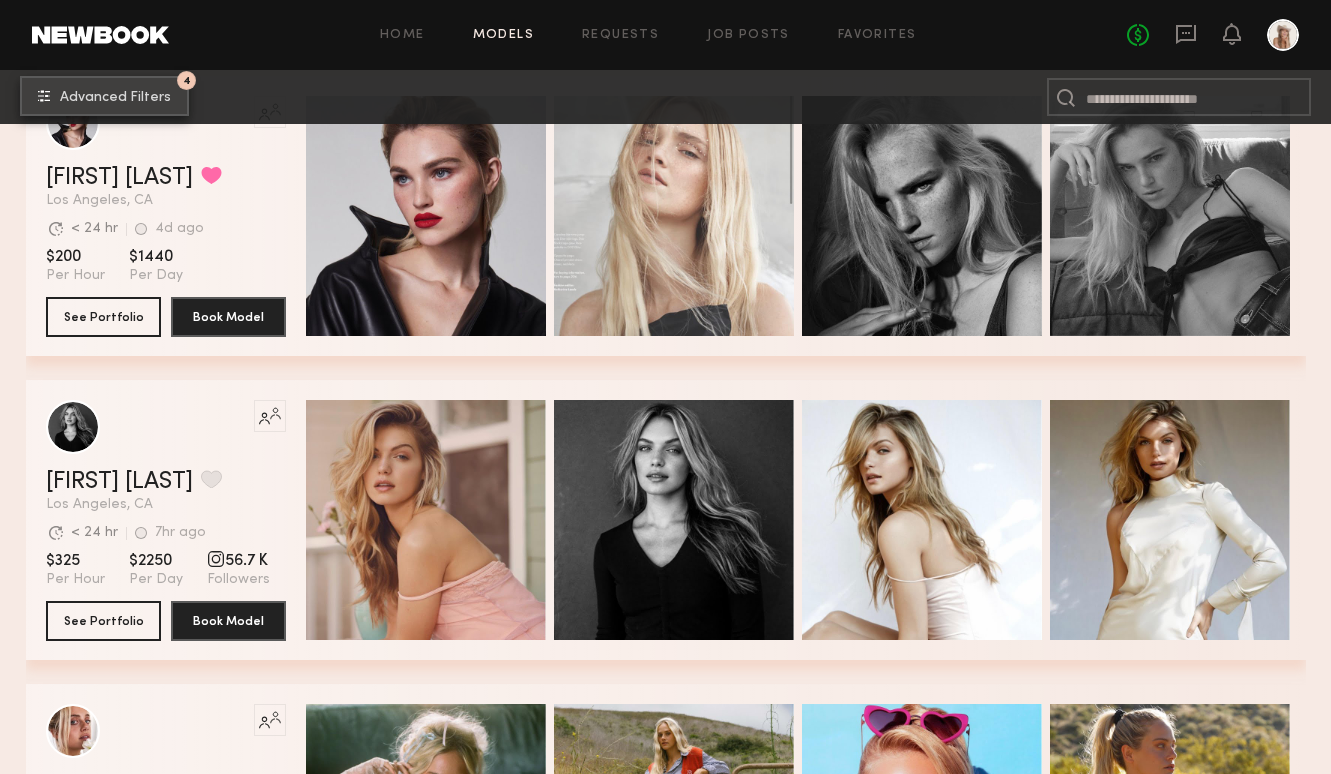 click on "Advanced Filters" 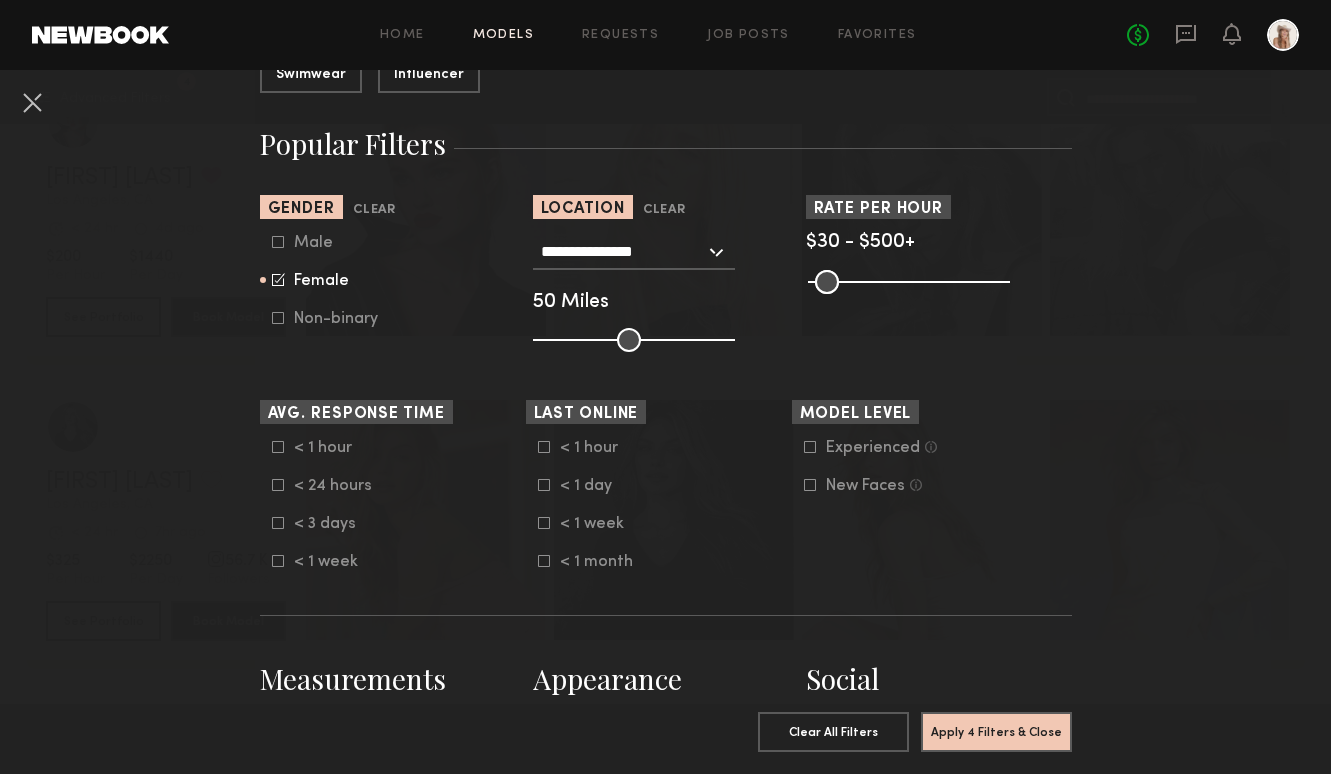 scroll, scrollTop: 825, scrollLeft: 0, axis: vertical 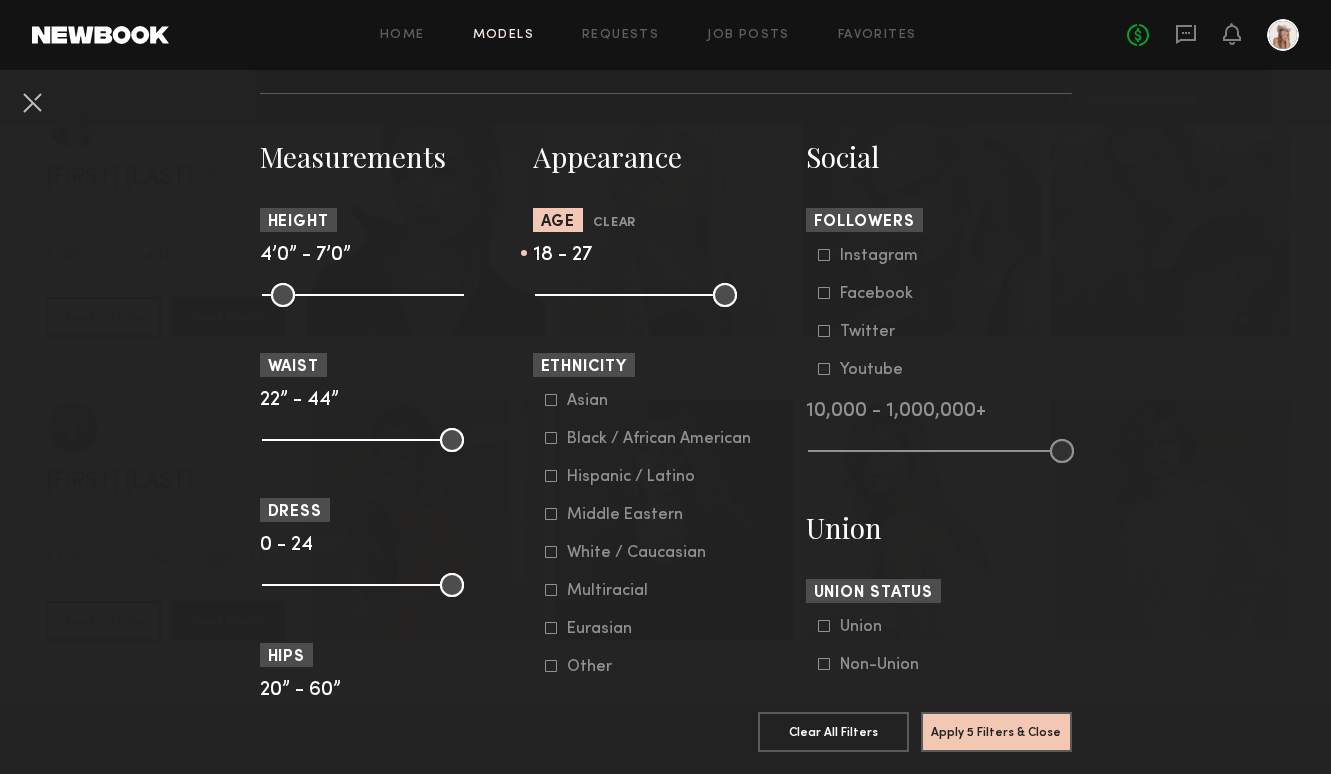 drag, startPoint x: 722, startPoint y: 314, endPoint x: 595, endPoint y: 314, distance: 127 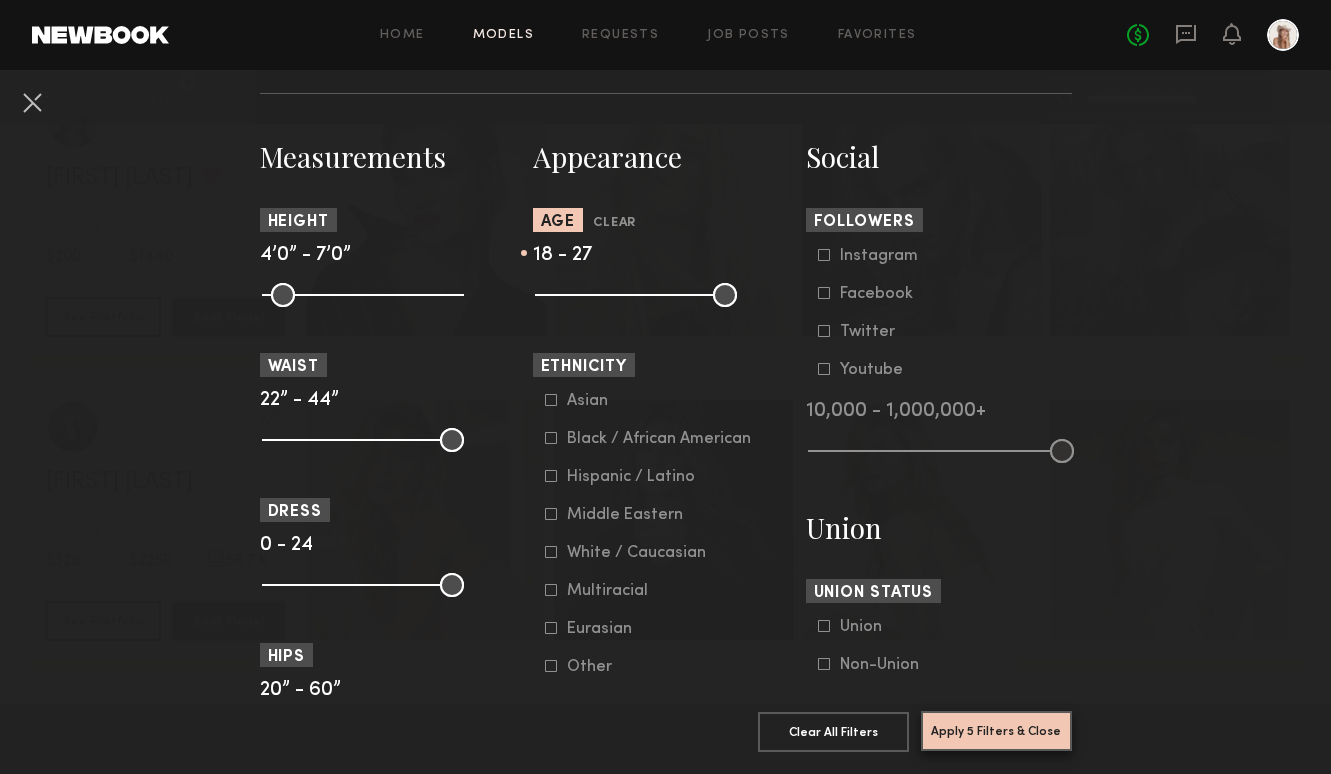 click on "Apply 5 Filters & Close" 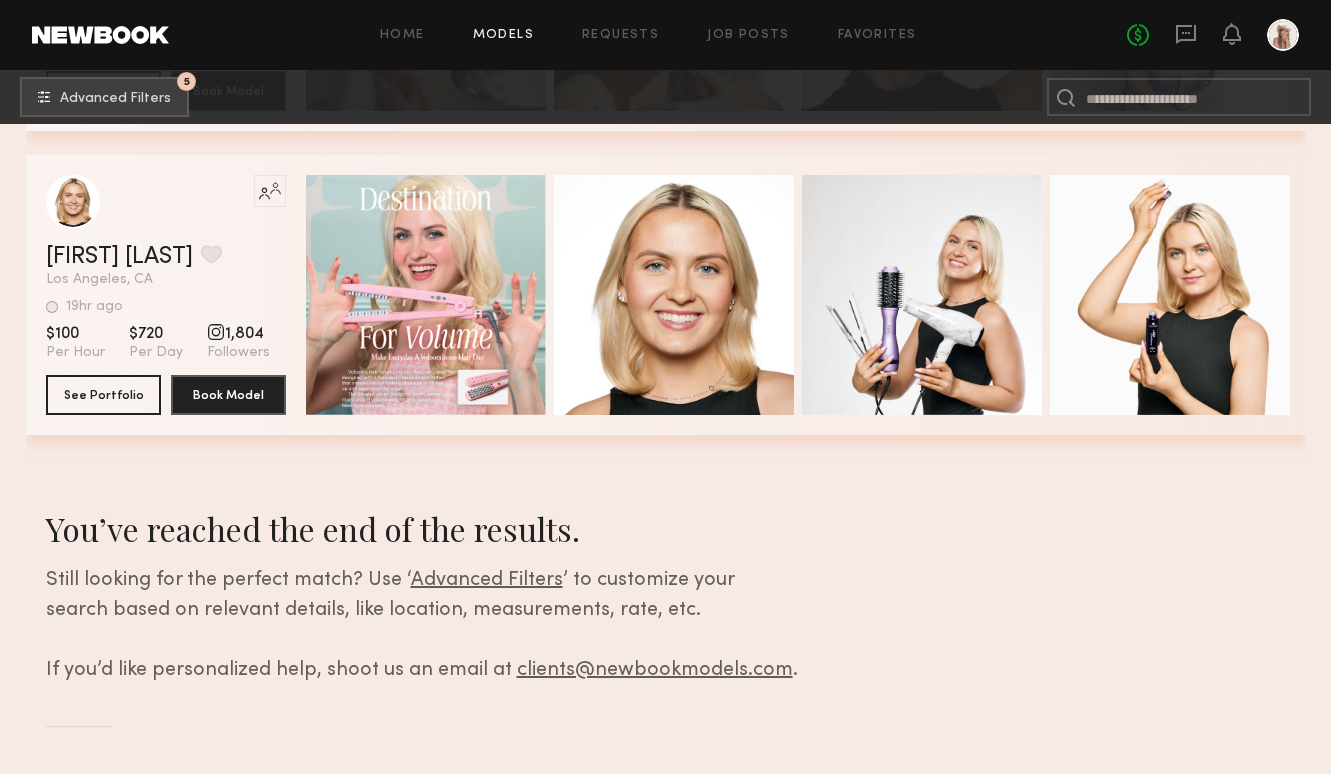 scroll, scrollTop: 10258, scrollLeft: 0, axis: vertical 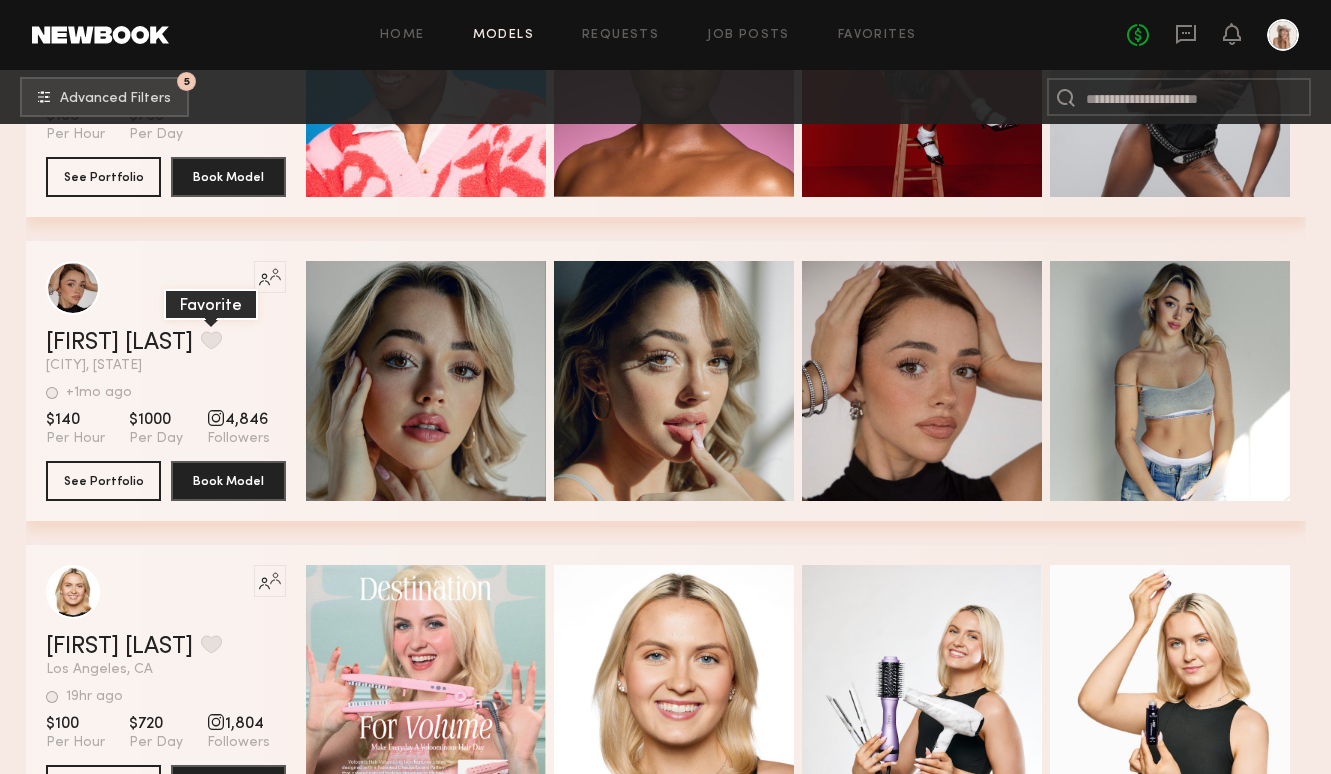 click 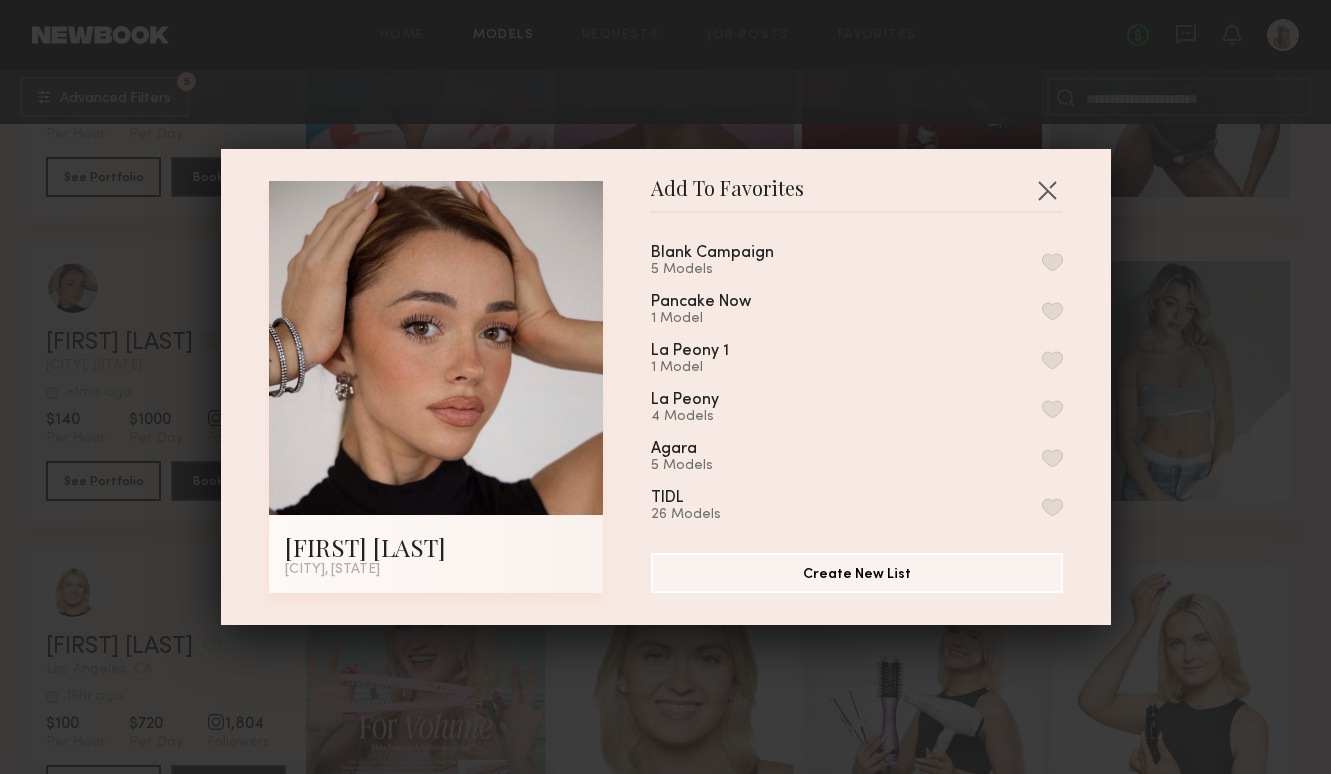click at bounding box center [1052, 262] 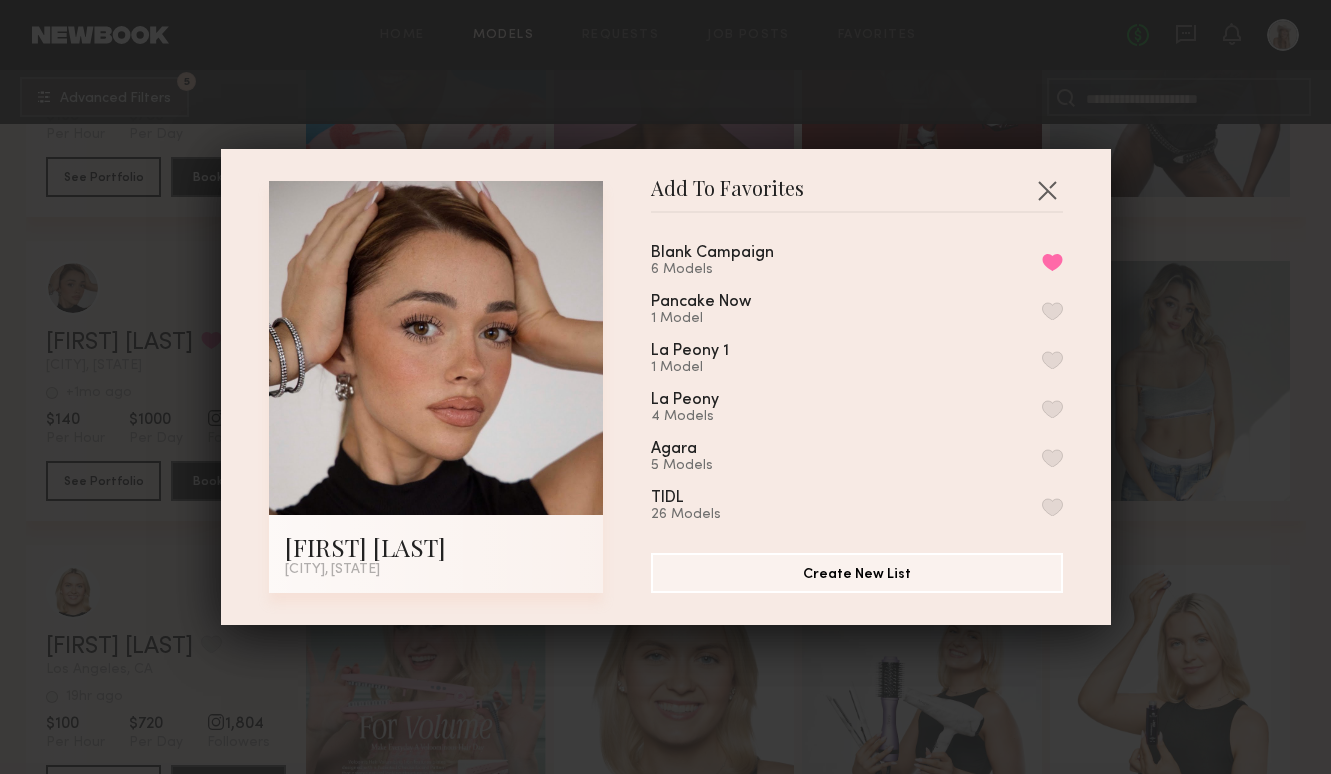 click on "Add To Favorites [FIRST] [LAST] [CITY], [STATE] Add To Favorites Blank Campaign 6   Models Remove from favorite list Pancake Now 1   Model La Peony 1 1   Model La Peony 4   Models Agara 5   Models TIDL 26   Models Chapstick Holiday 7   Models OurX 19   Models WindSkin 9.19 4   Models Chapstick 7   Models Prakti Beauty 16   Models Windskin 14   Models Suave June 9   Models HPPY 2 22   Models CYCL 6   Models Premium Jane 4   Models Forest riot 13   Models HPPY Skin 17   Models EVER 3   Models My Favorites 37   Models Create New List" at bounding box center [665, 387] 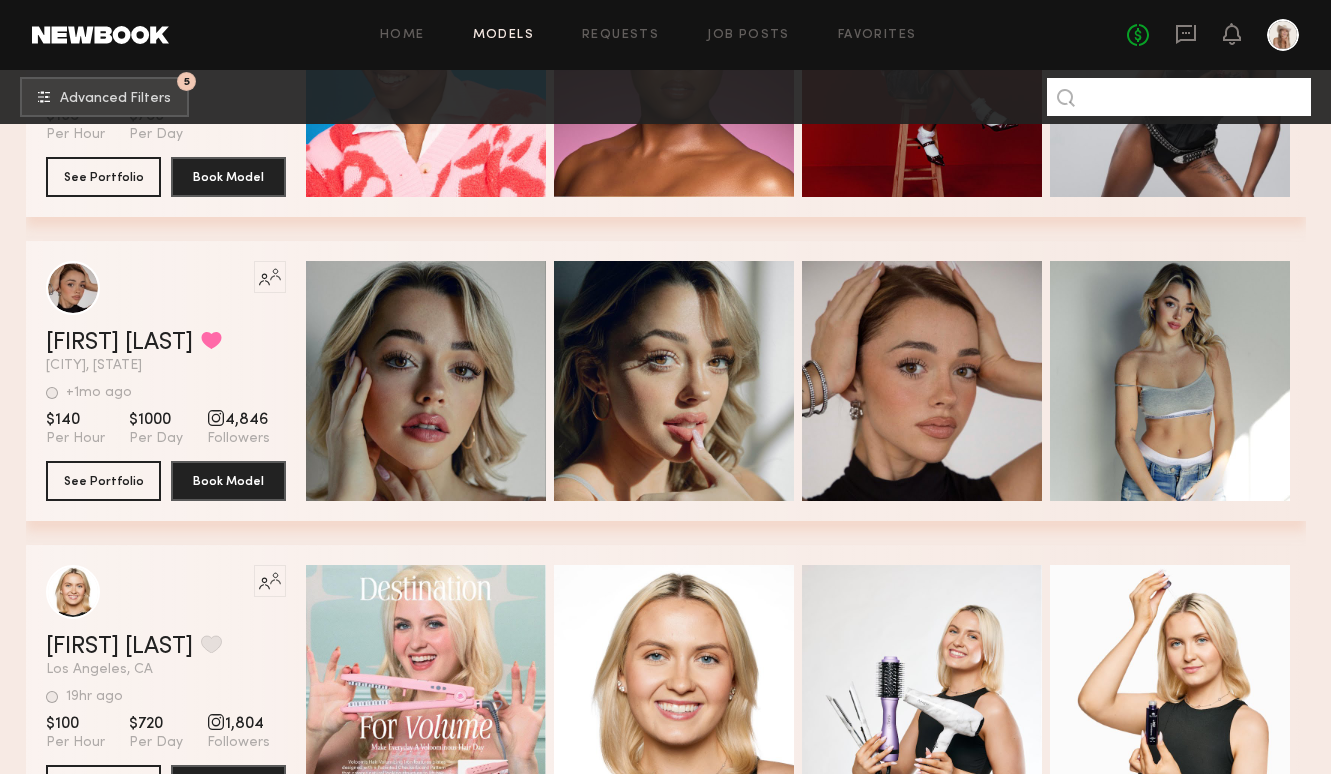 click 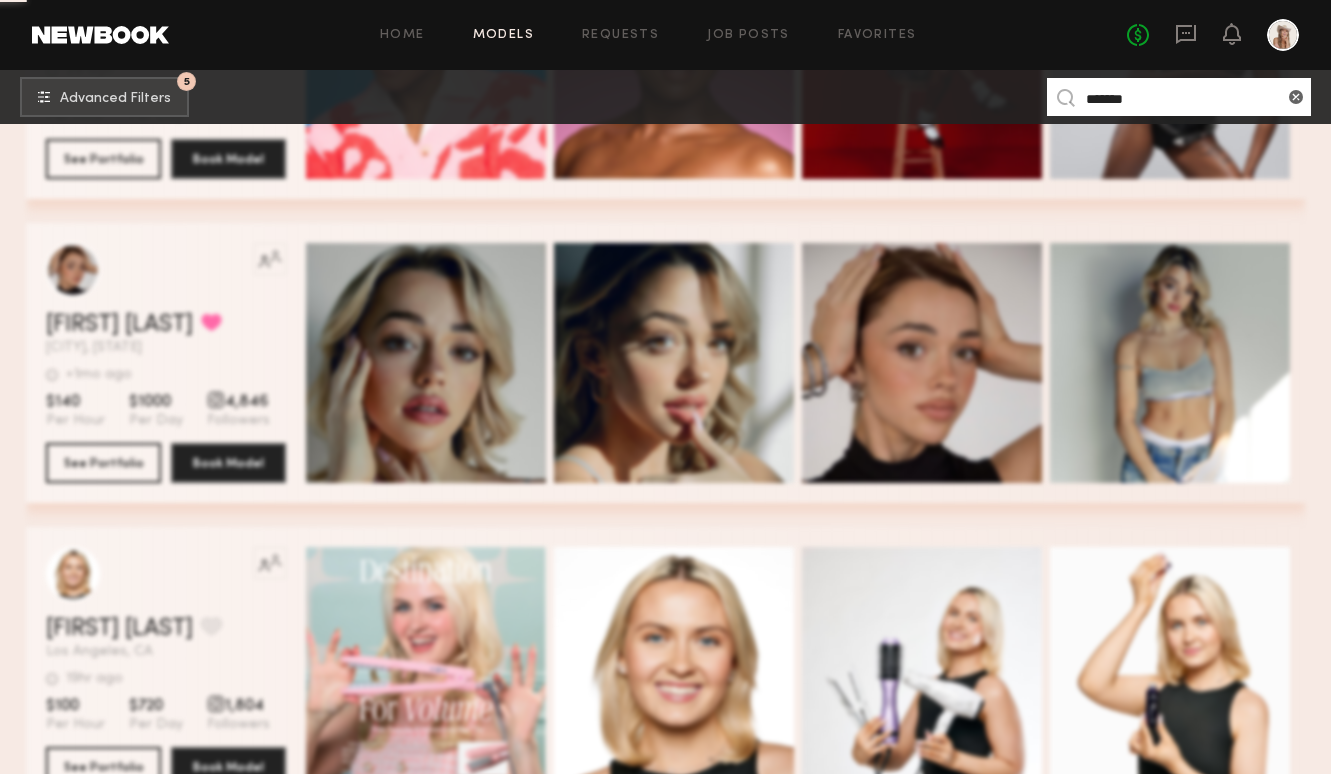scroll, scrollTop: 0, scrollLeft: 0, axis: both 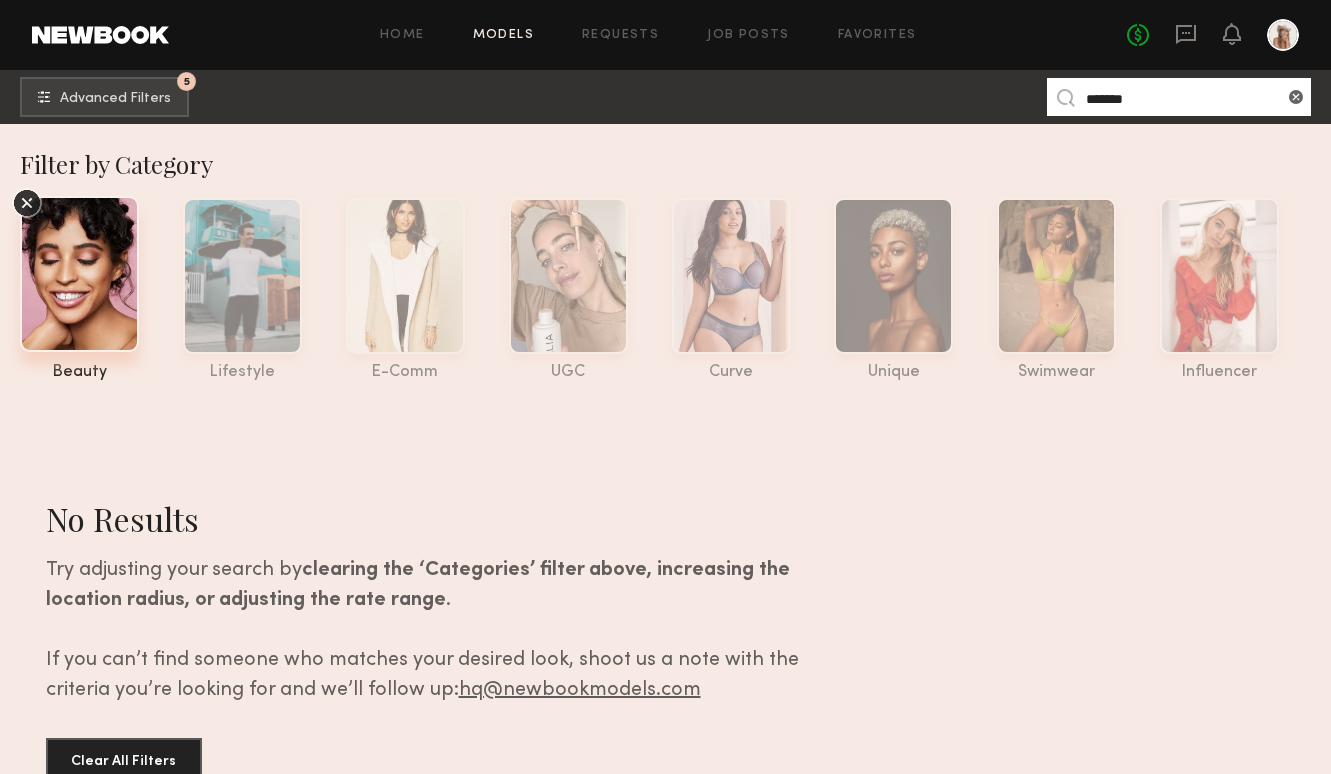 drag, startPoint x: 1156, startPoint y: 105, endPoint x: 1110, endPoint y: 106, distance: 46.010868 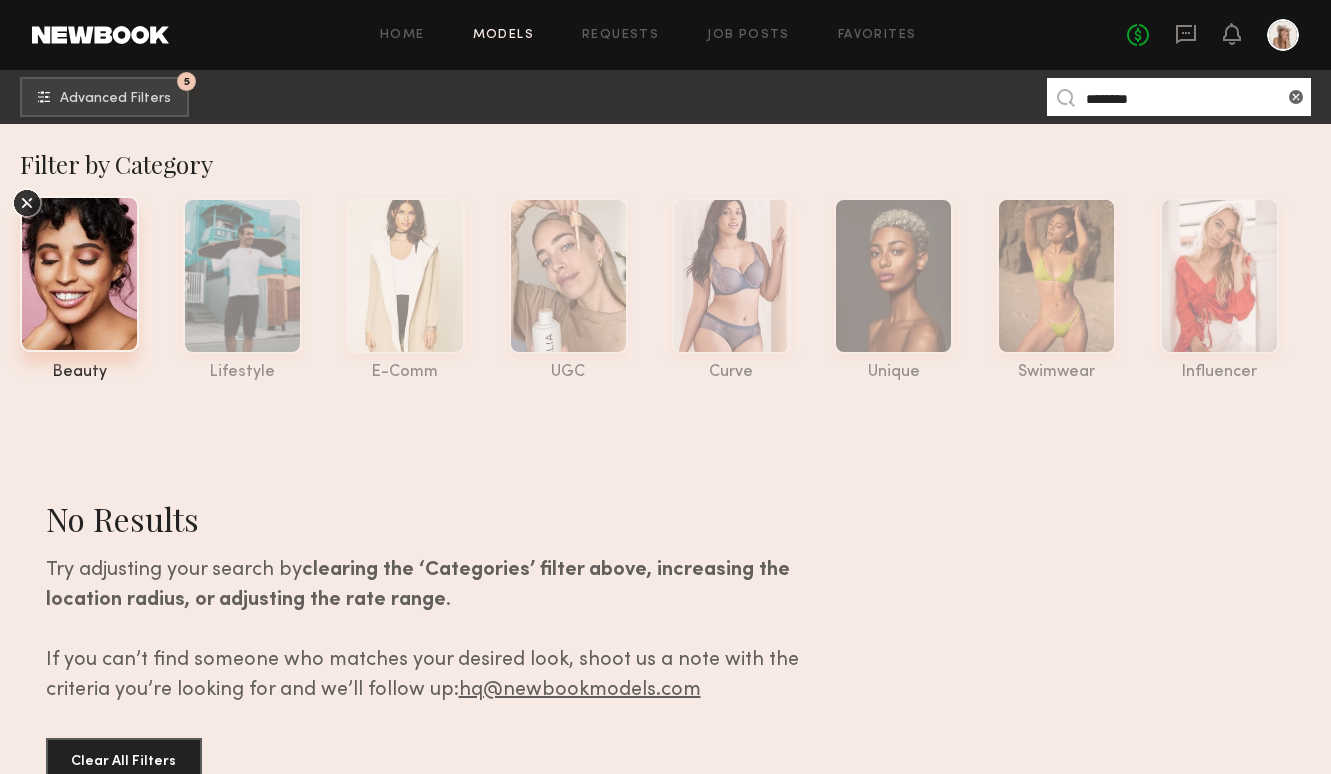 click on "********" 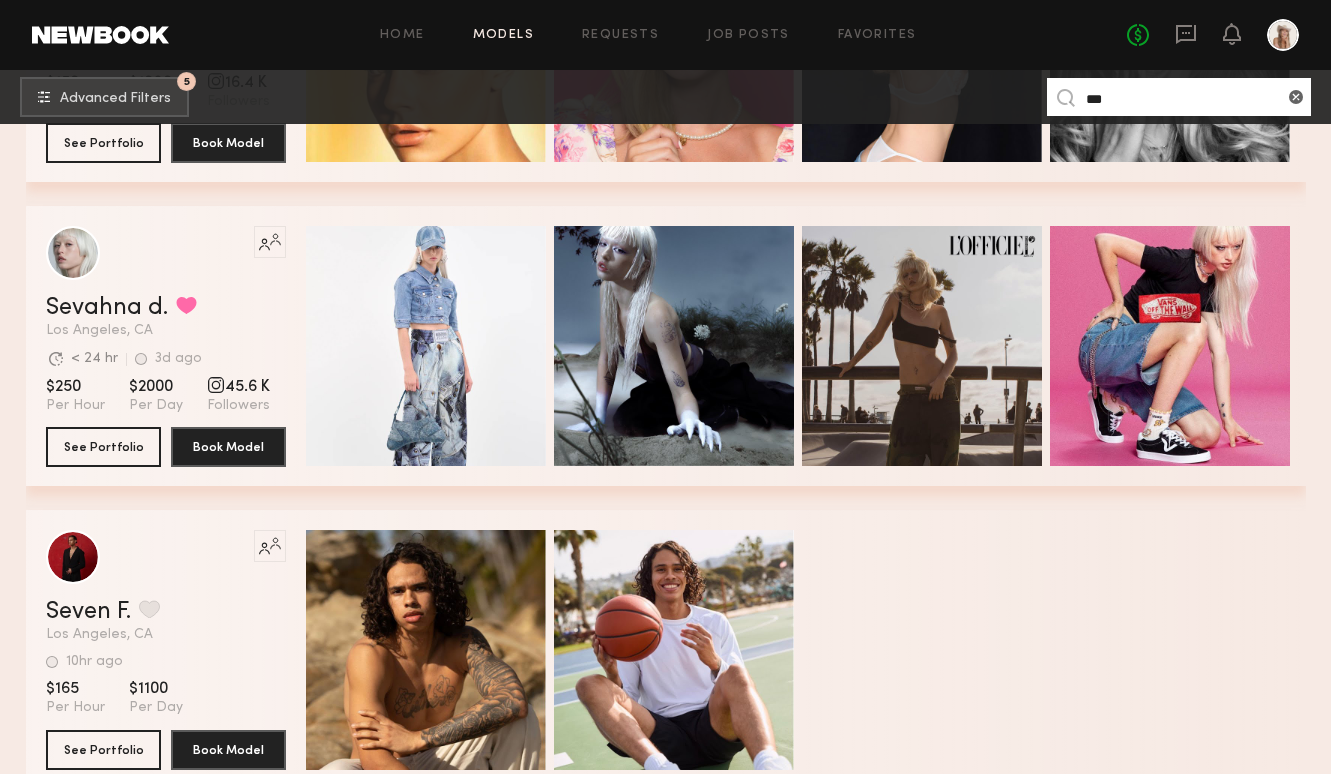scroll, scrollTop: 736, scrollLeft: 0, axis: vertical 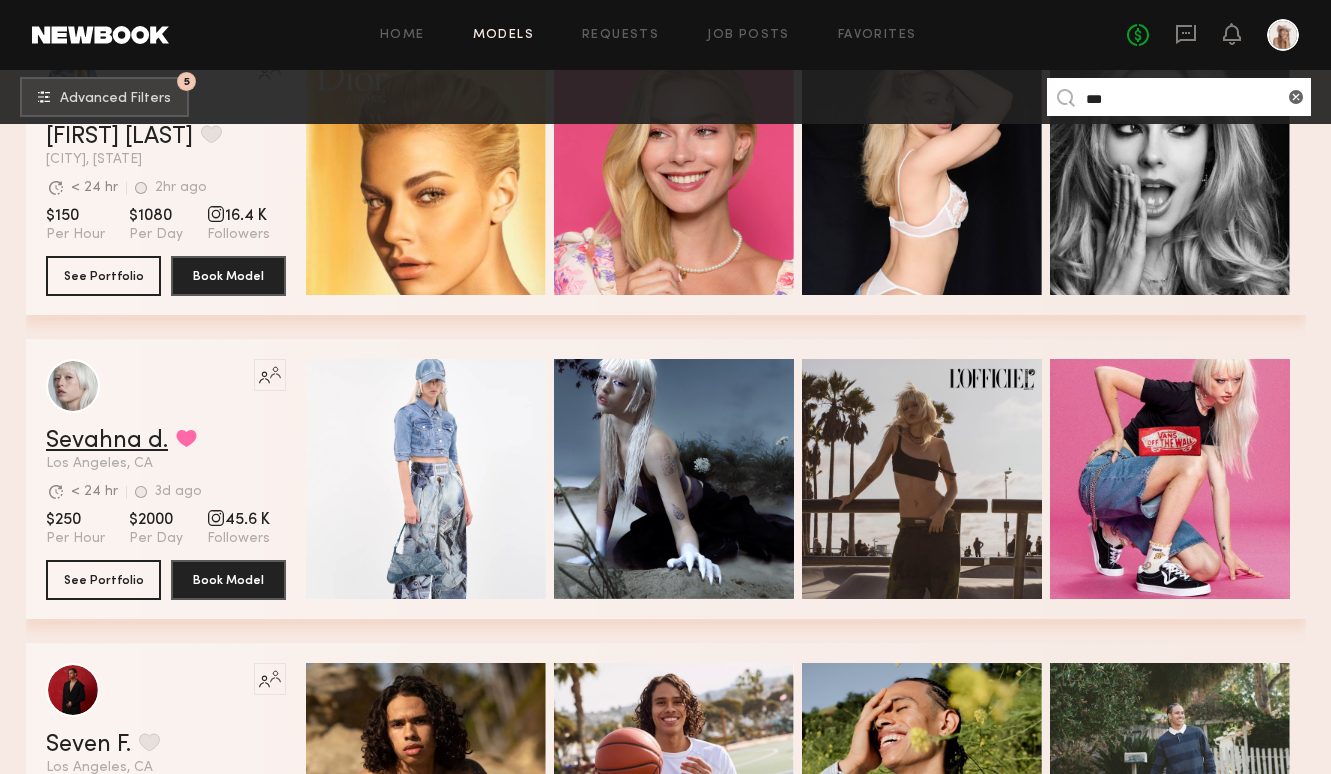 type on "***" 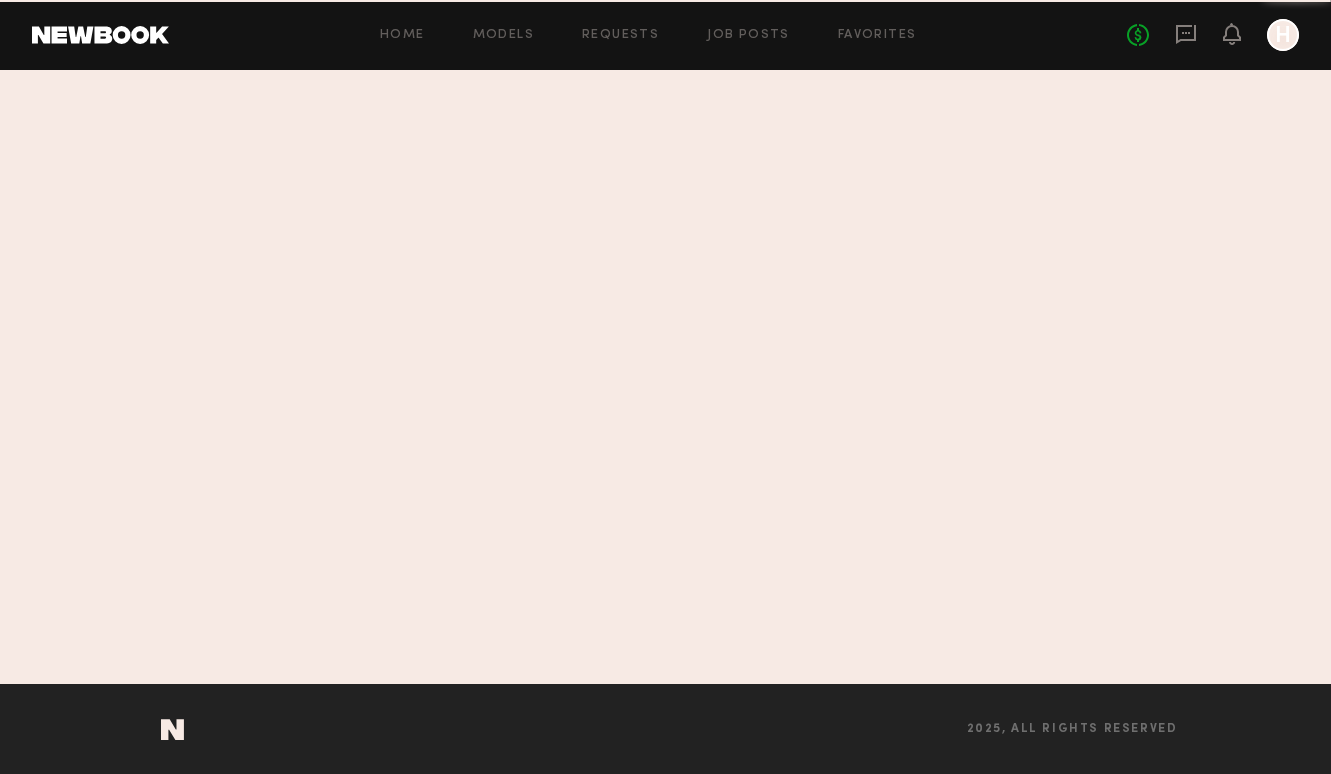 scroll, scrollTop: 0, scrollLeft: 0, axis: both 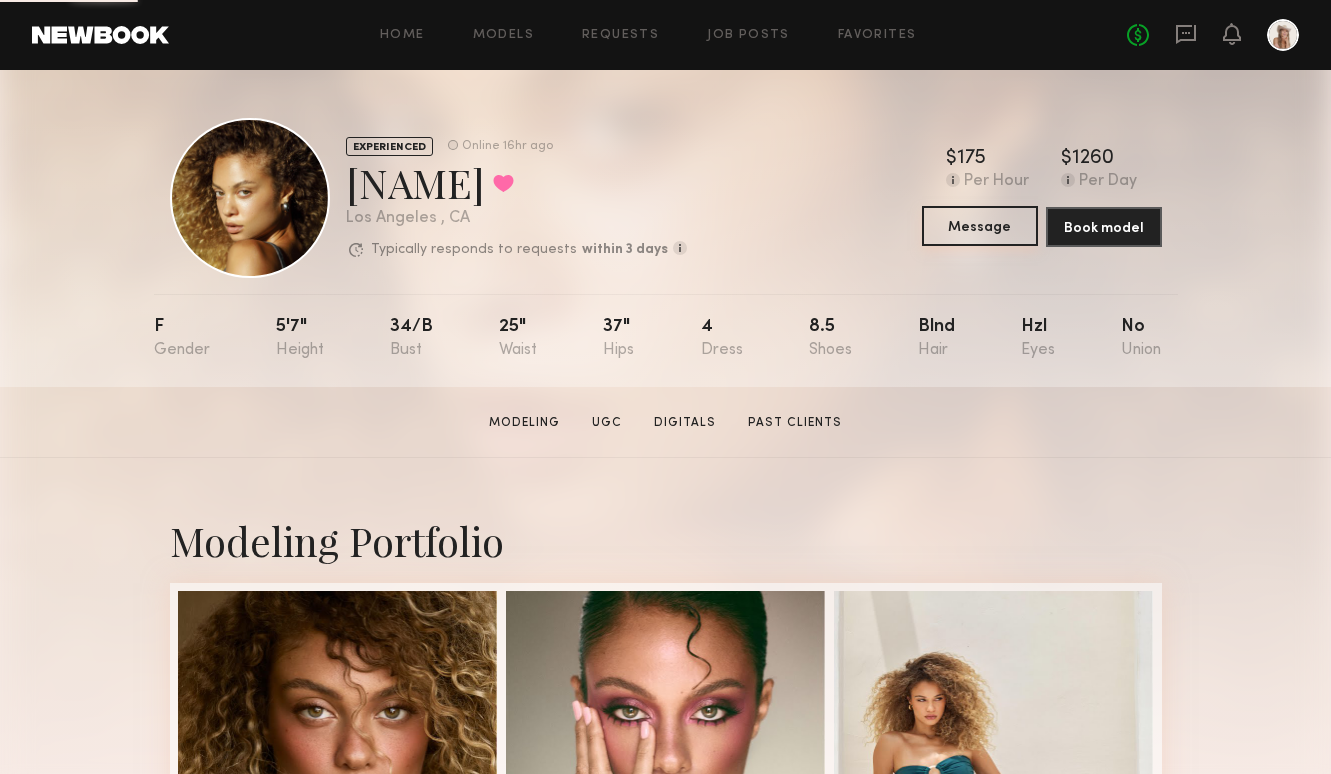 click on "Message" 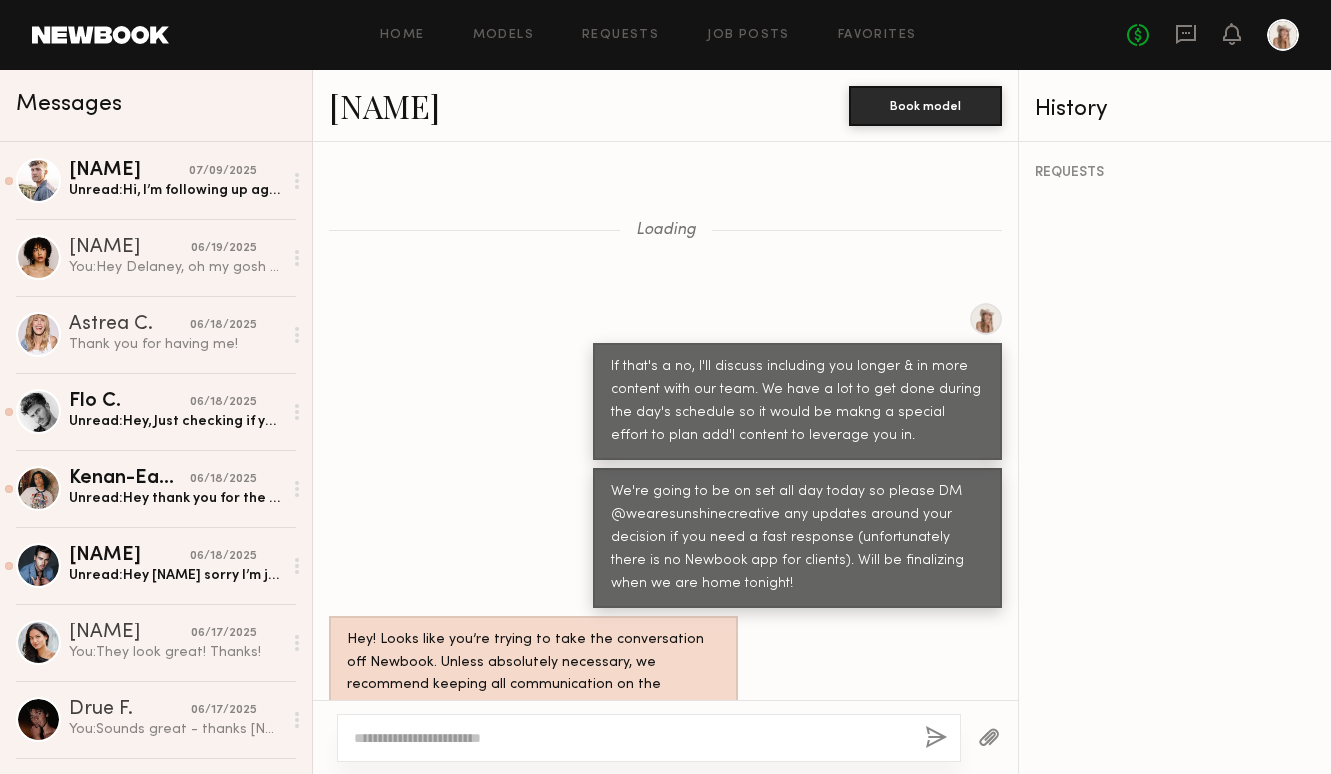 scroll, scrollTop: 1967, scrollLeft: 0, axis: vertical 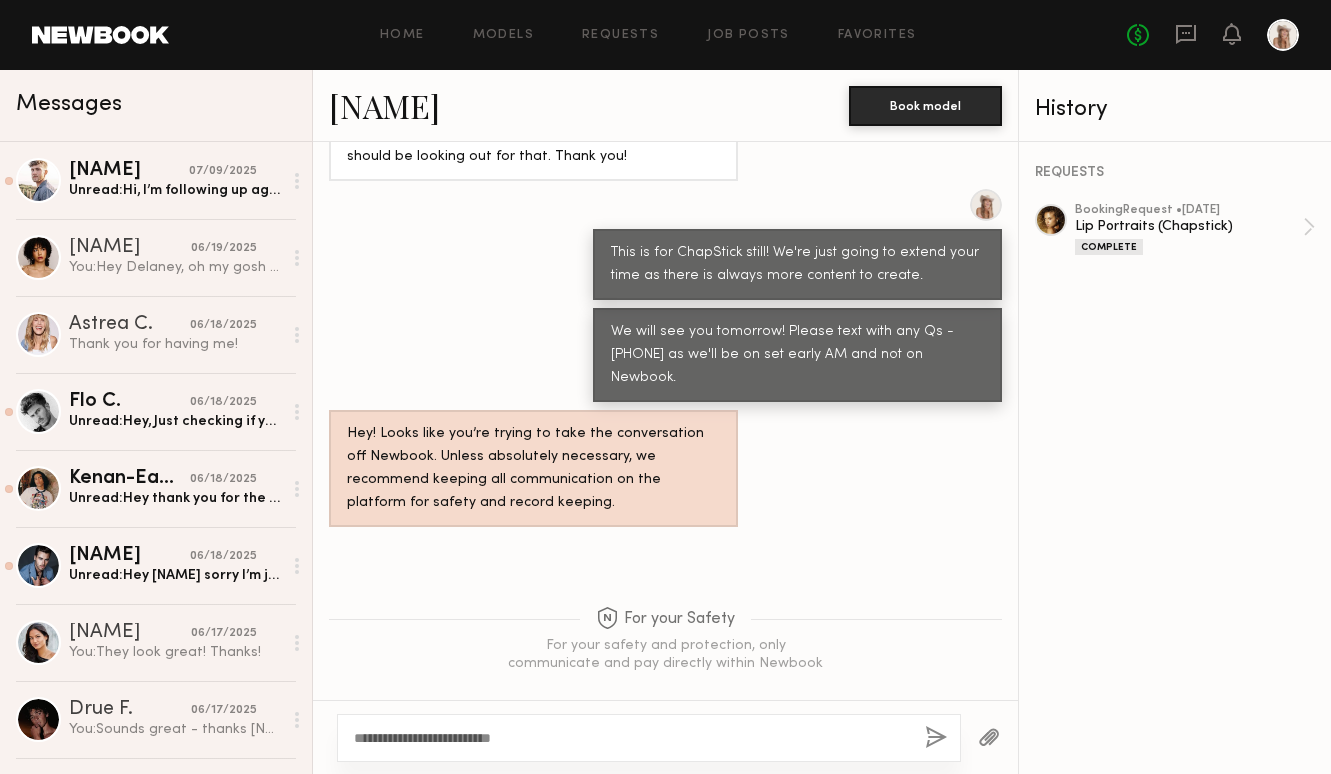type on "**********" 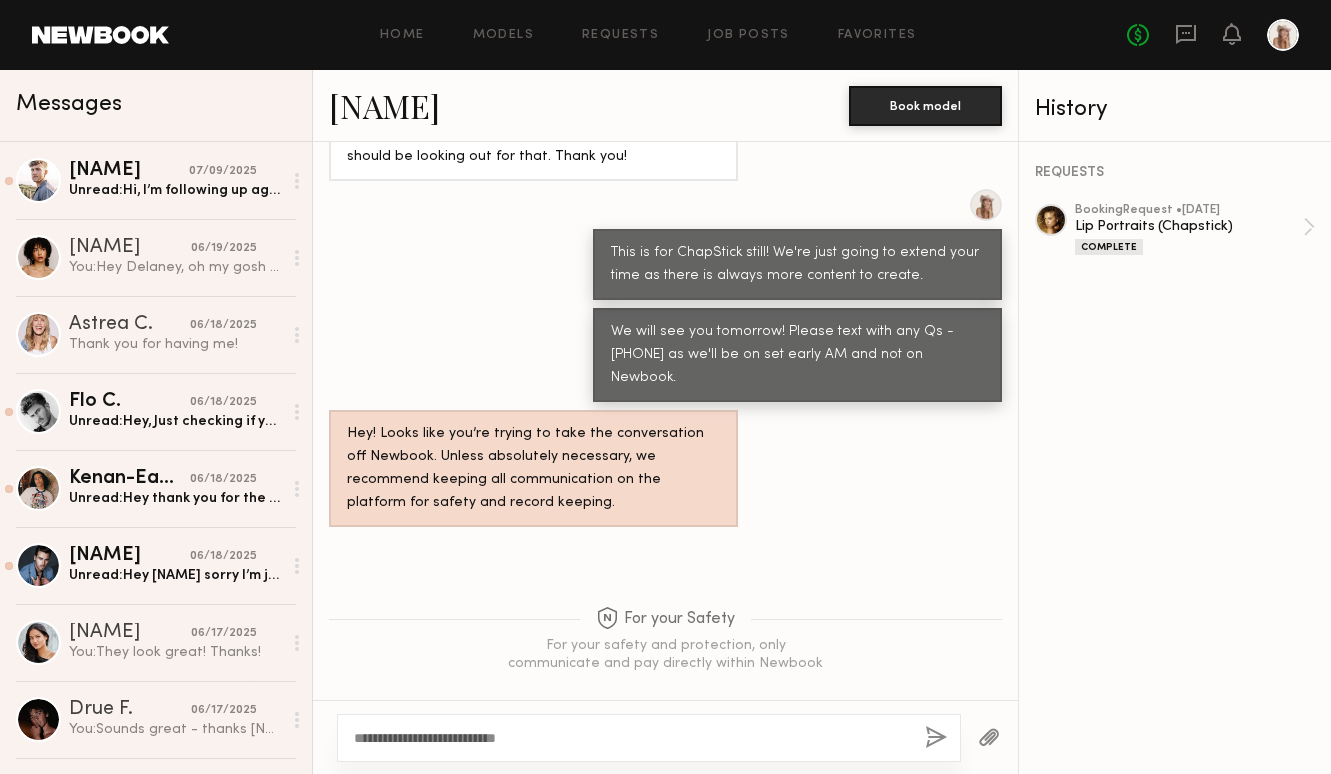 type 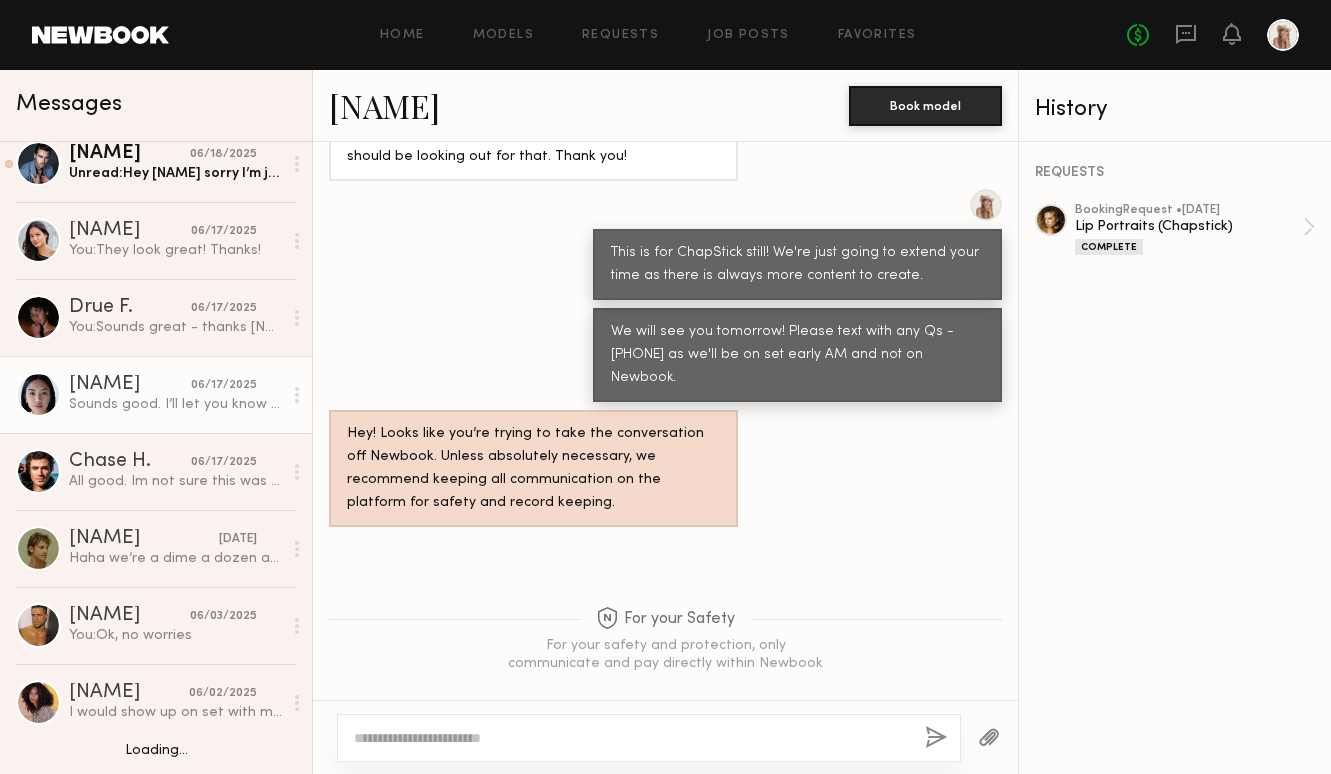 scroll, scrollTop: 634, scrollLeft: 0, axis: vertical 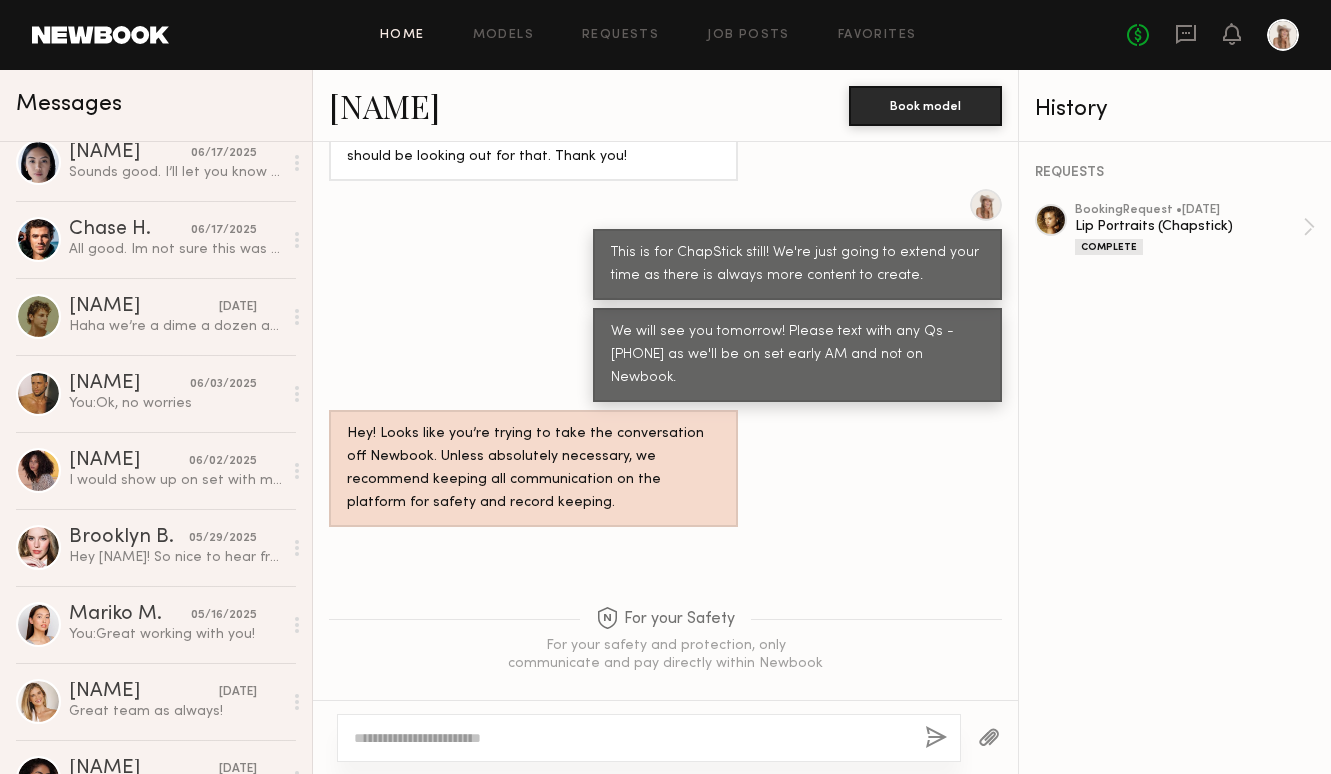 click on "Home" 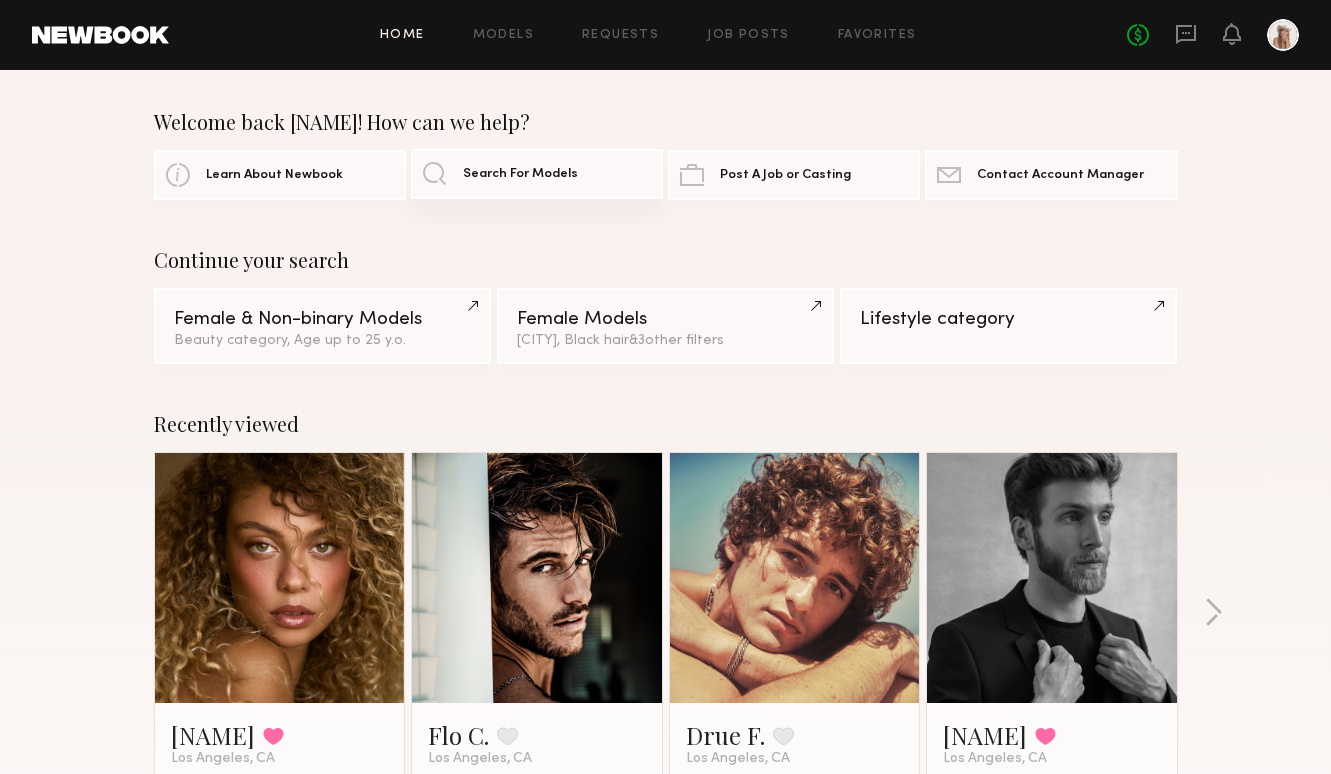 click on "Search For Models" 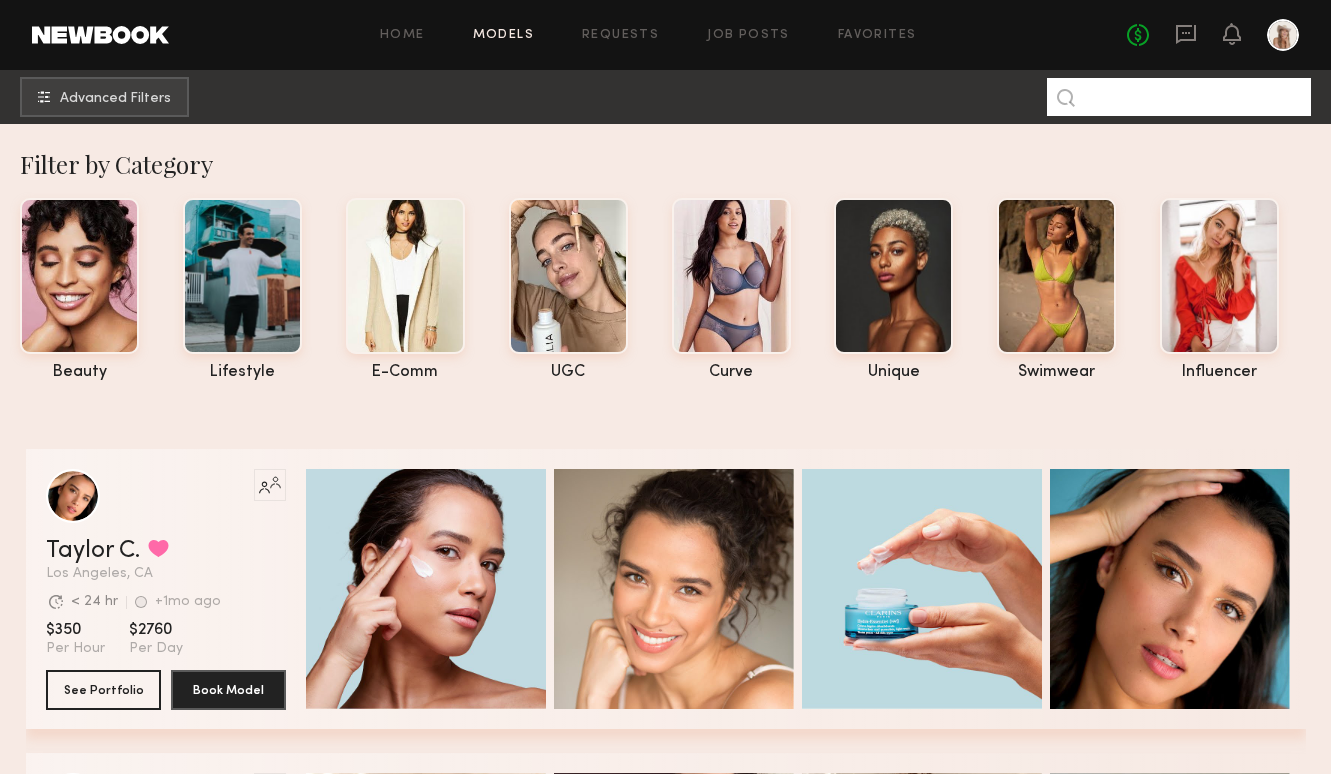 click 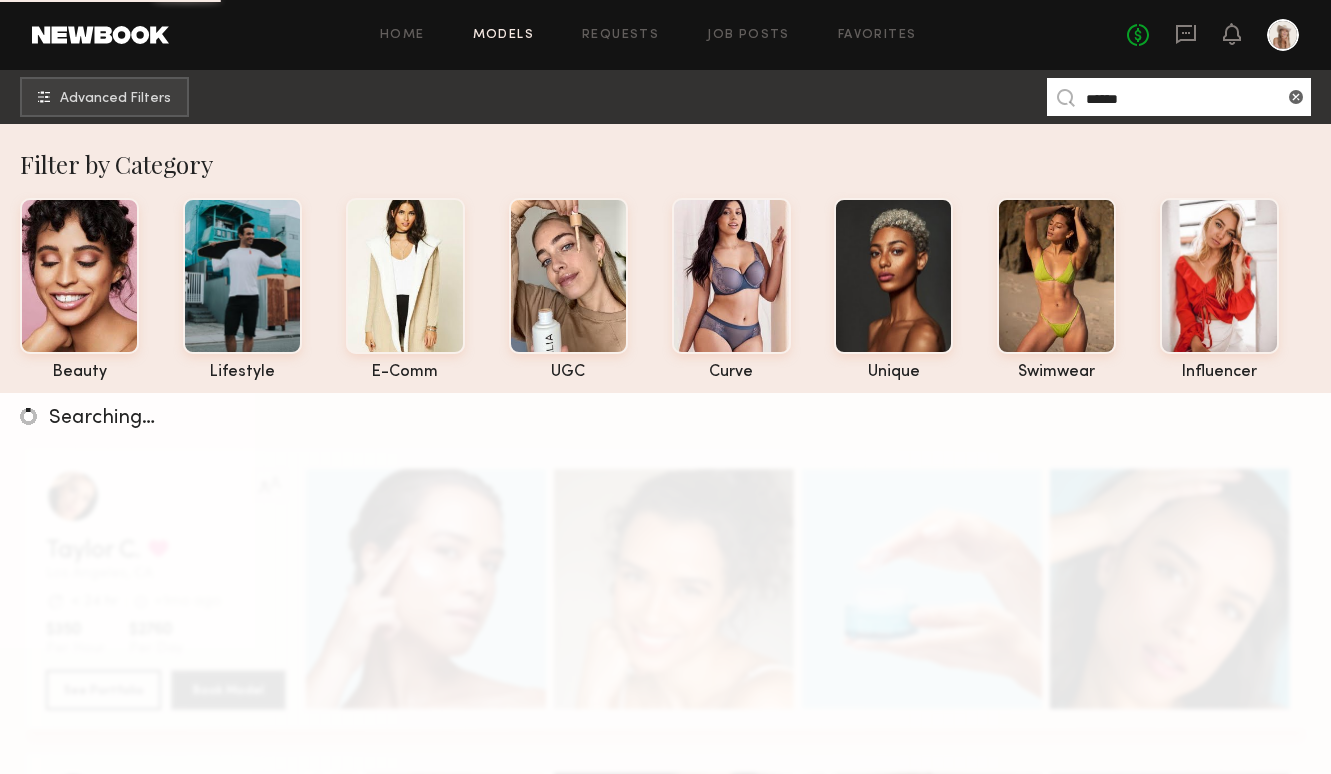 type on "******" 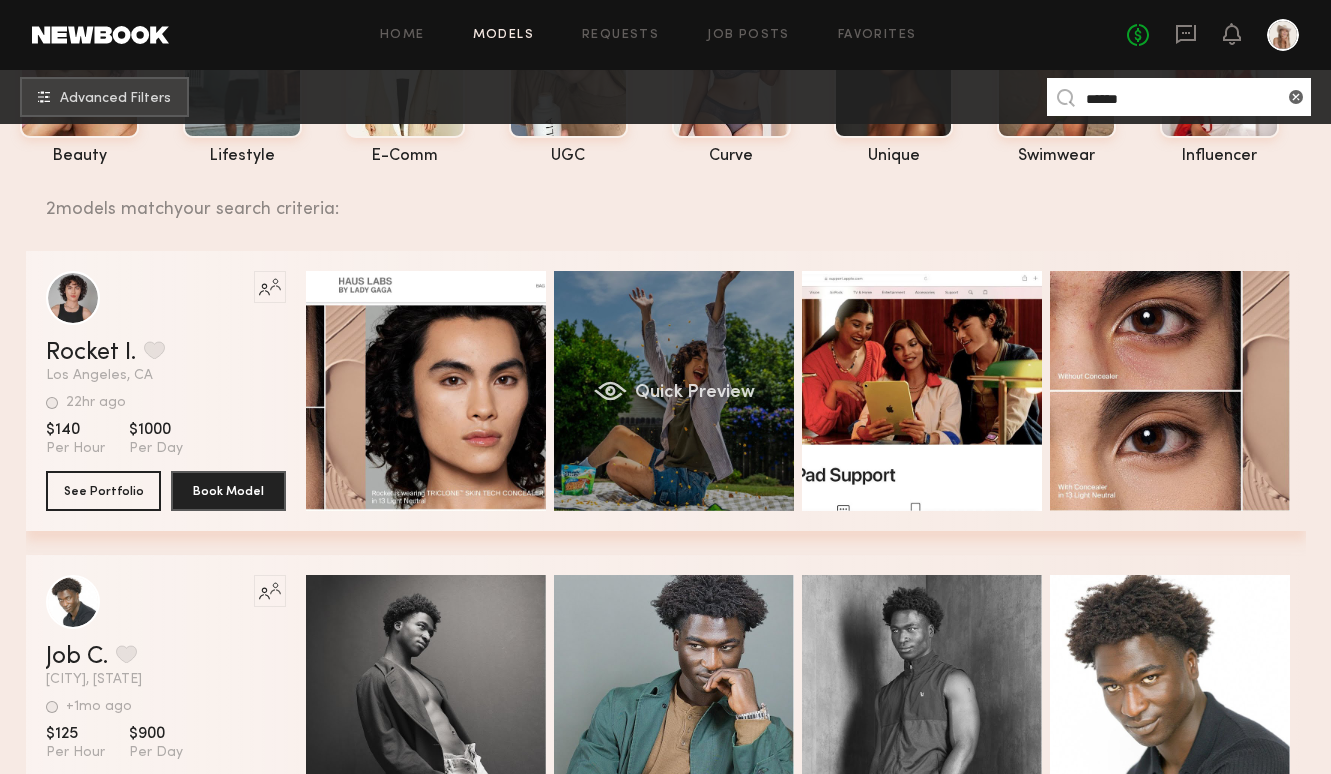 scroll, scrollTop: 231, scrollLeft: 0, axis: vertical 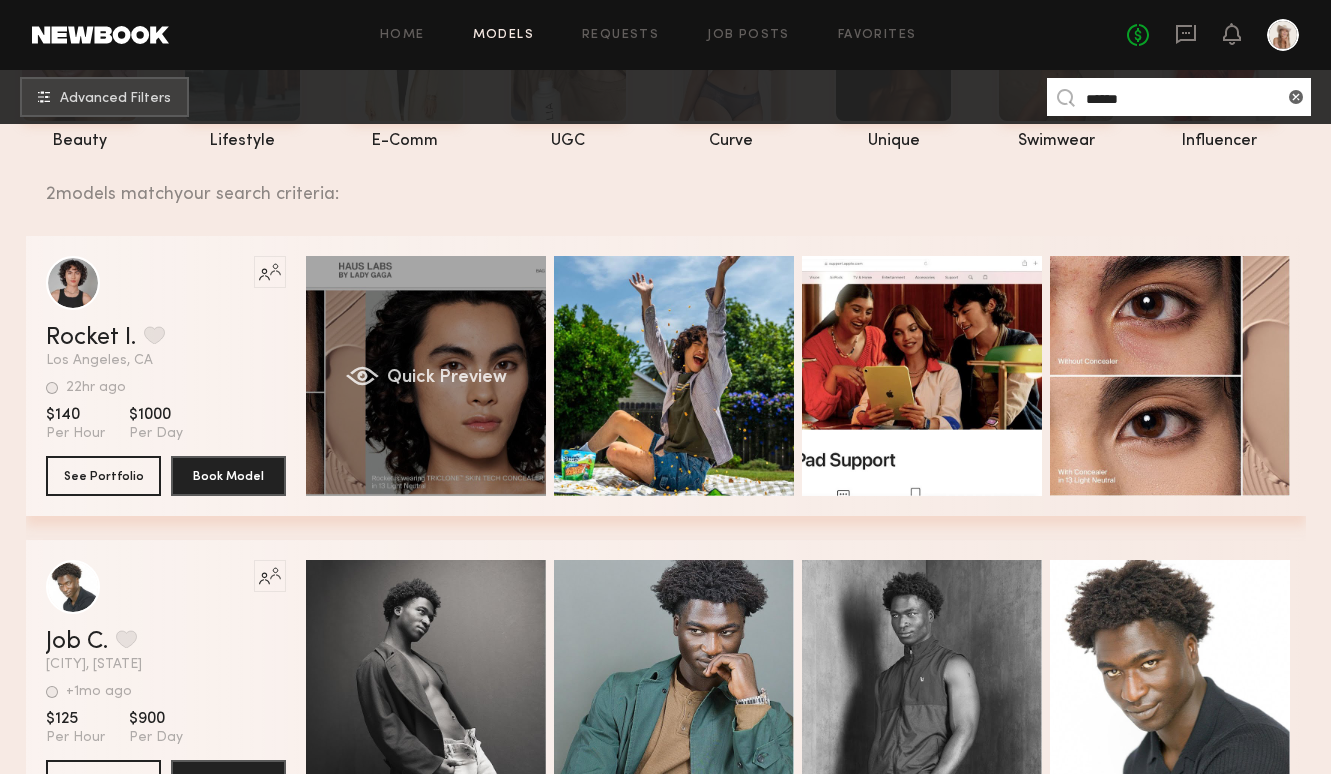 click on "Quick Preview" 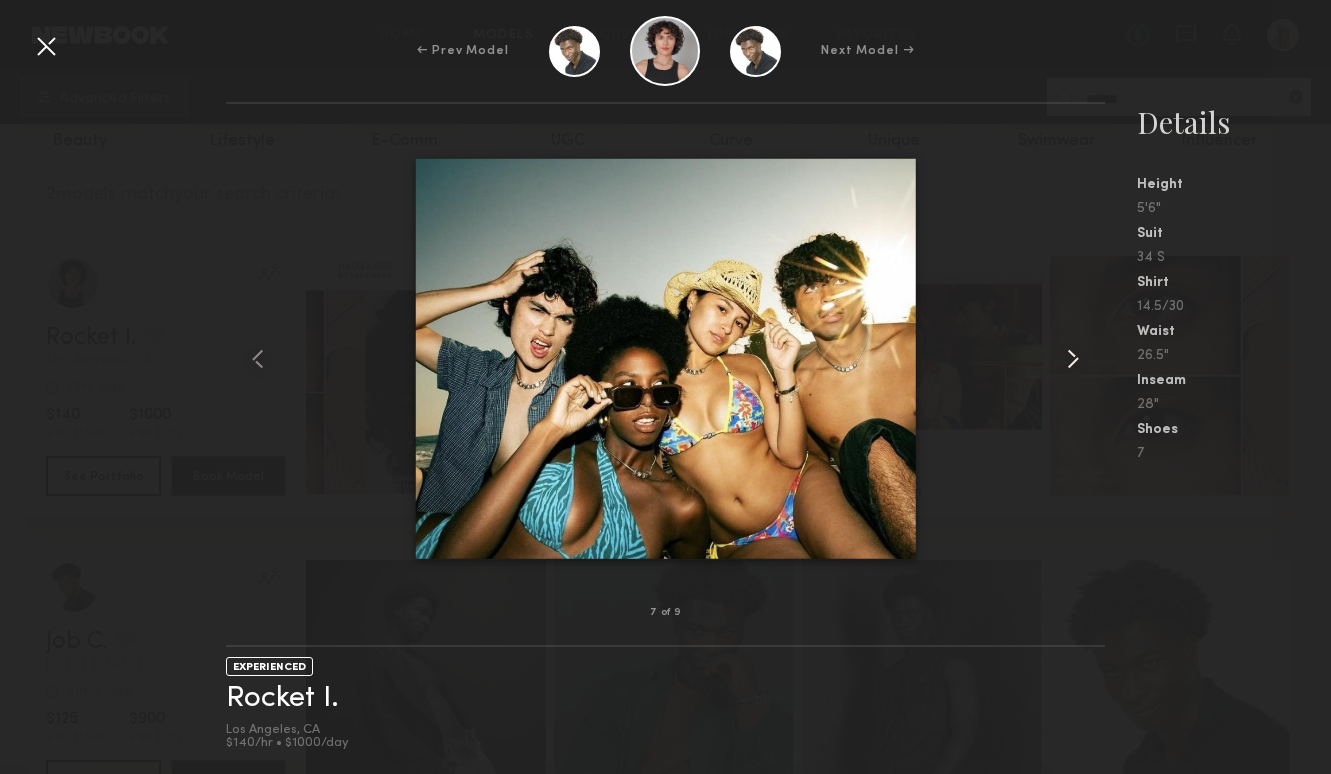 click at bounding box center (1073, 359) 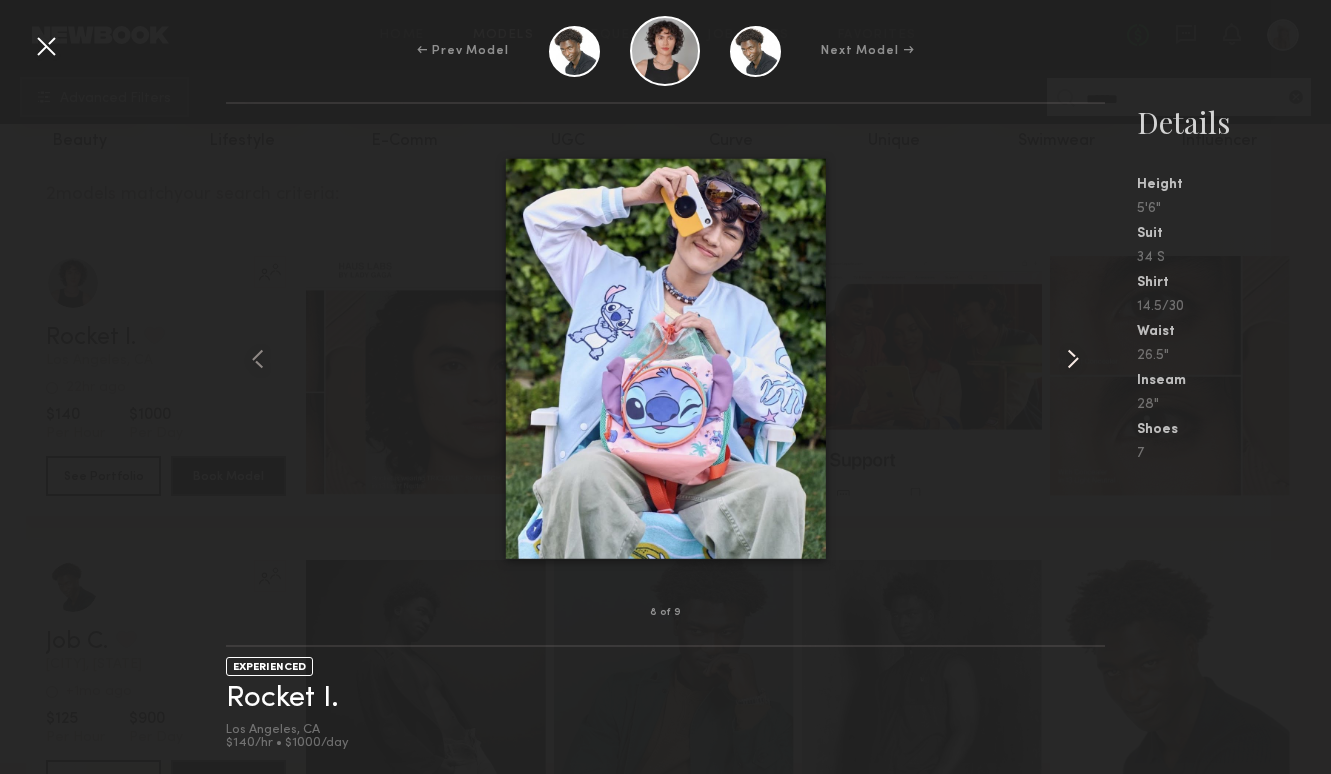 click at bounding box center (1073, 359) 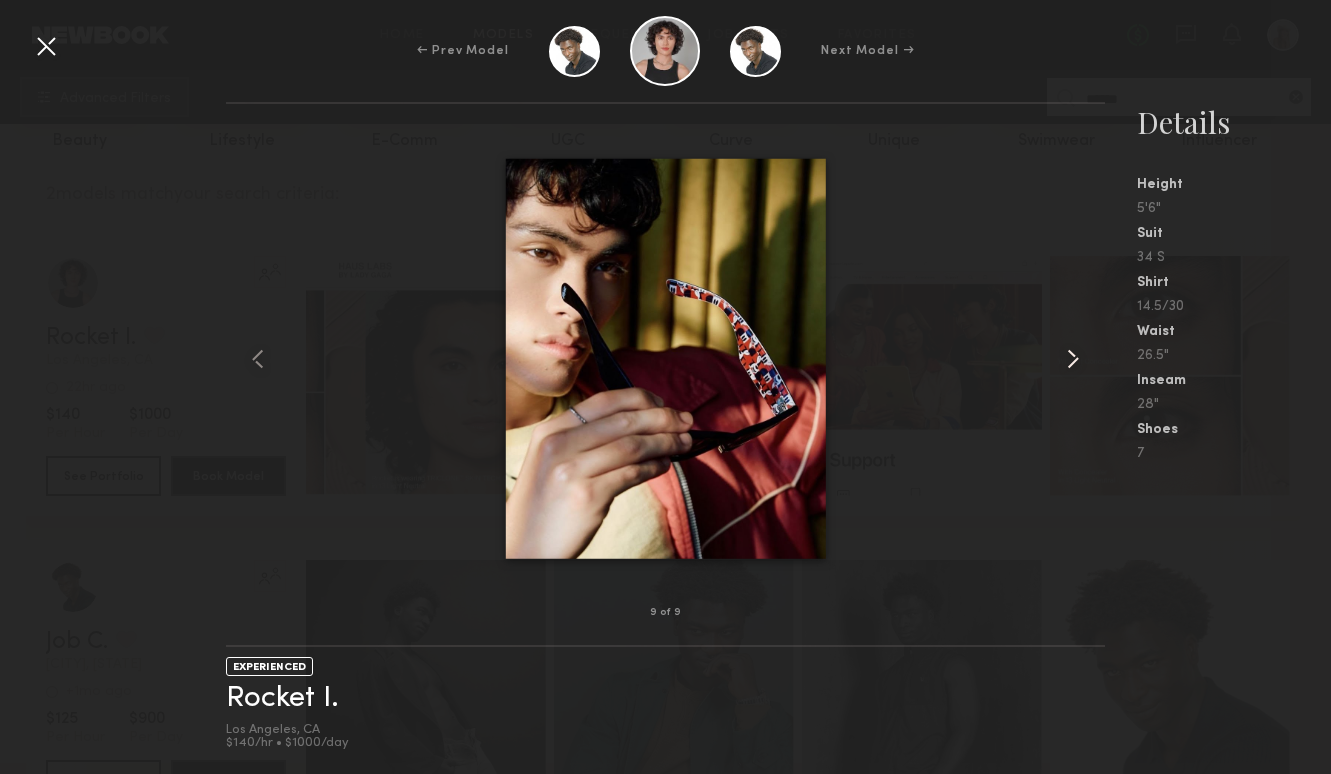 click at bounding box center (1073, 359) 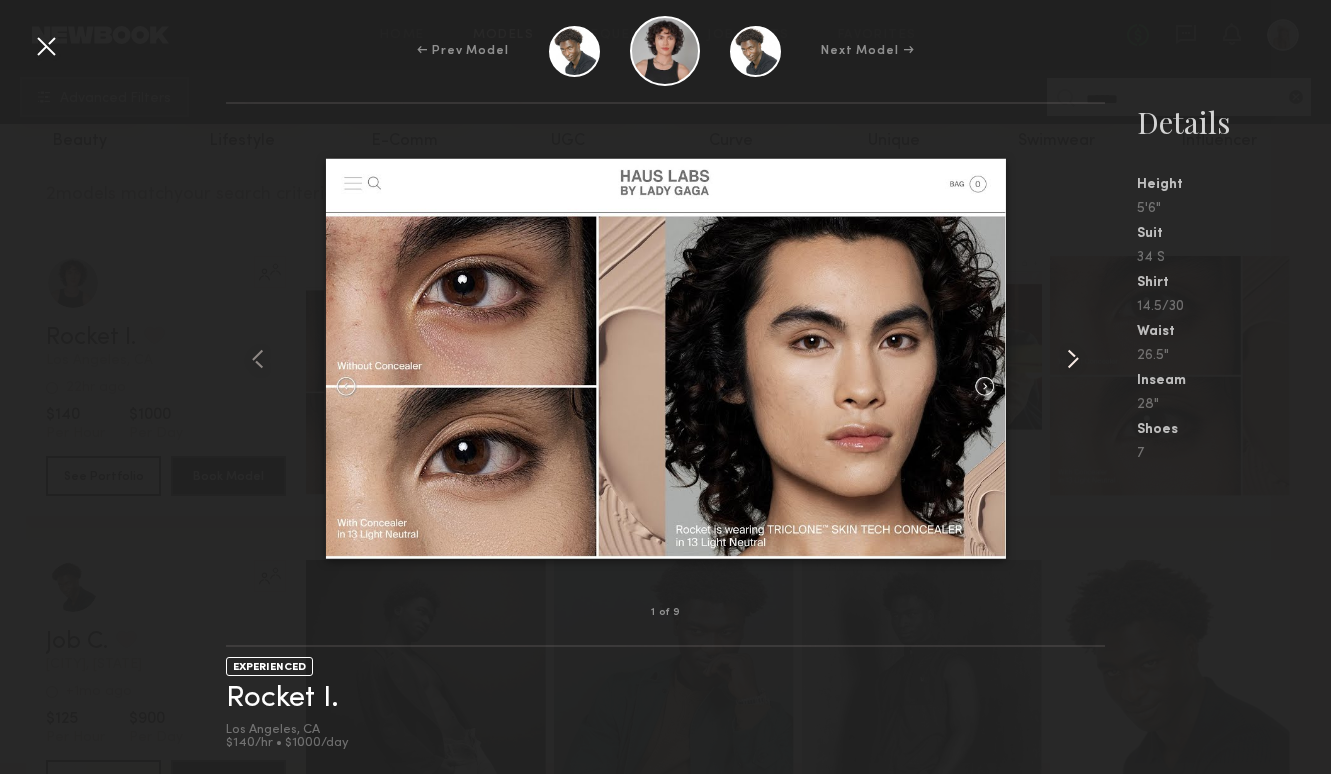 click at bounding box center [1073, 359] 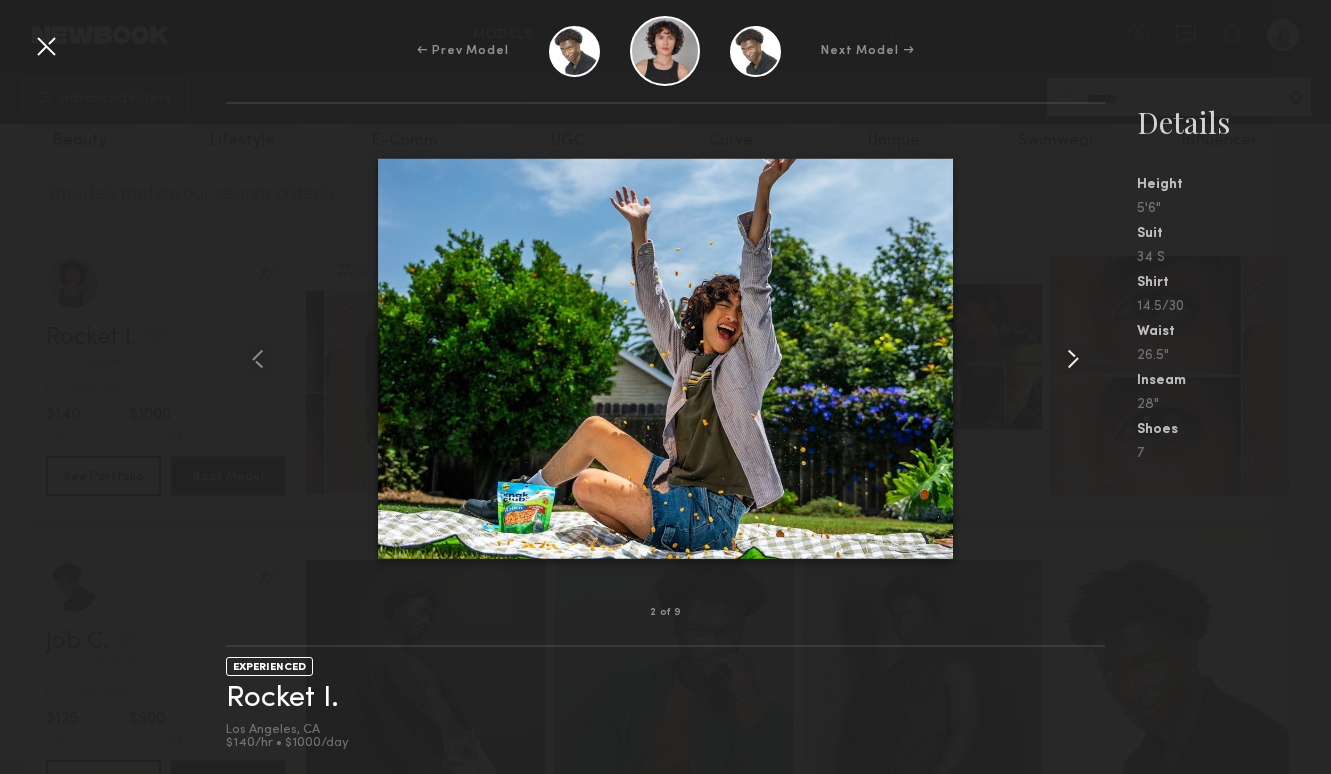 click at bounding box center (1073, 359) 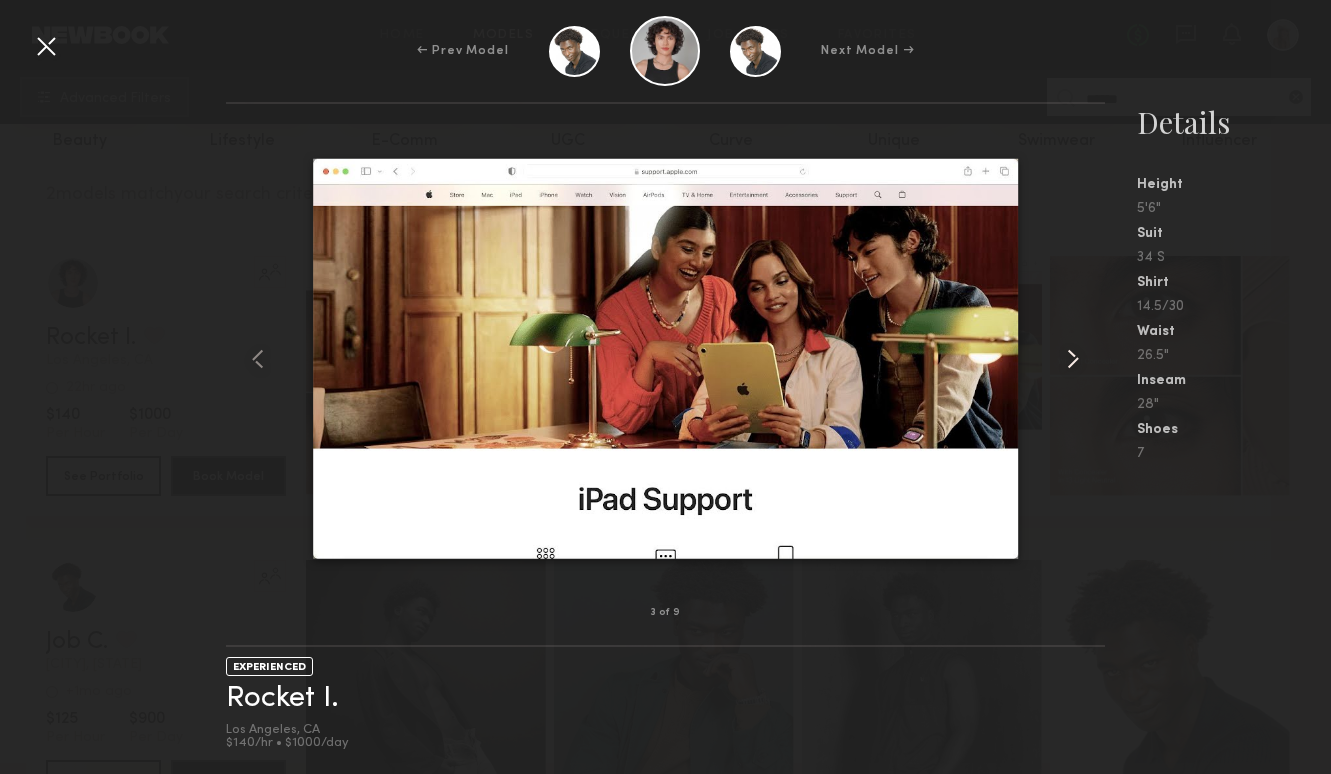 click at bounding box center (1073, 359) 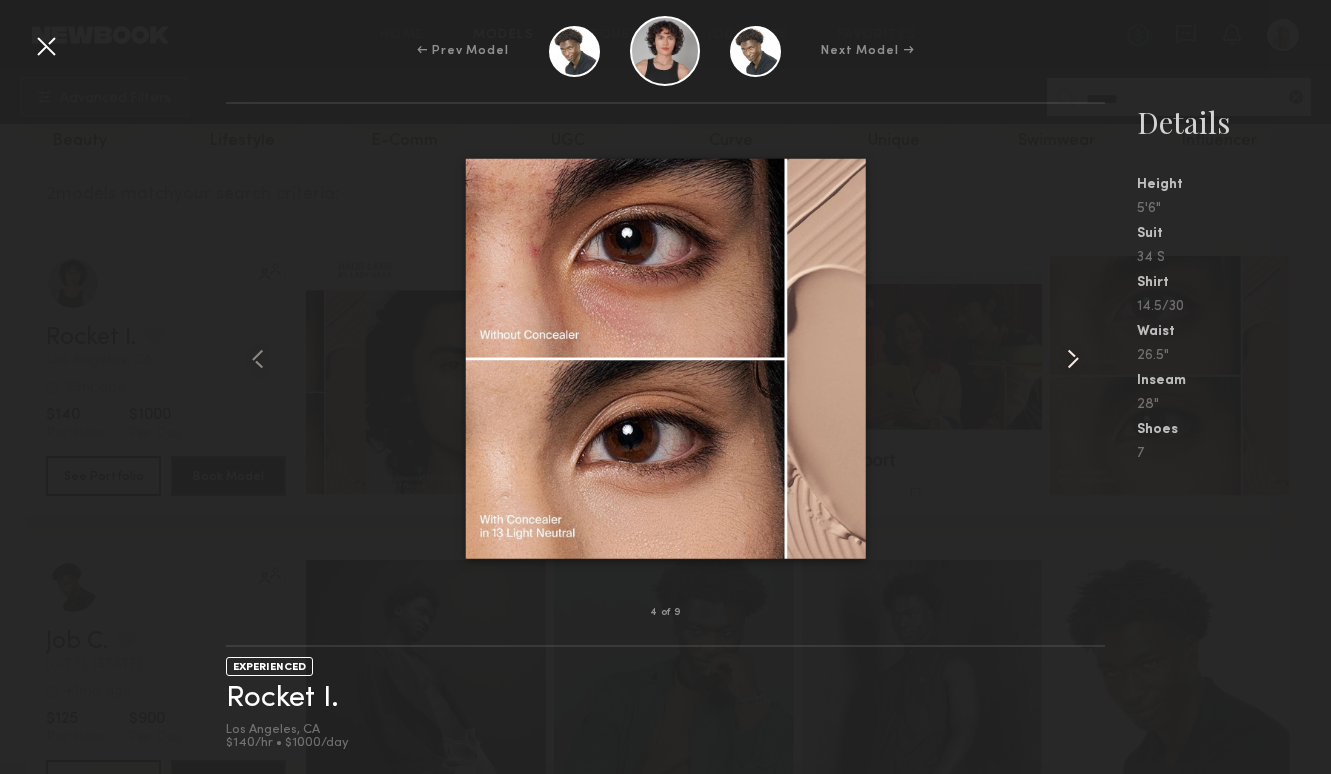 click at bounding box center [1073, 359] 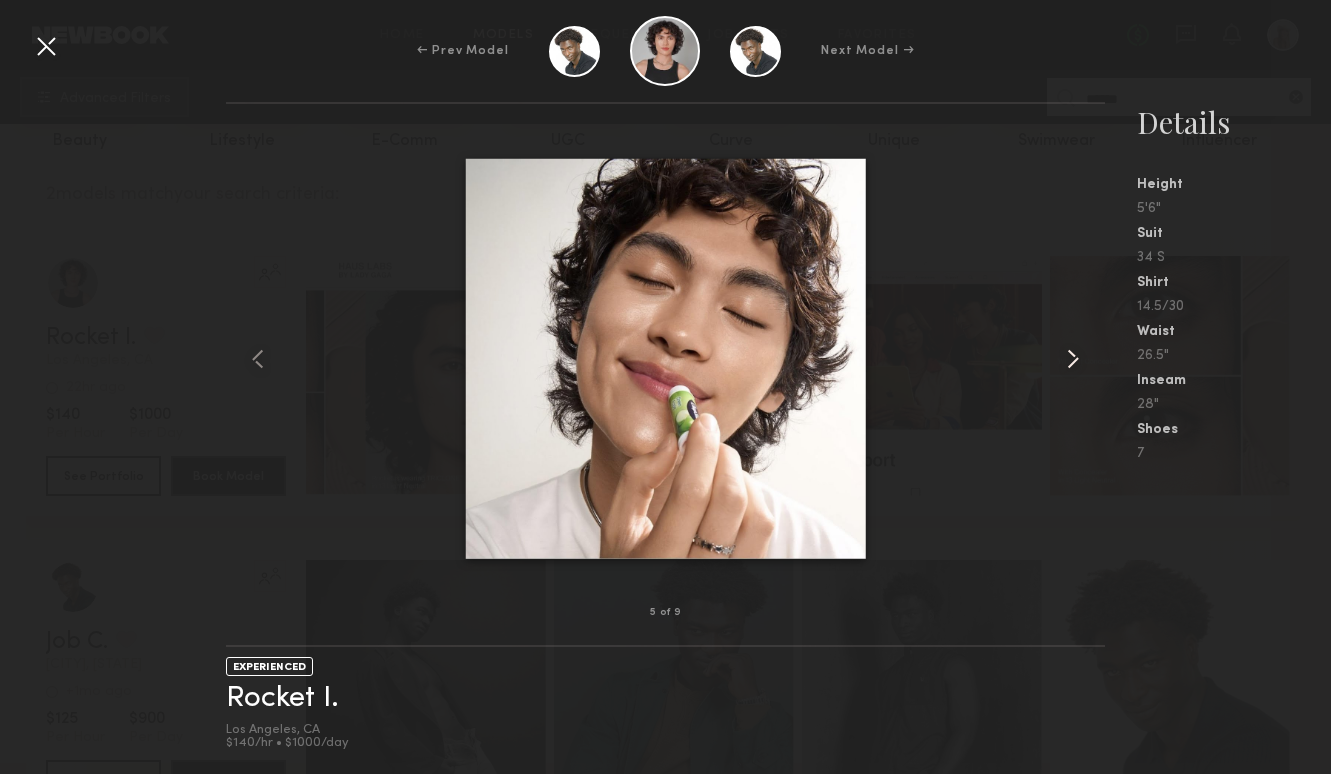 click at bounding box center [1073, 359] 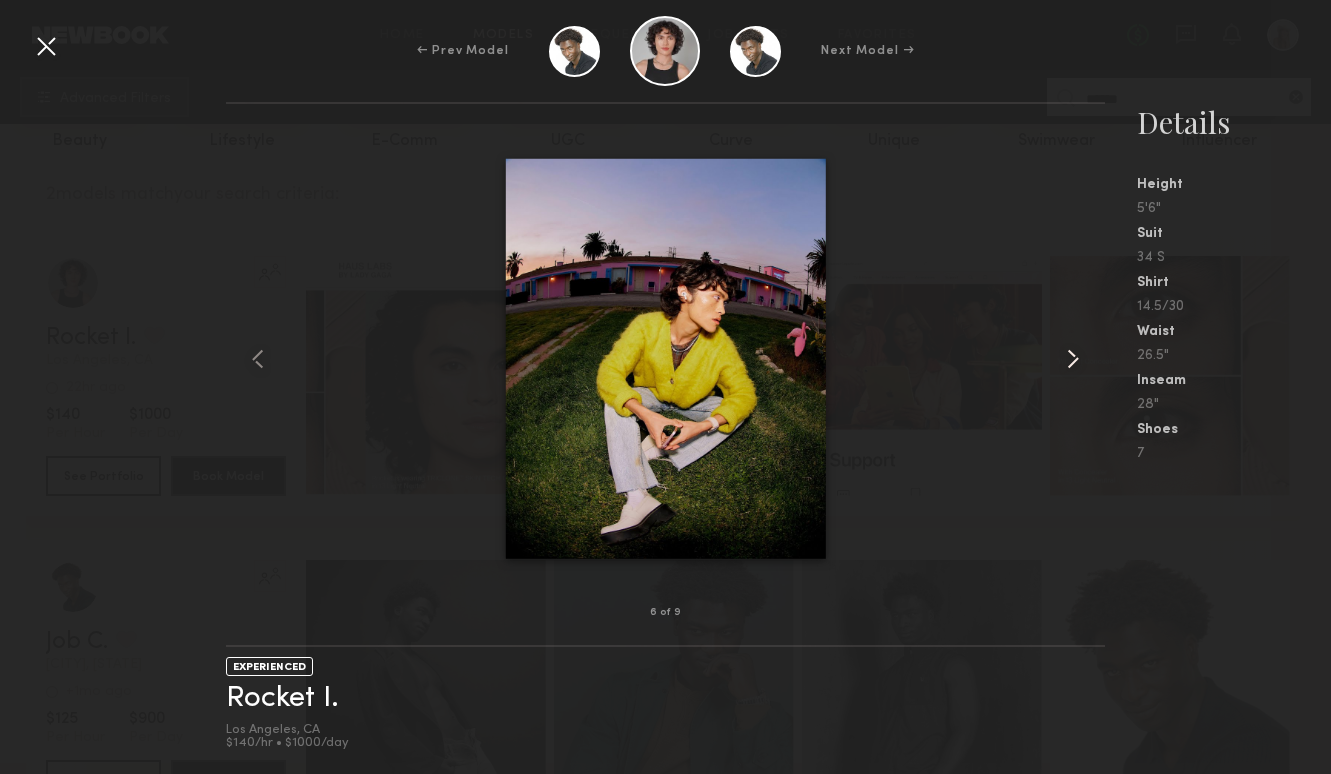 click at bounding box center (1073, 359) 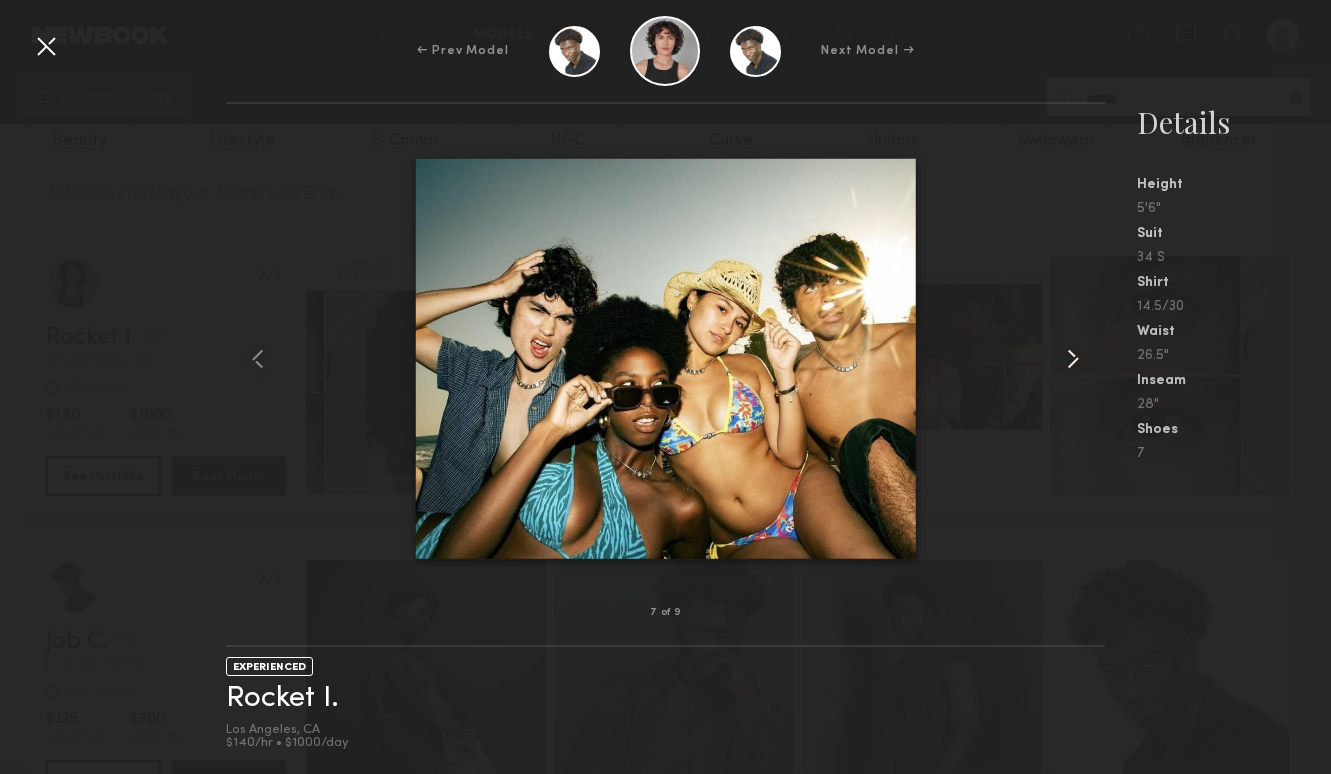 click at bounding box center (1073, 359) 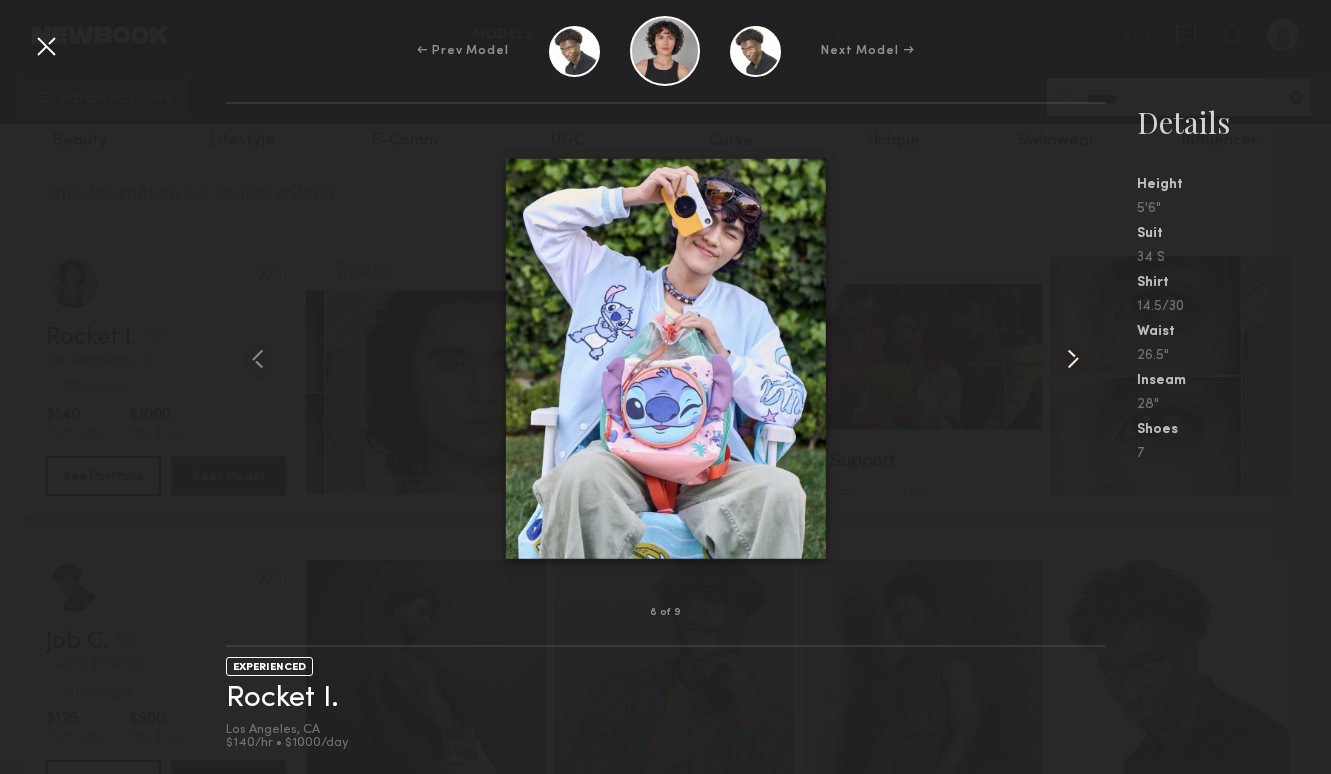click at bounding box center (1073, 359) 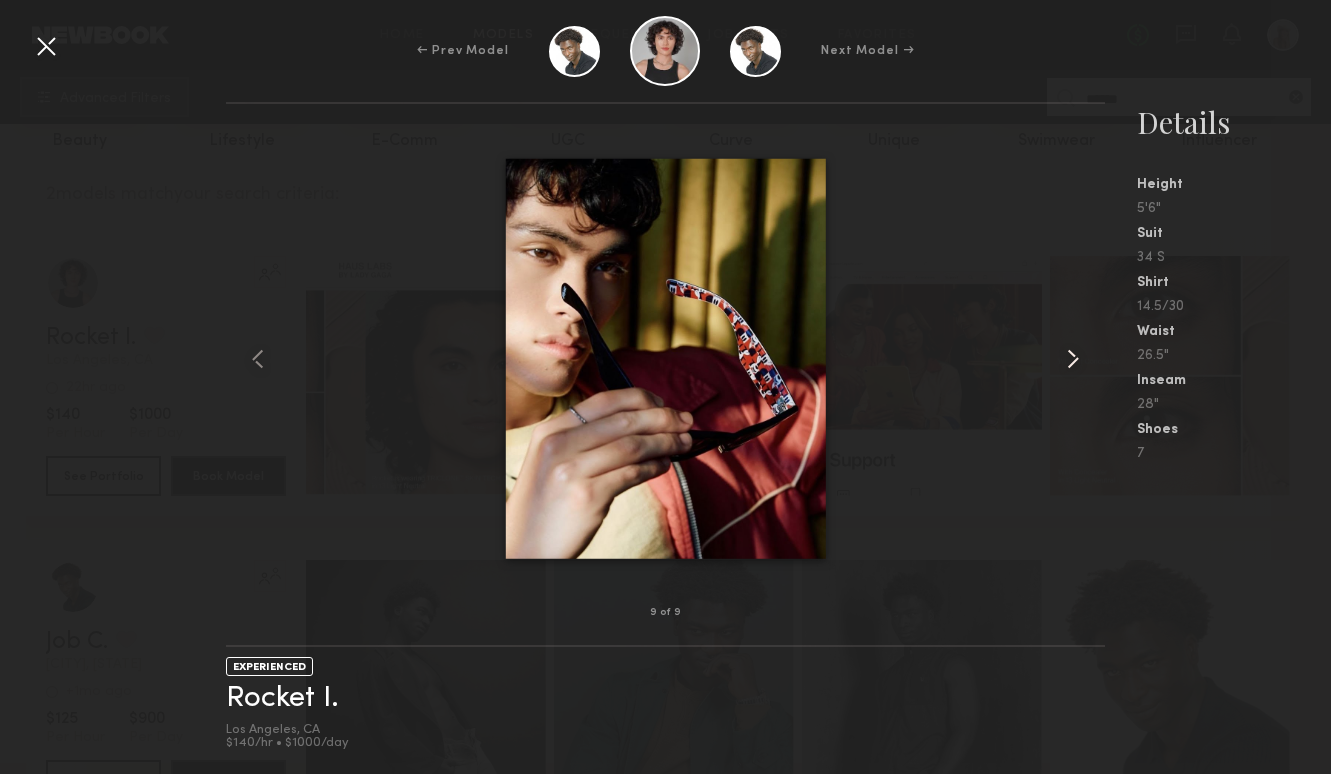 click at bounding box center [1073, 359] 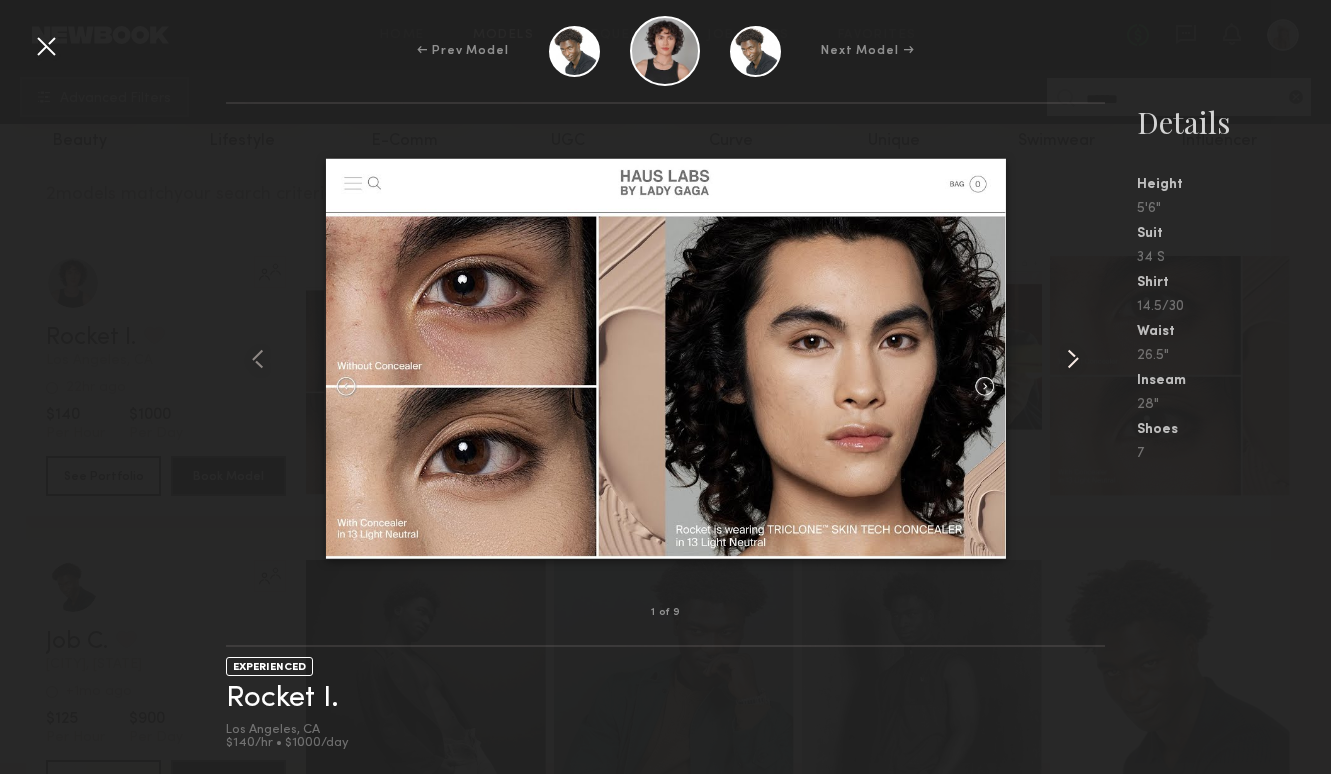 click at bounding box center [1073, 359] 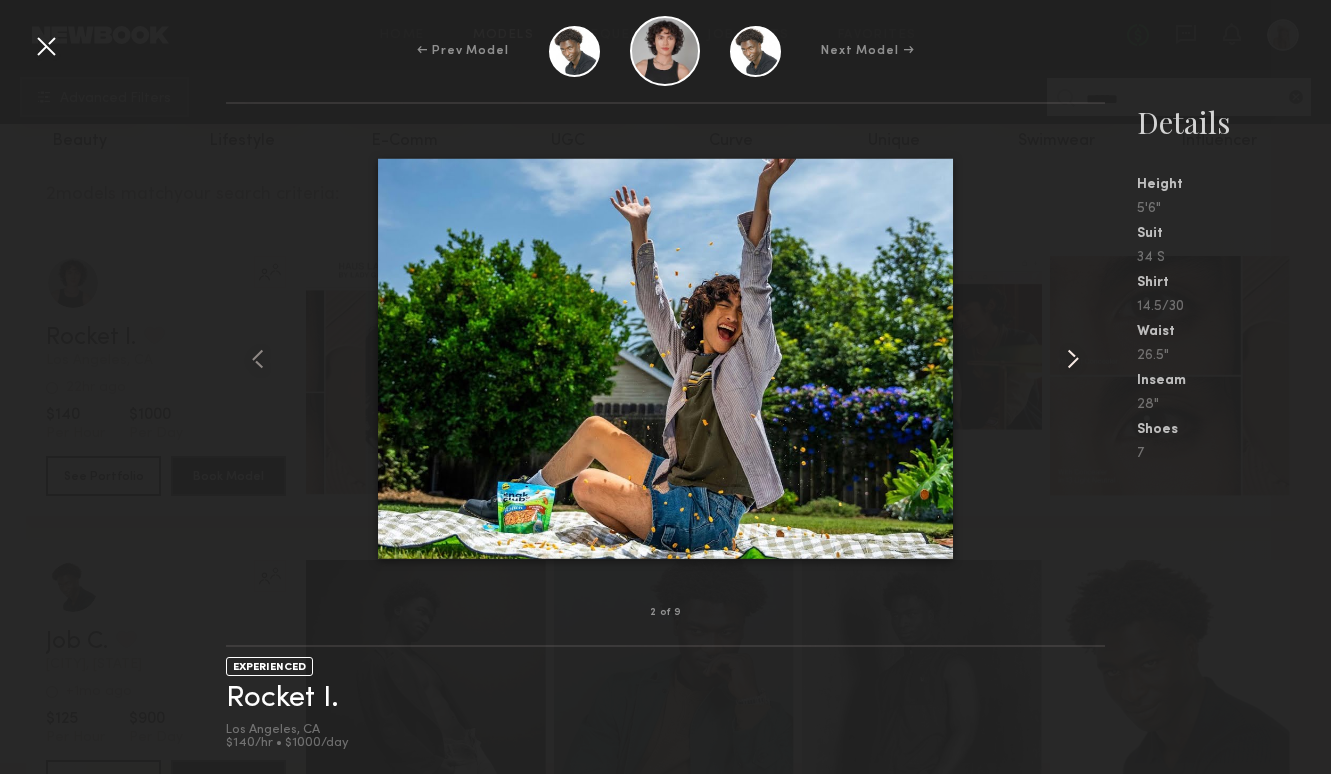 click at bounding box center [1073, 359] 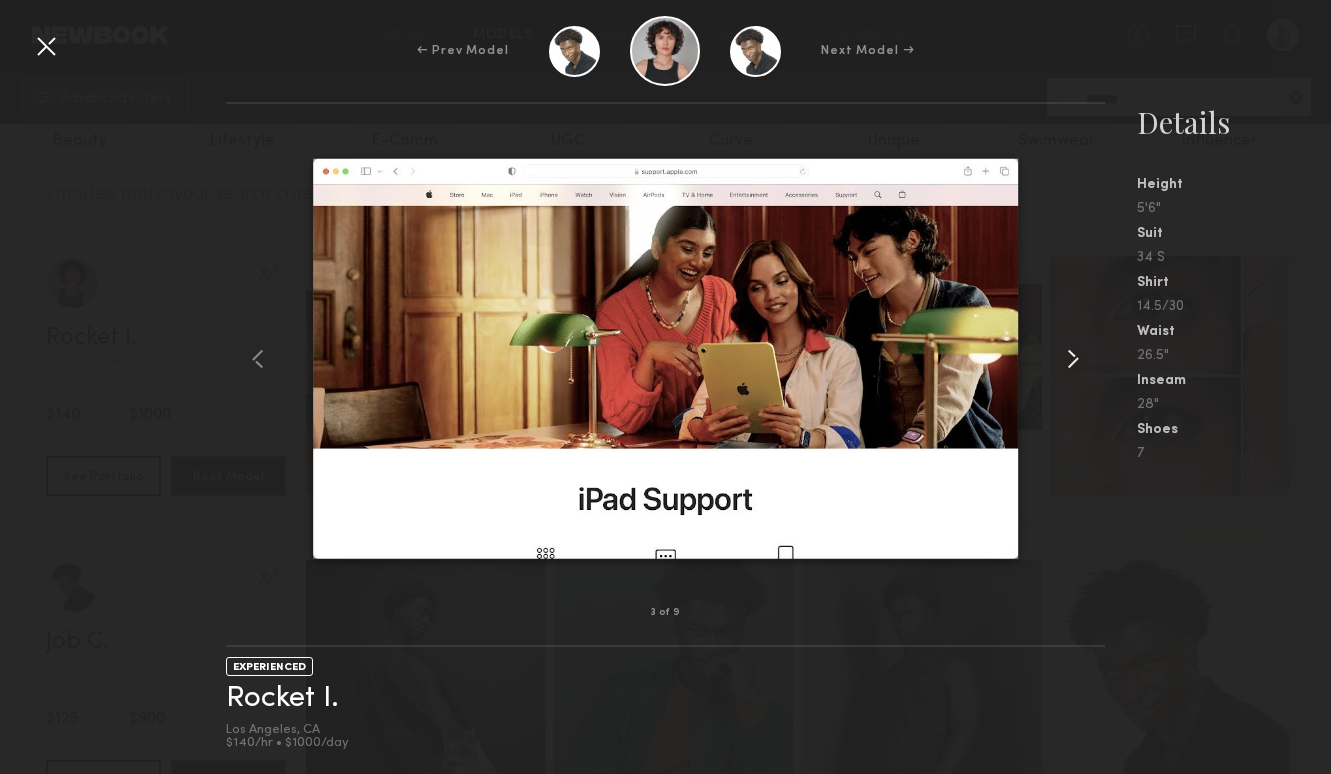 click at bounding box center (1073, 359) 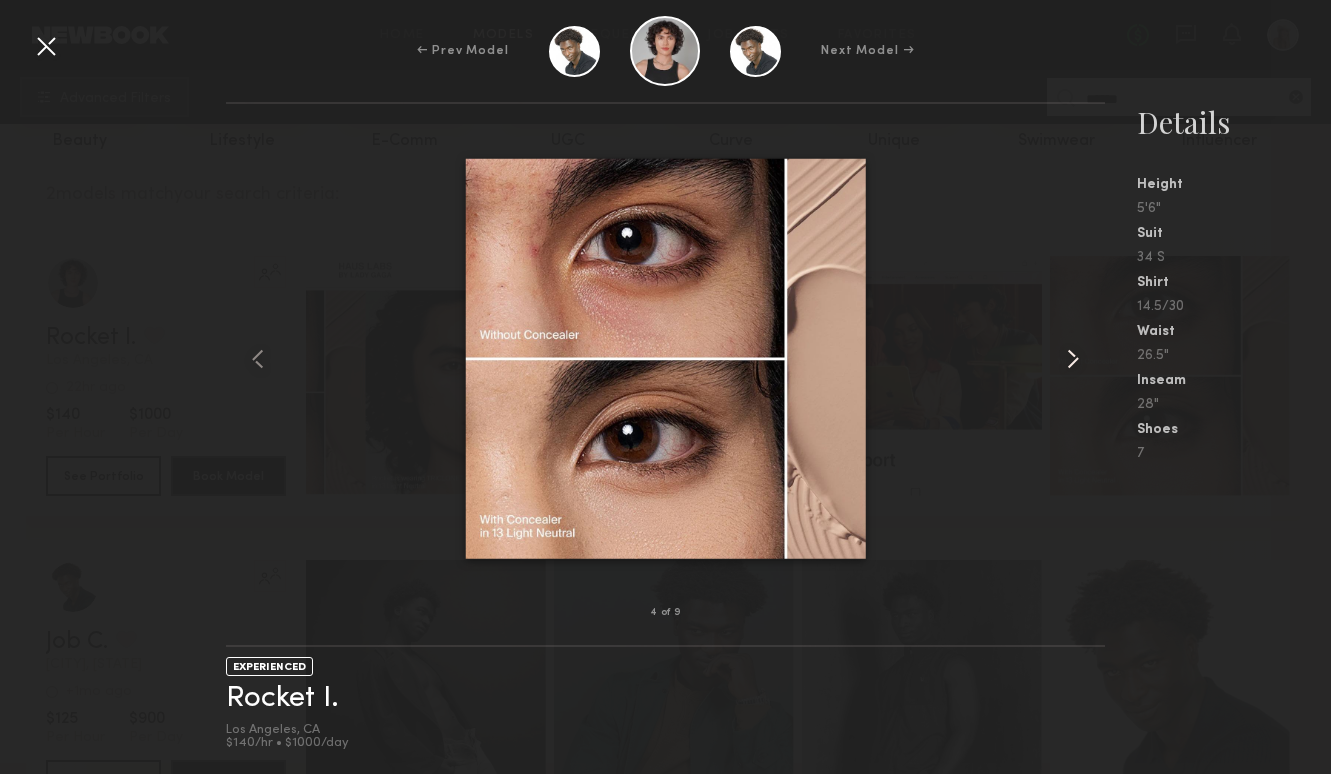 click at bounding box center (1073, 359) 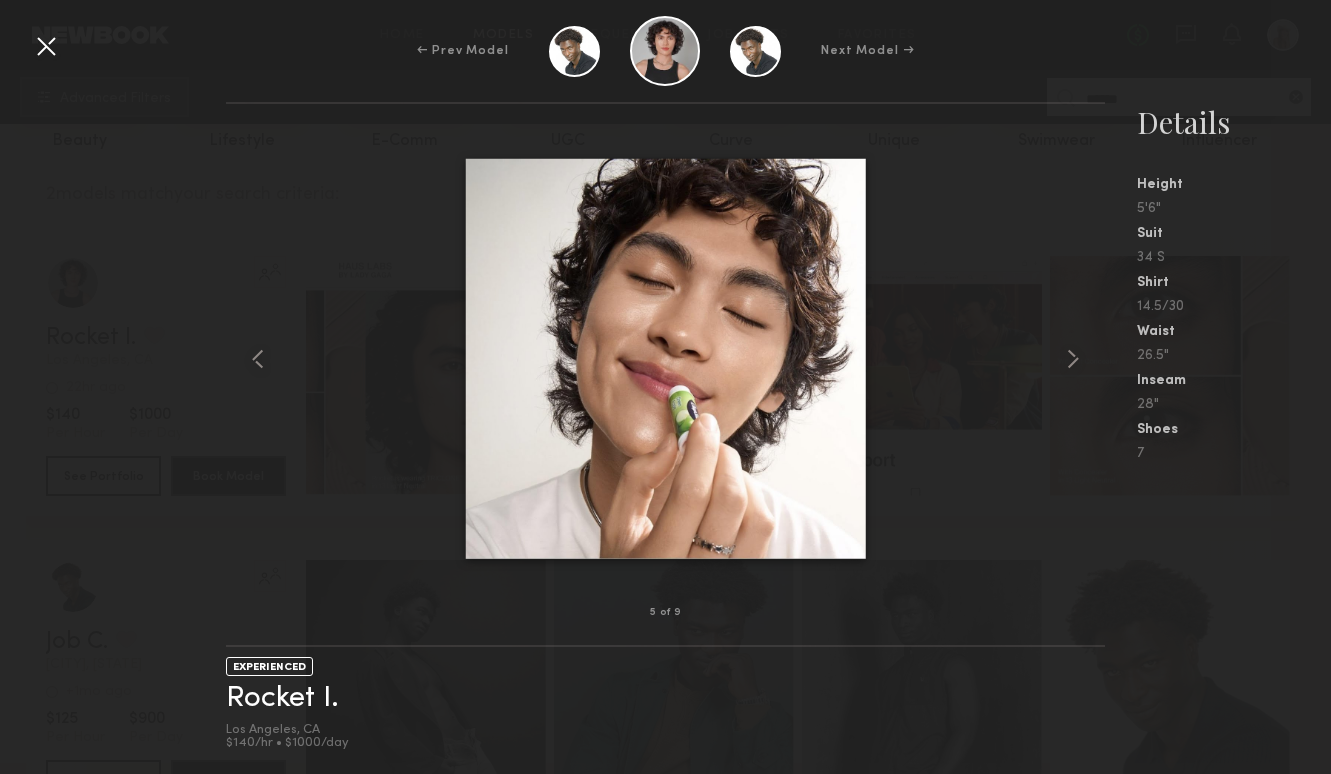 click at bounding box center [46, 46] 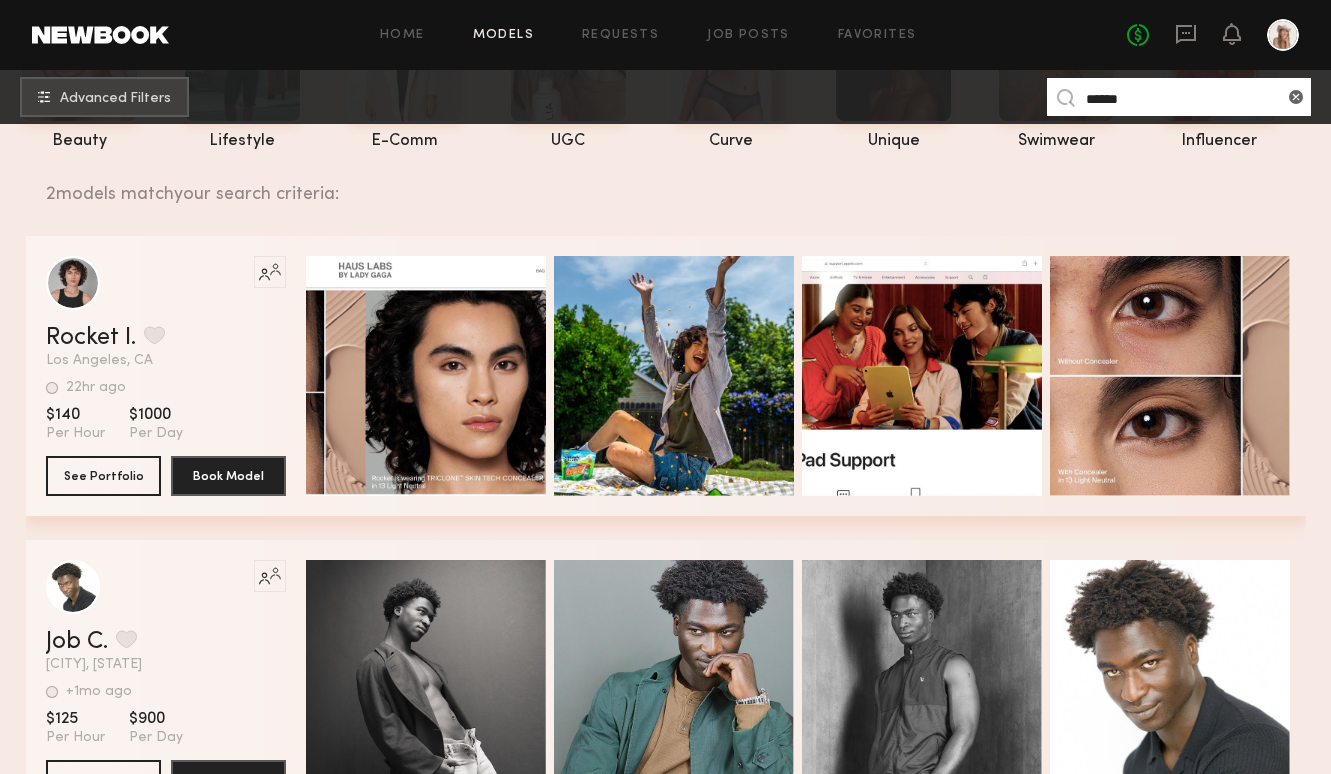 click on "******" 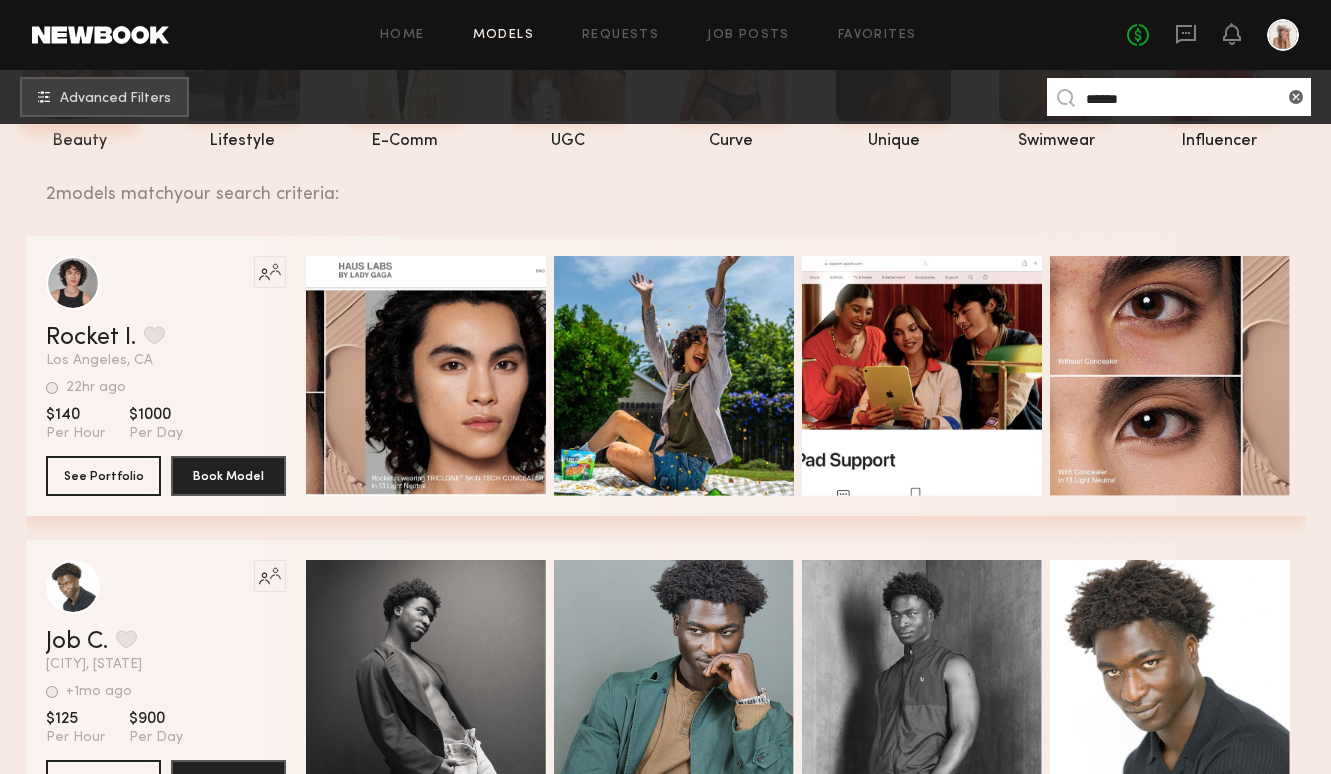 click on "beauty" 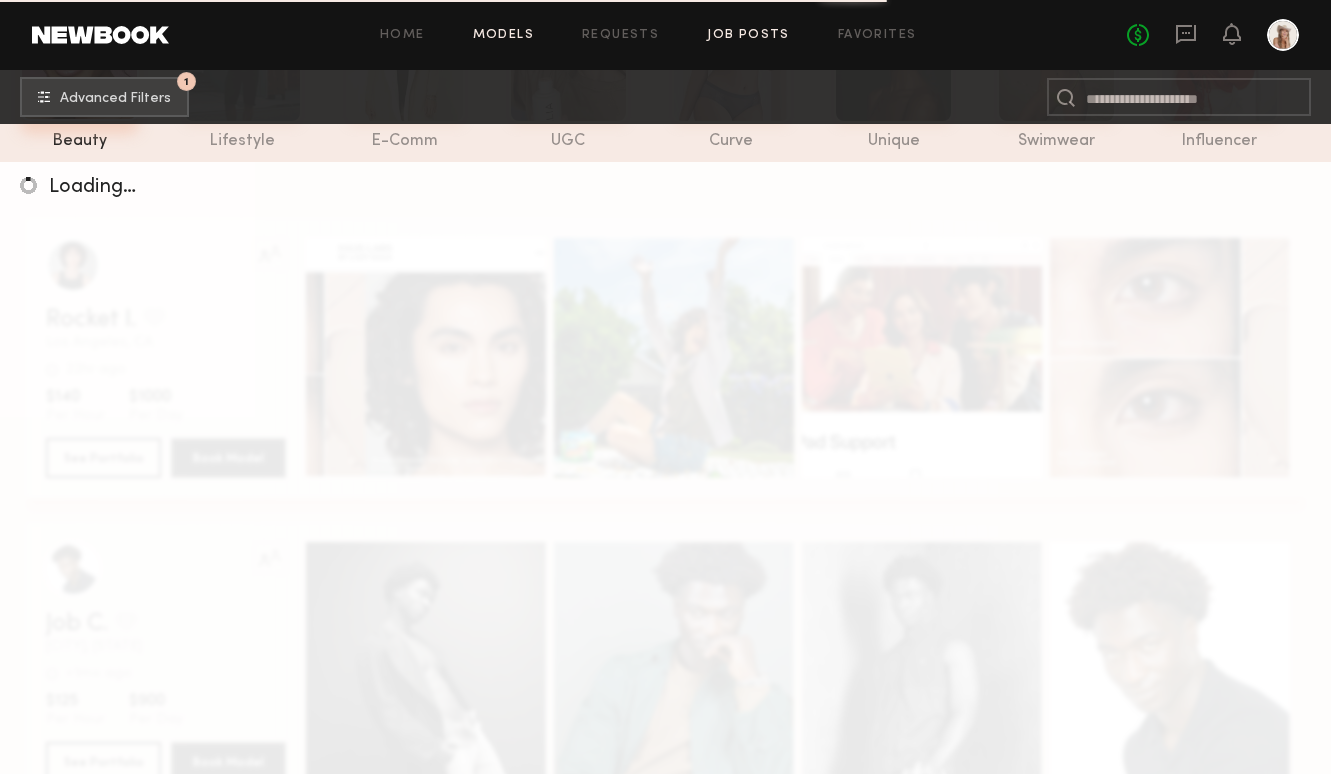 click on "Job Posts" 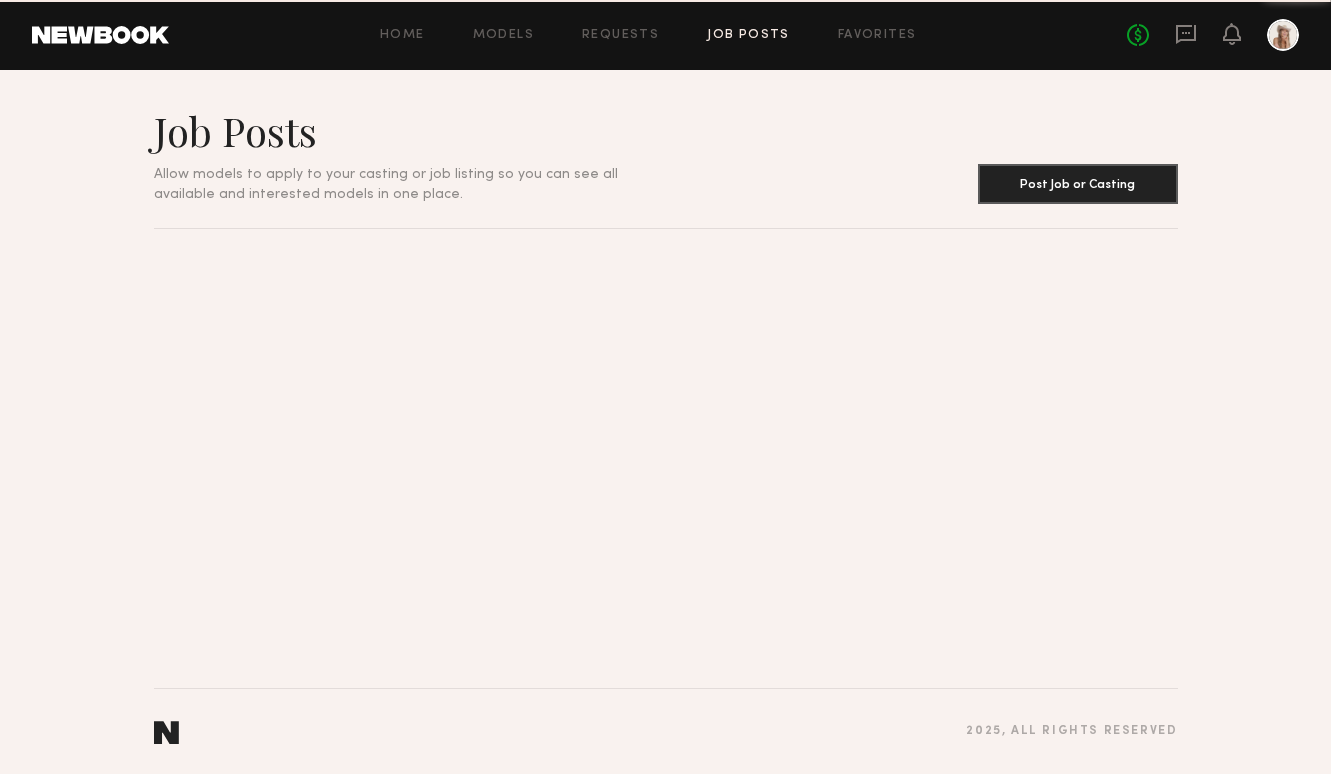 scroll, scrollTop: 0, scrollLeft: 0, axis: both 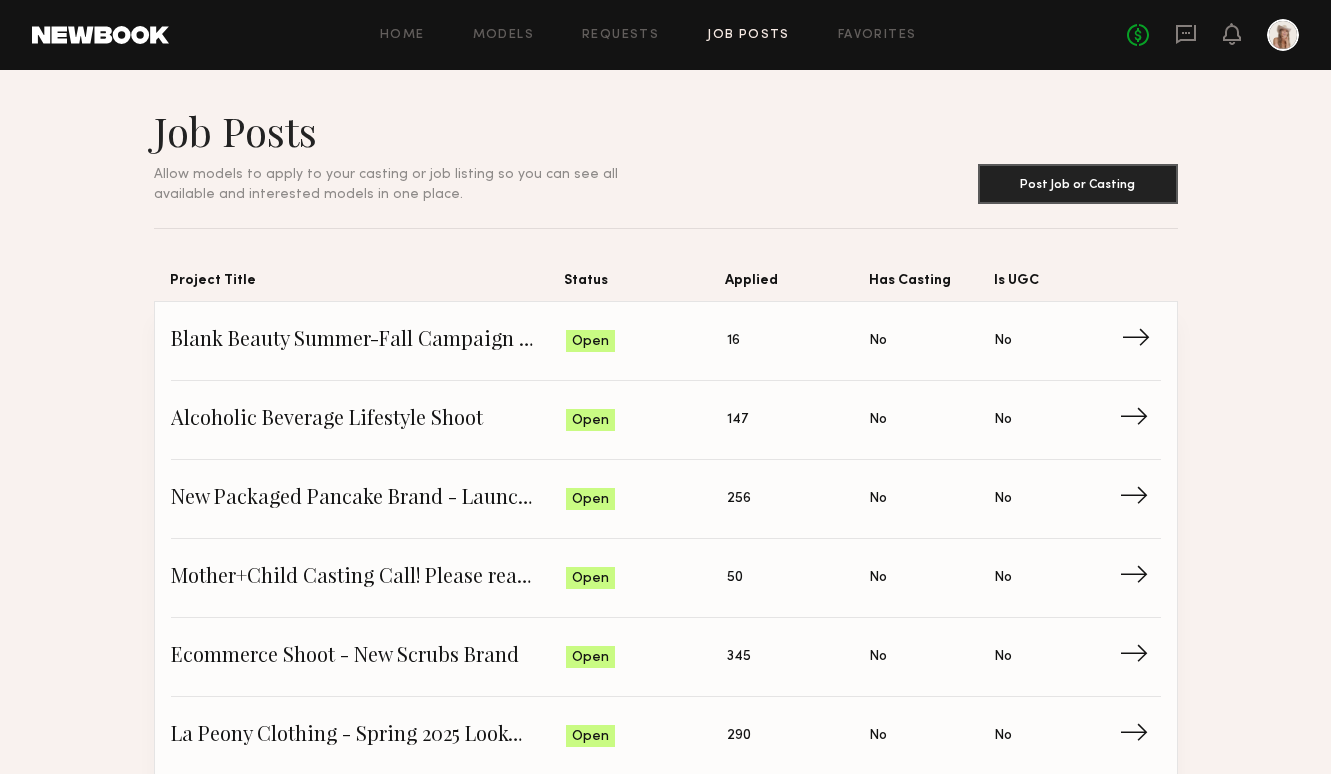 click on "Blank Beauty Summer-Fall Campaign (Nail Polish)" 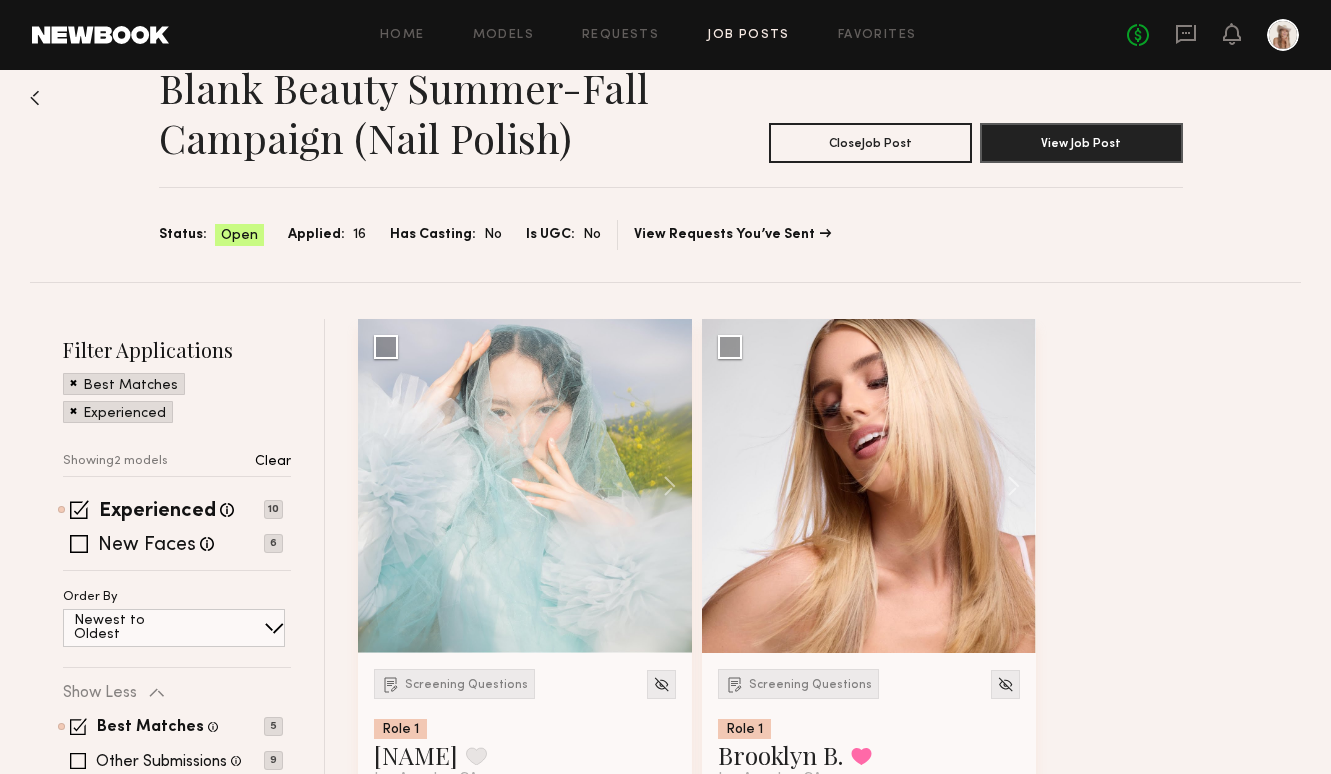 scroll, scrollTop: 35, scrollLeft: 0, axis: vertical 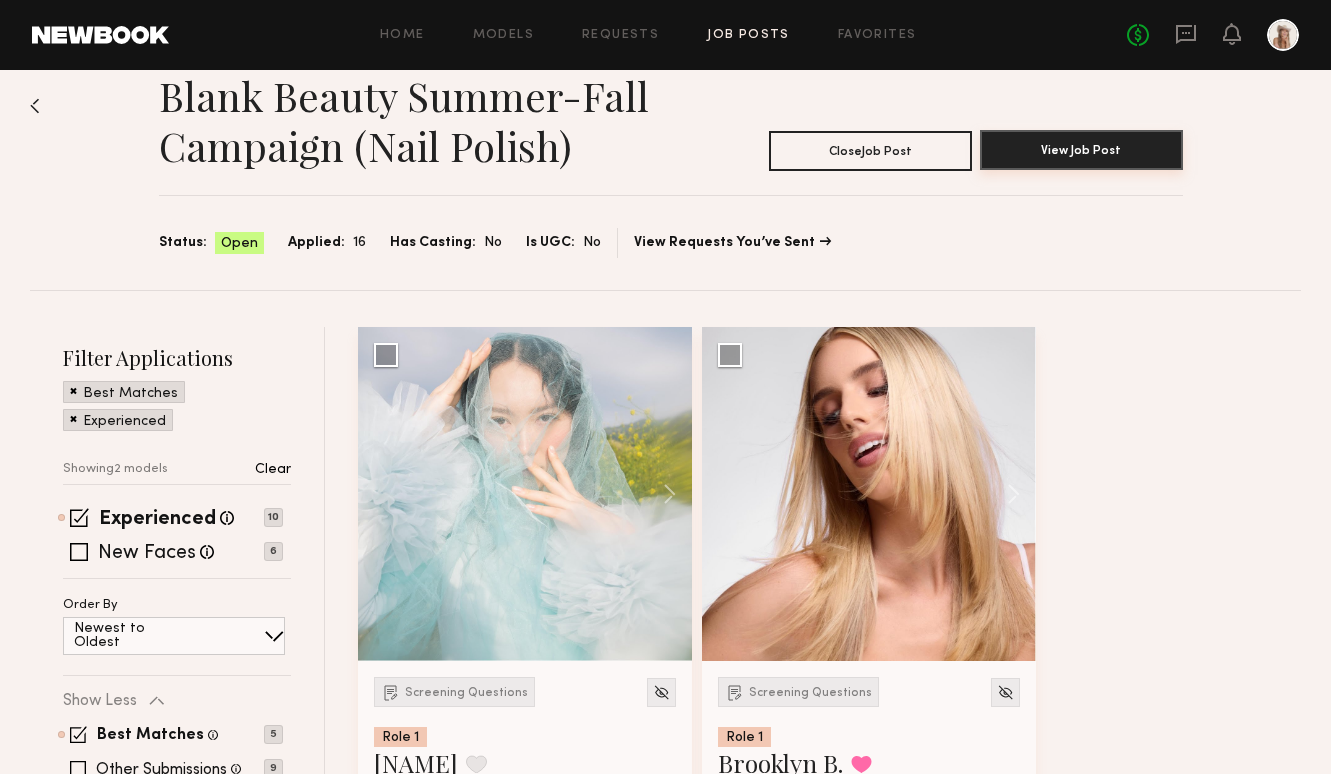 click on "View Job Post" 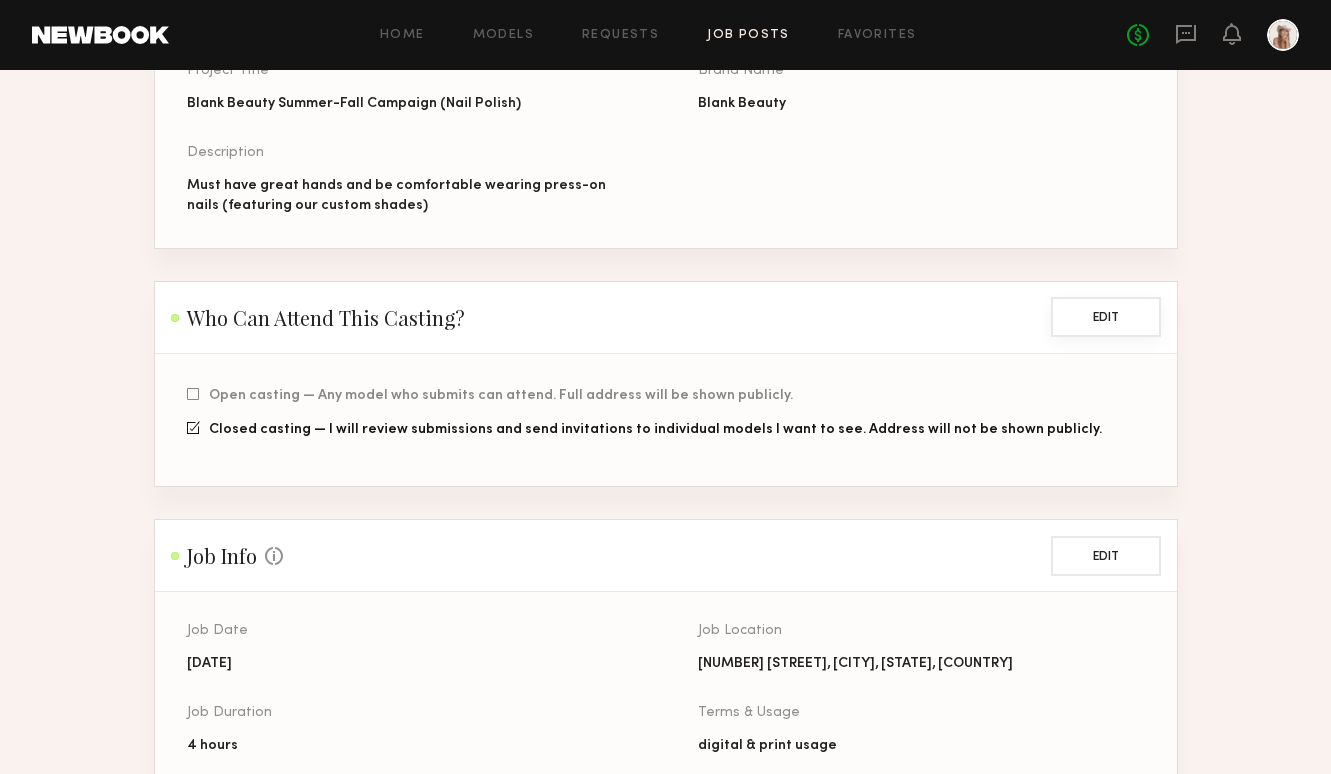 scroll, scrollTop: 323, scrollLeft: 0, axis: vertical 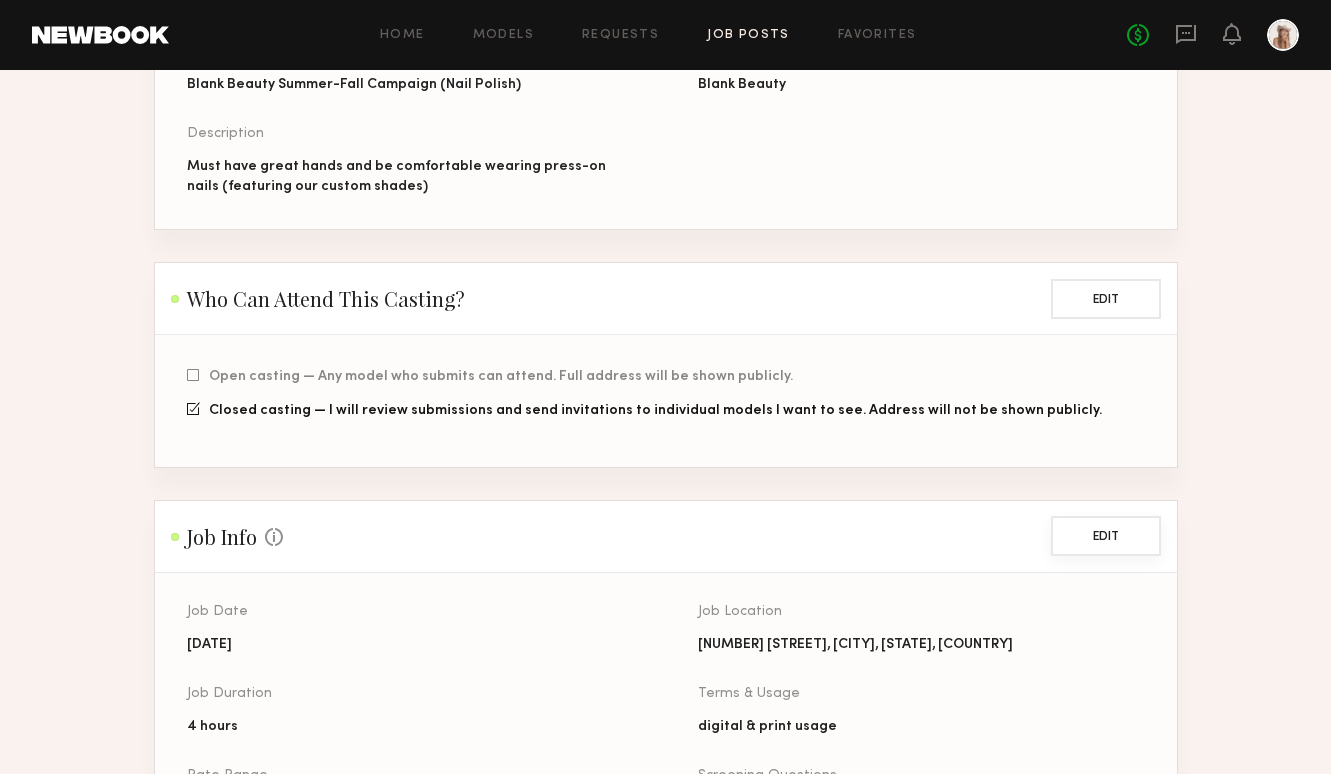 click on "Edit" 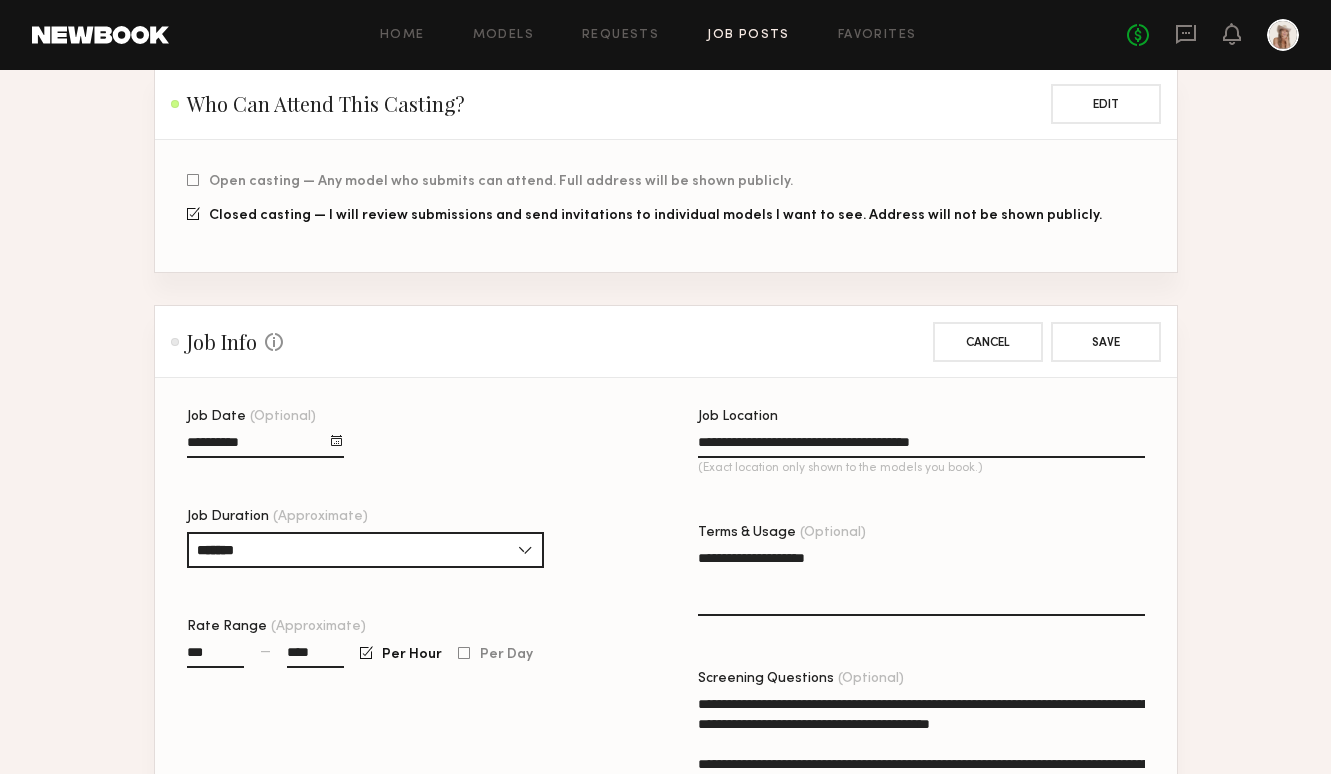 scroll, scrollTop: 728, scrollLeft: 0, axis: vertical 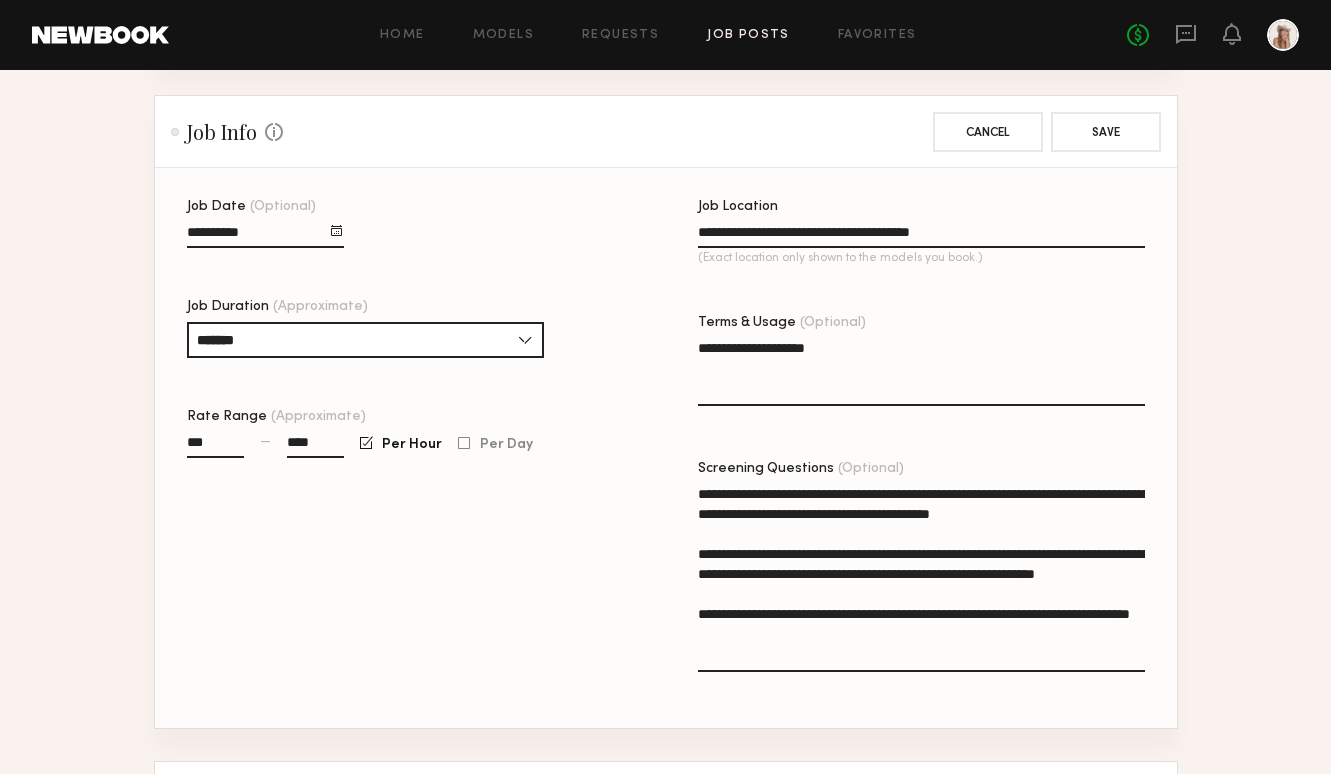 click on "**********" 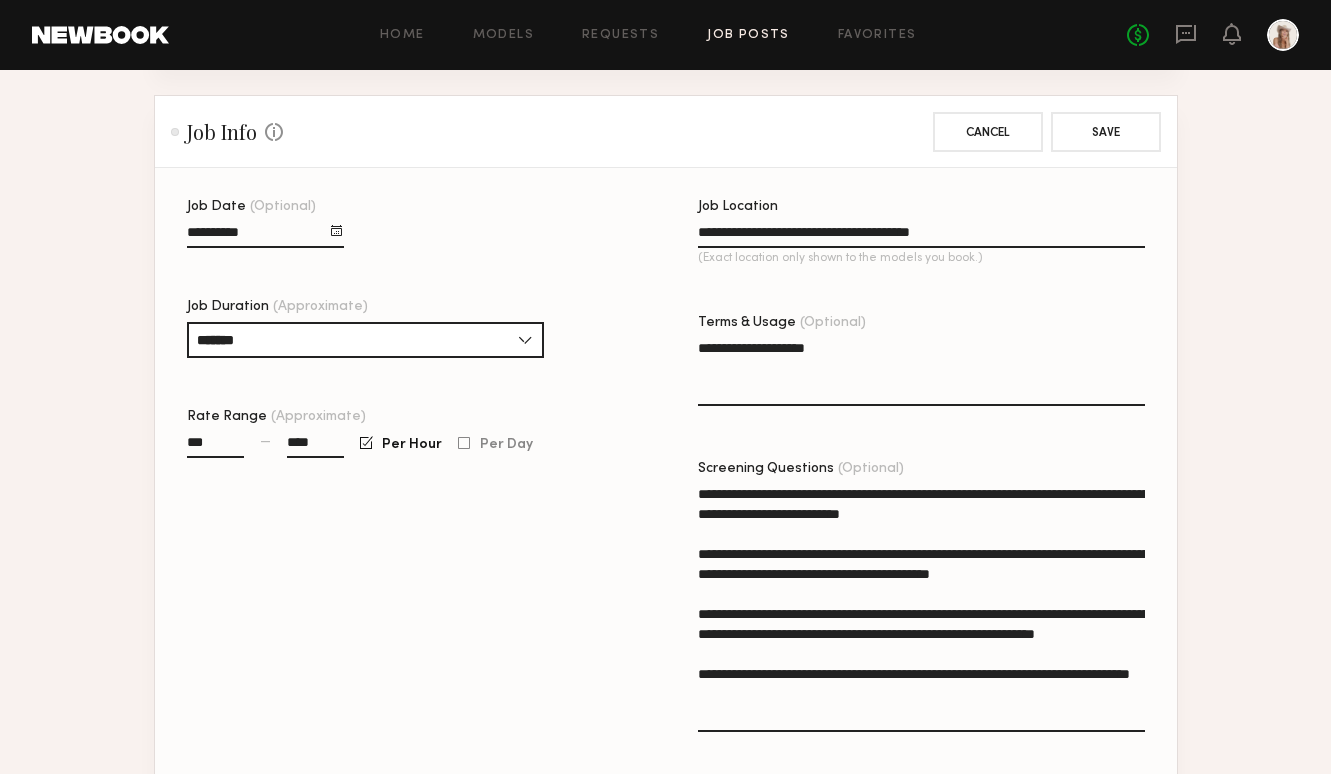 scroll, scrollTop: 810, scrollLeft: 0, axis: vertical 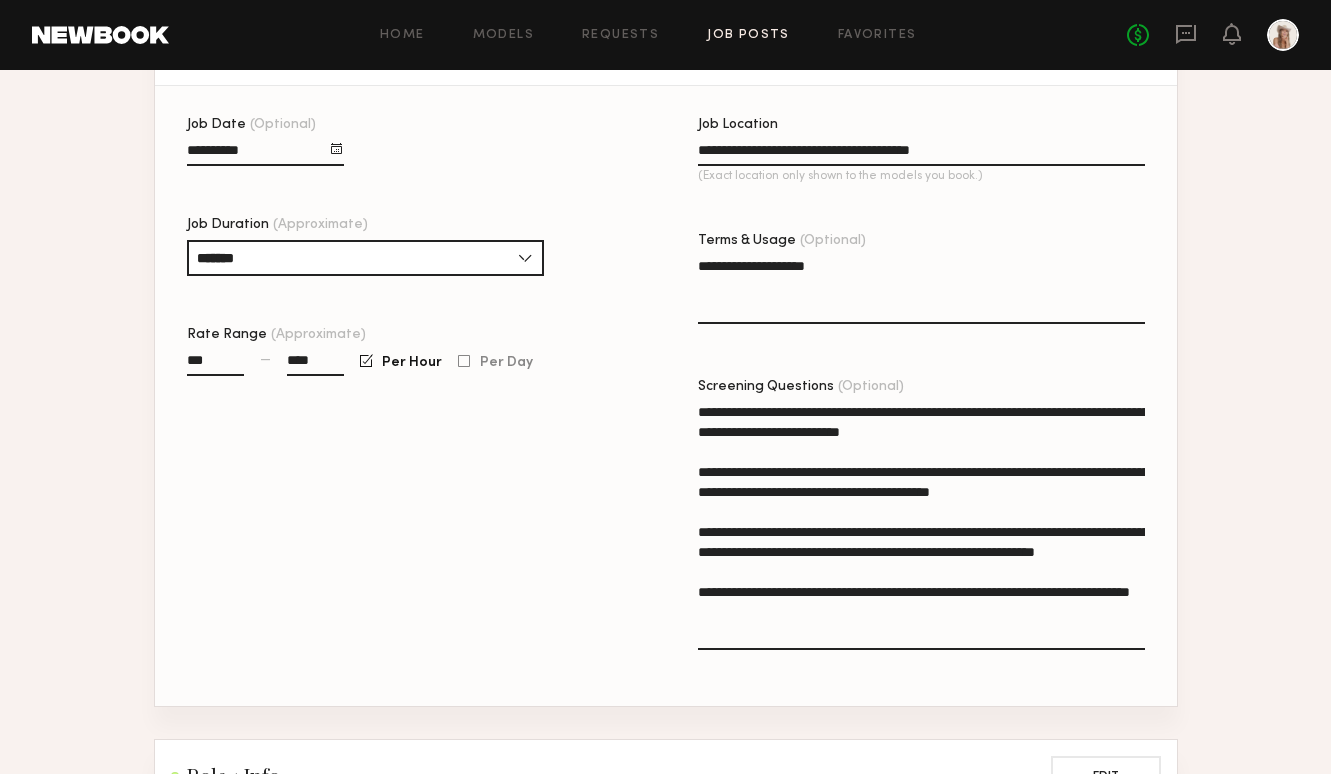drag, startPoint x: 712, startPoint y: 480, endPoint x: 850, endPoint y: 476, distance: 138.05795 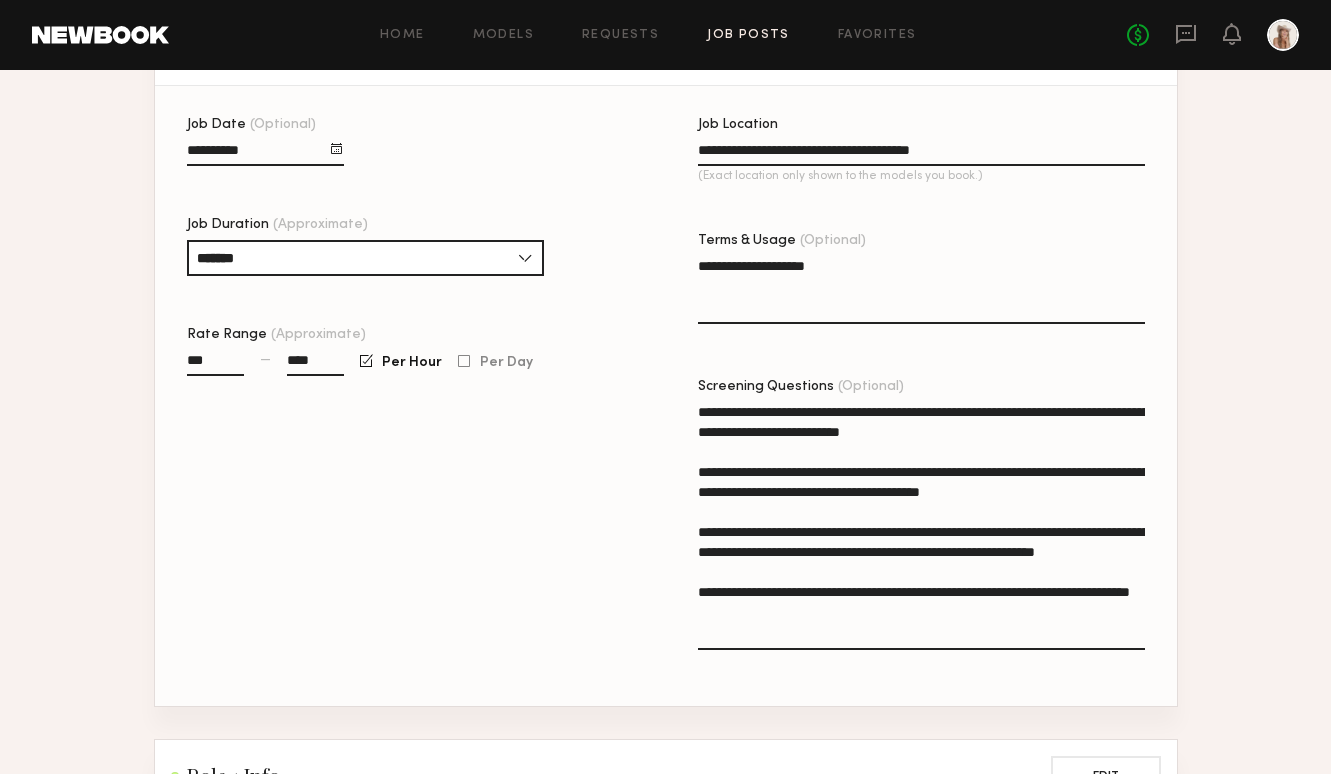 click on "**********" 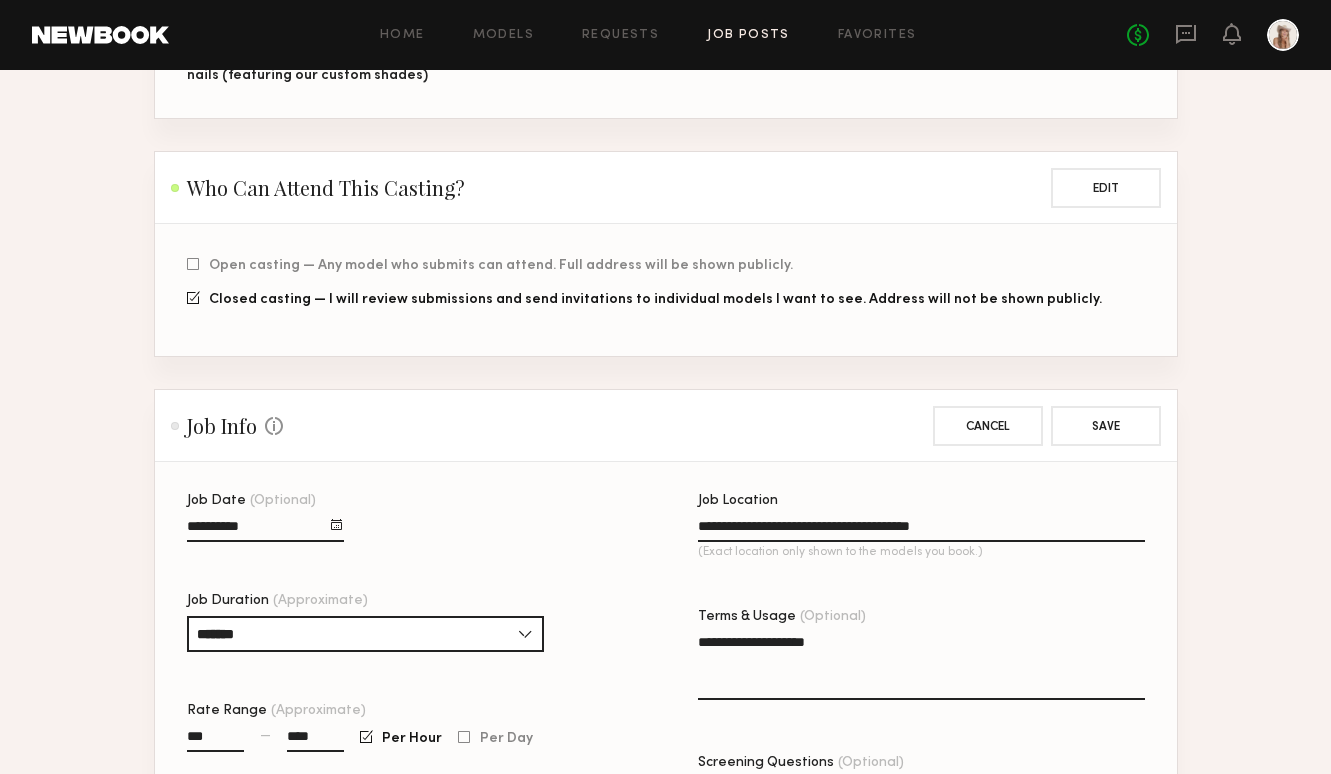 scroll, scrollTop: 425, scrollLeft: 0, axis: vertical 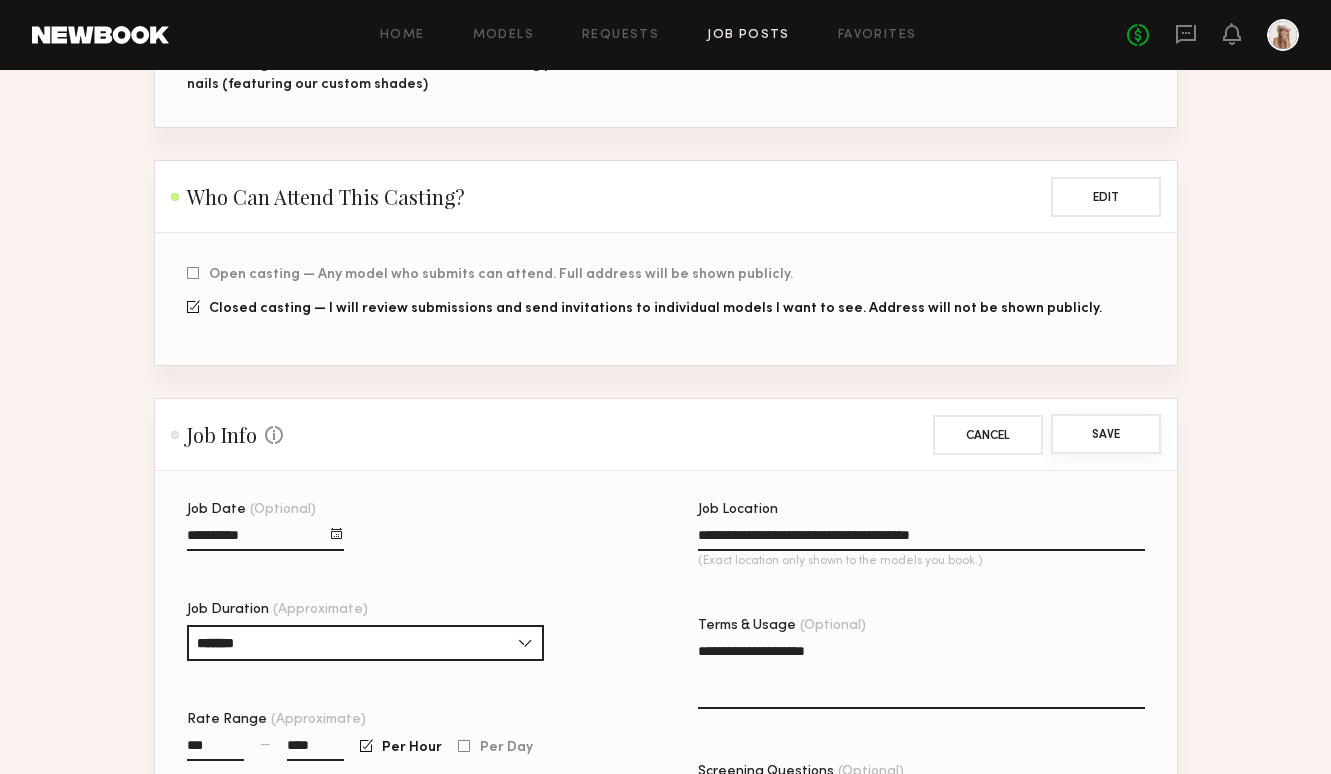 type on "**********" 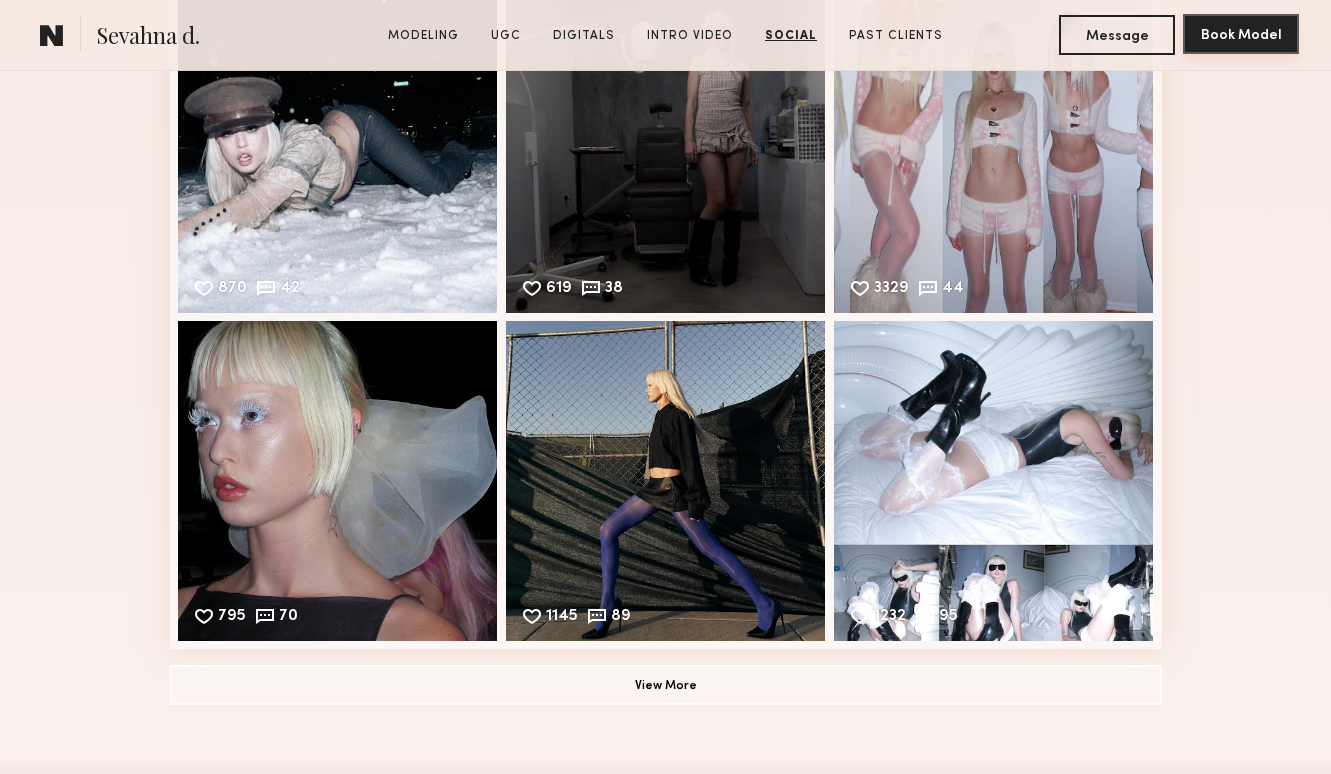 scroll, scrollTop: 5536, scrollLeft: 0, axis: vertical 